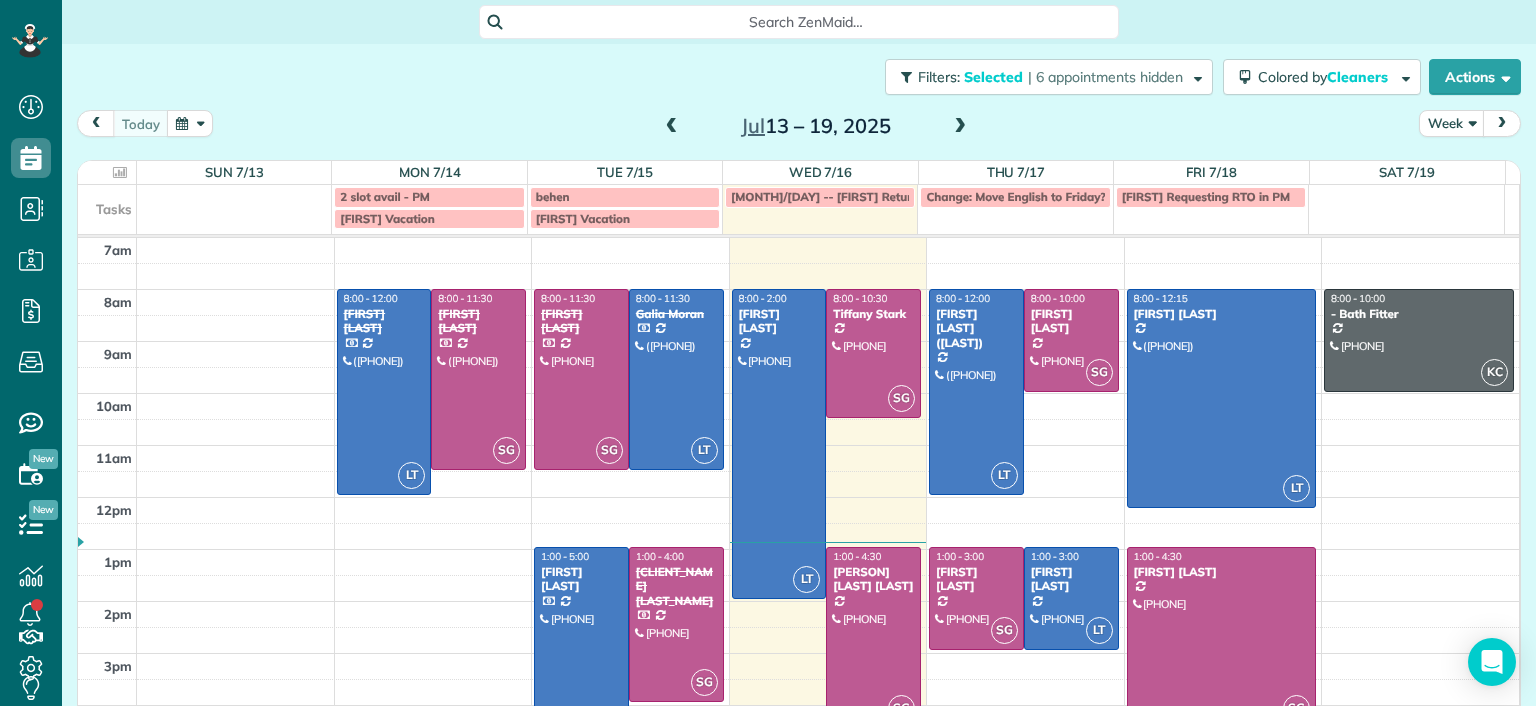 scroll, scrollTop: 0, scrollLeft: 0, axis: both 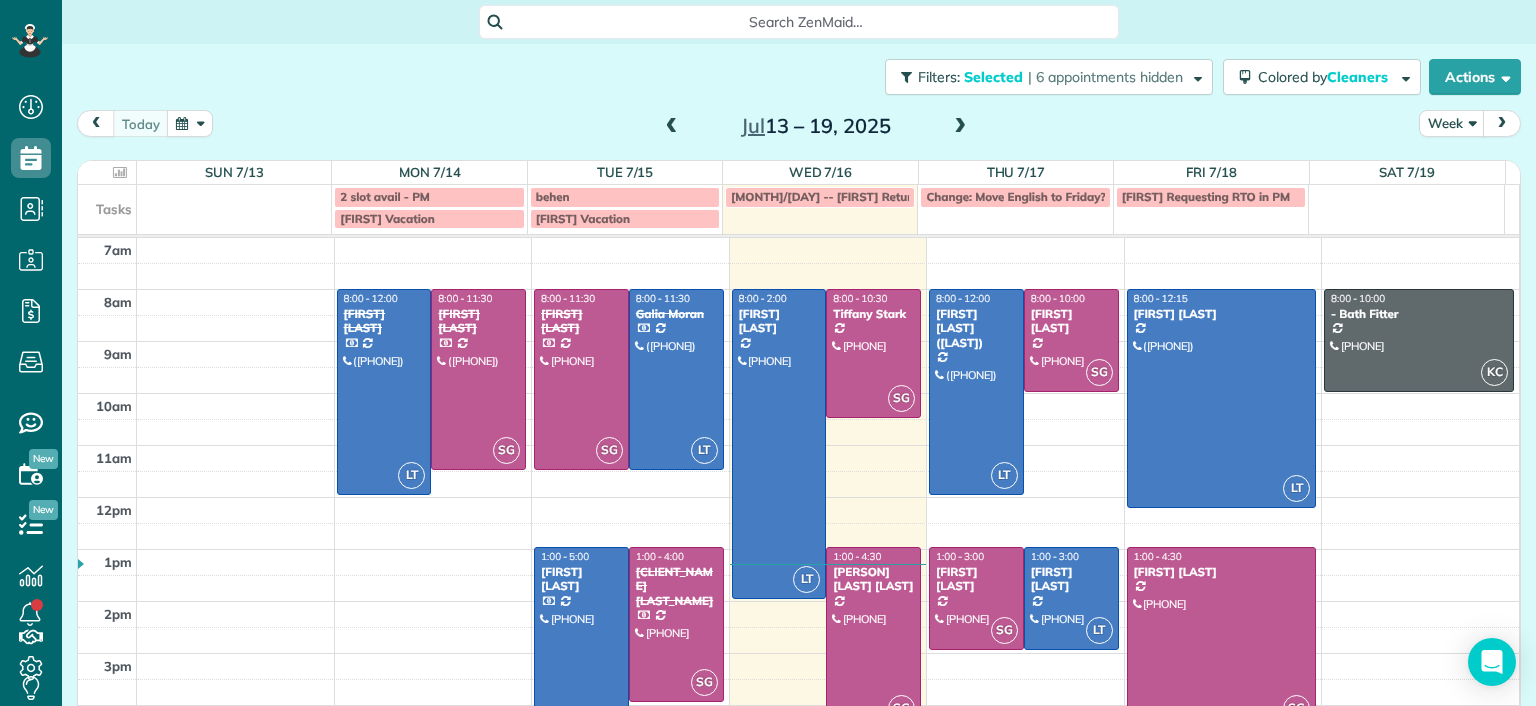 click at bounding box center [672, 127] 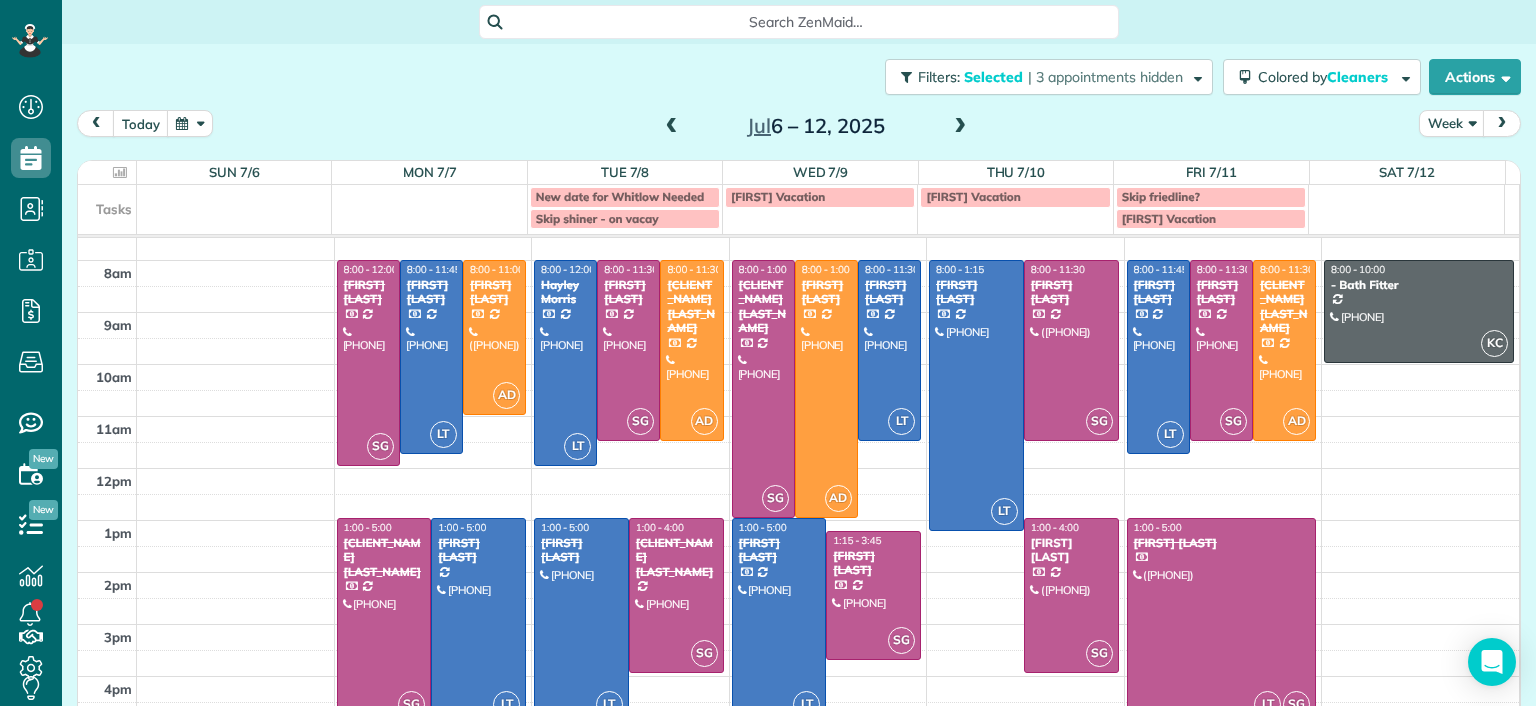 scroll, scrollTop: 0, scrollLeft: 0, axis: both 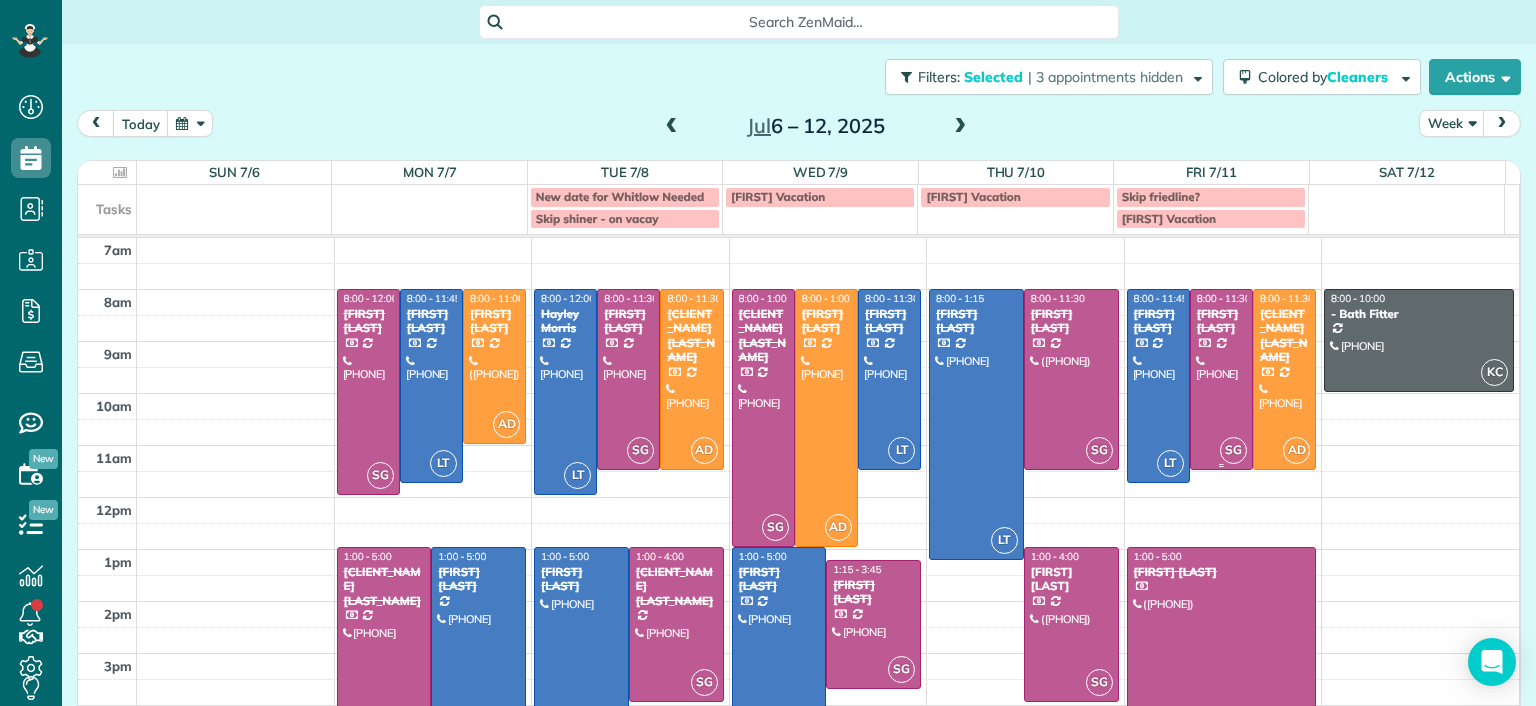 click at bounding box center [1221, 379] 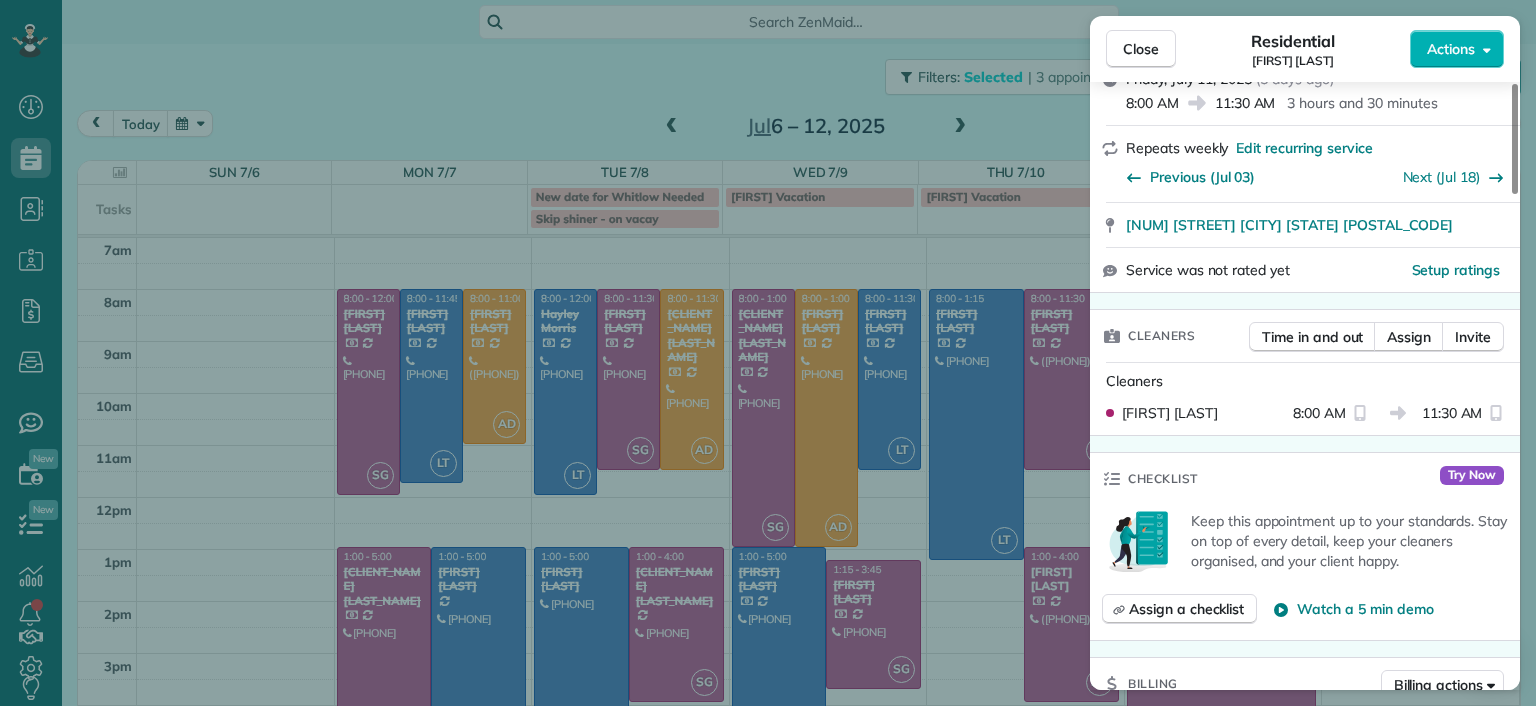 scroll, scrollTop: 300, scrollLeft: 0, axis: vertical 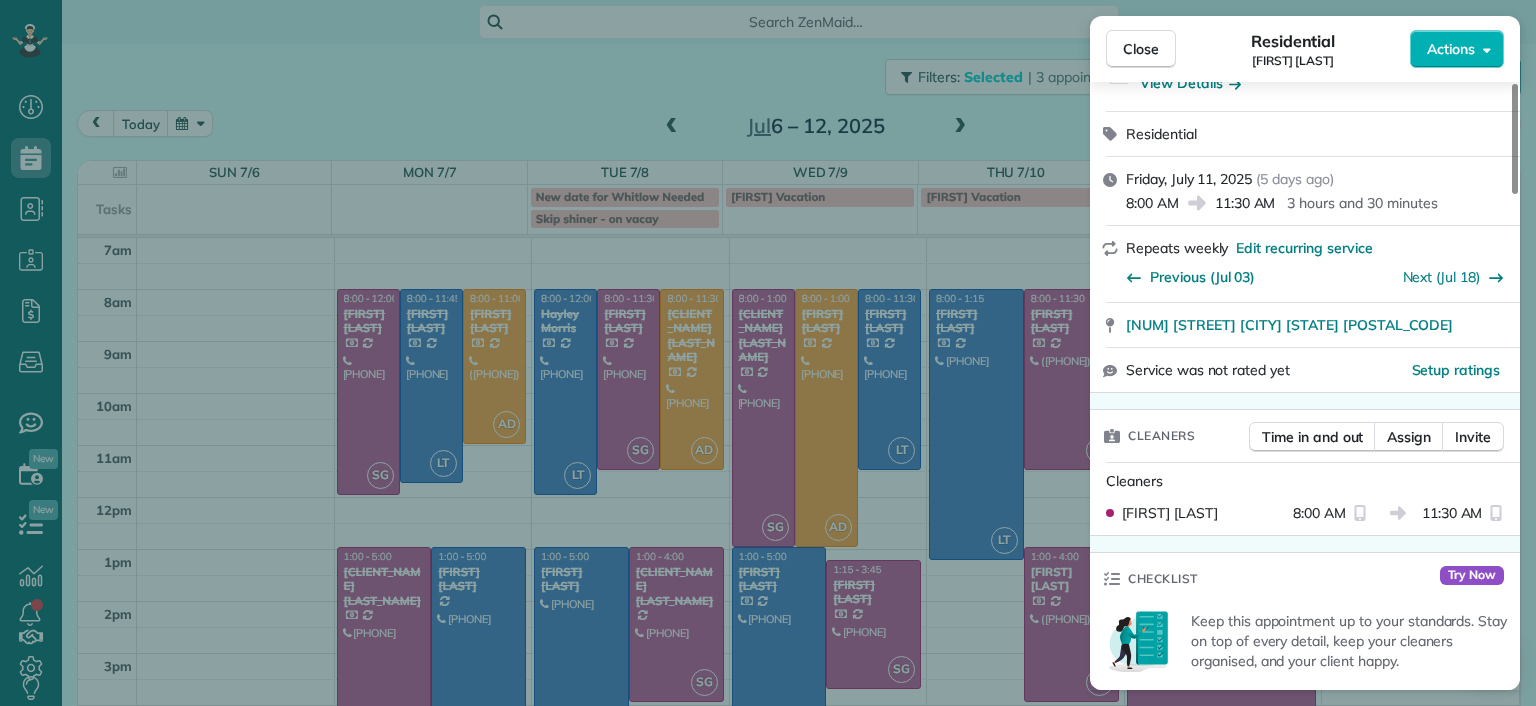 drag, startPoint x: 549, startPoint y: 74, endPoint x: 586, endPoint y: 83, distance: 38.078865 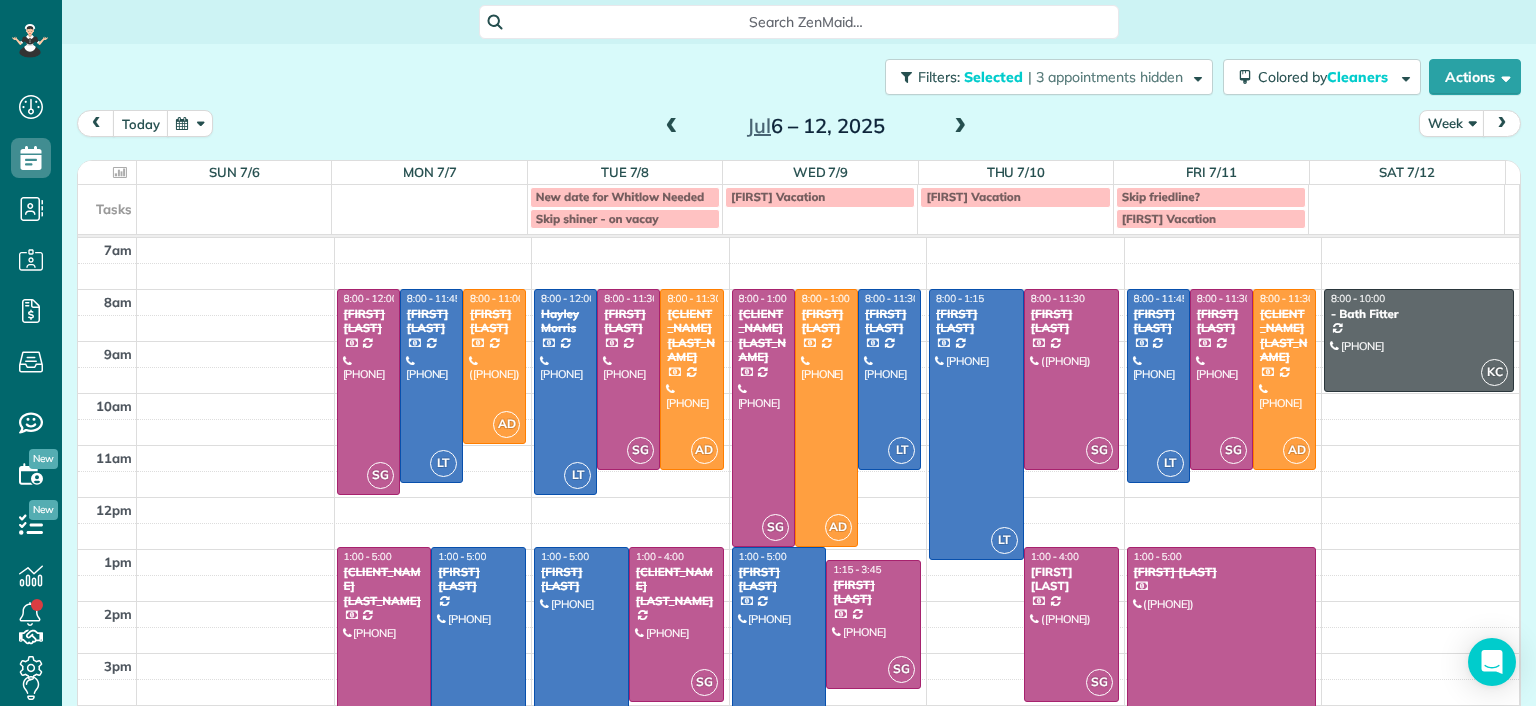 click at bounding box center [960, 127] 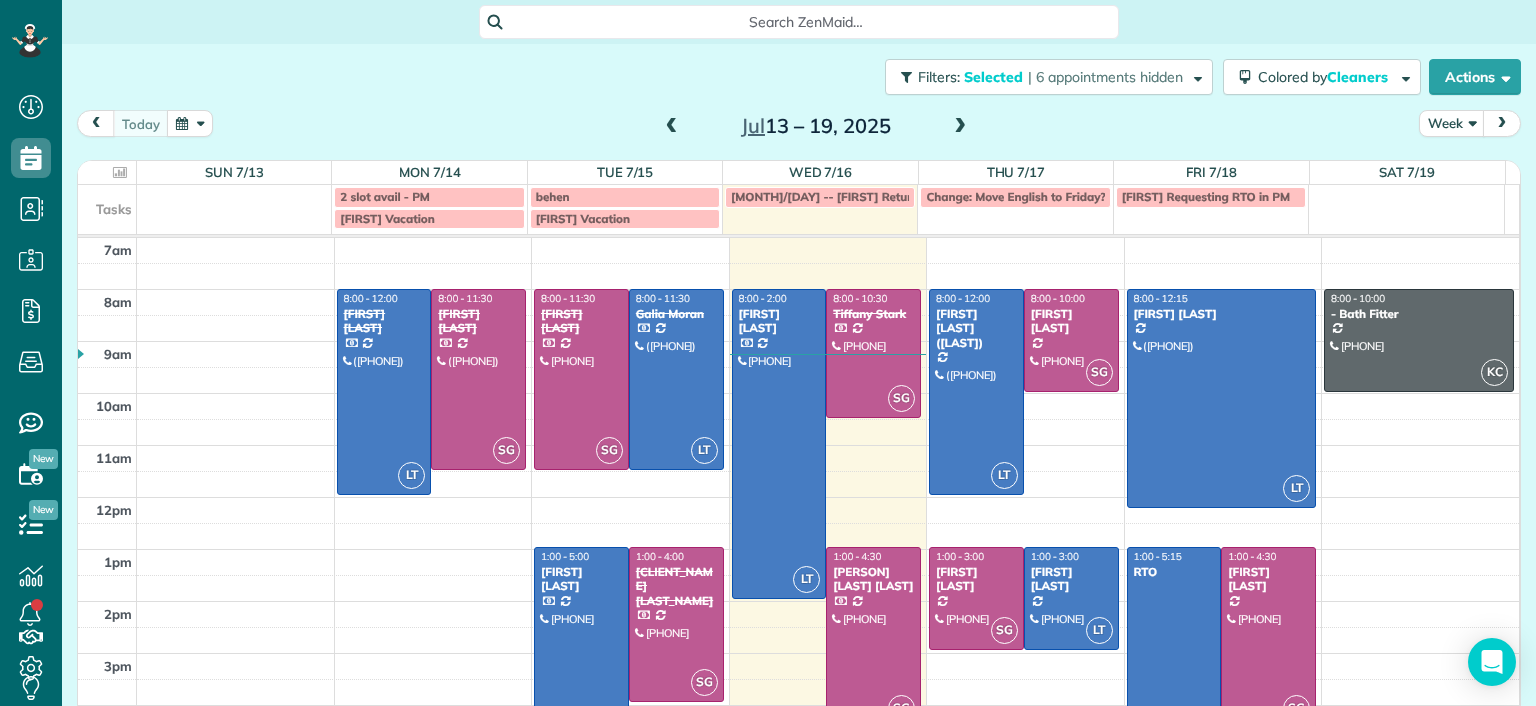 click at bounding box center [672, 127] 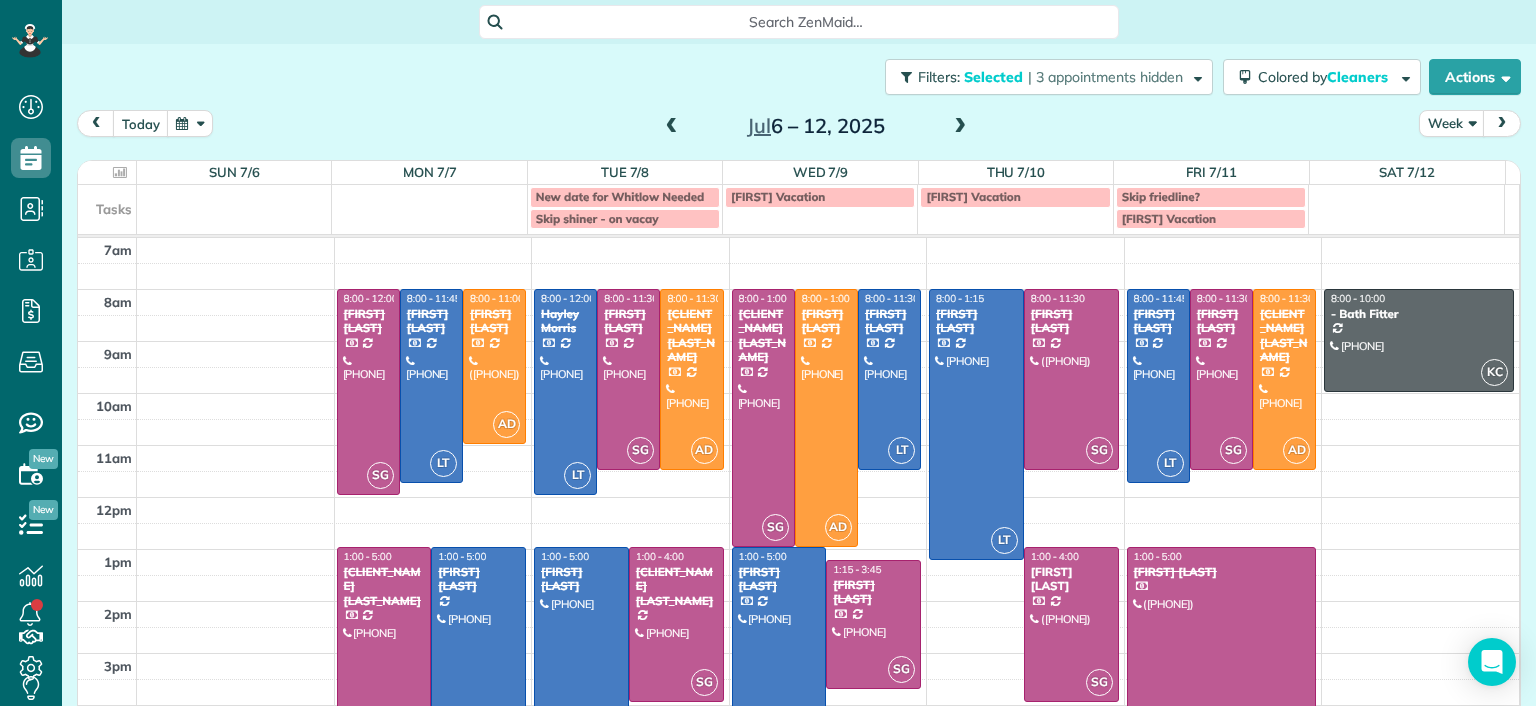 click at bounding box center [1222, 650] 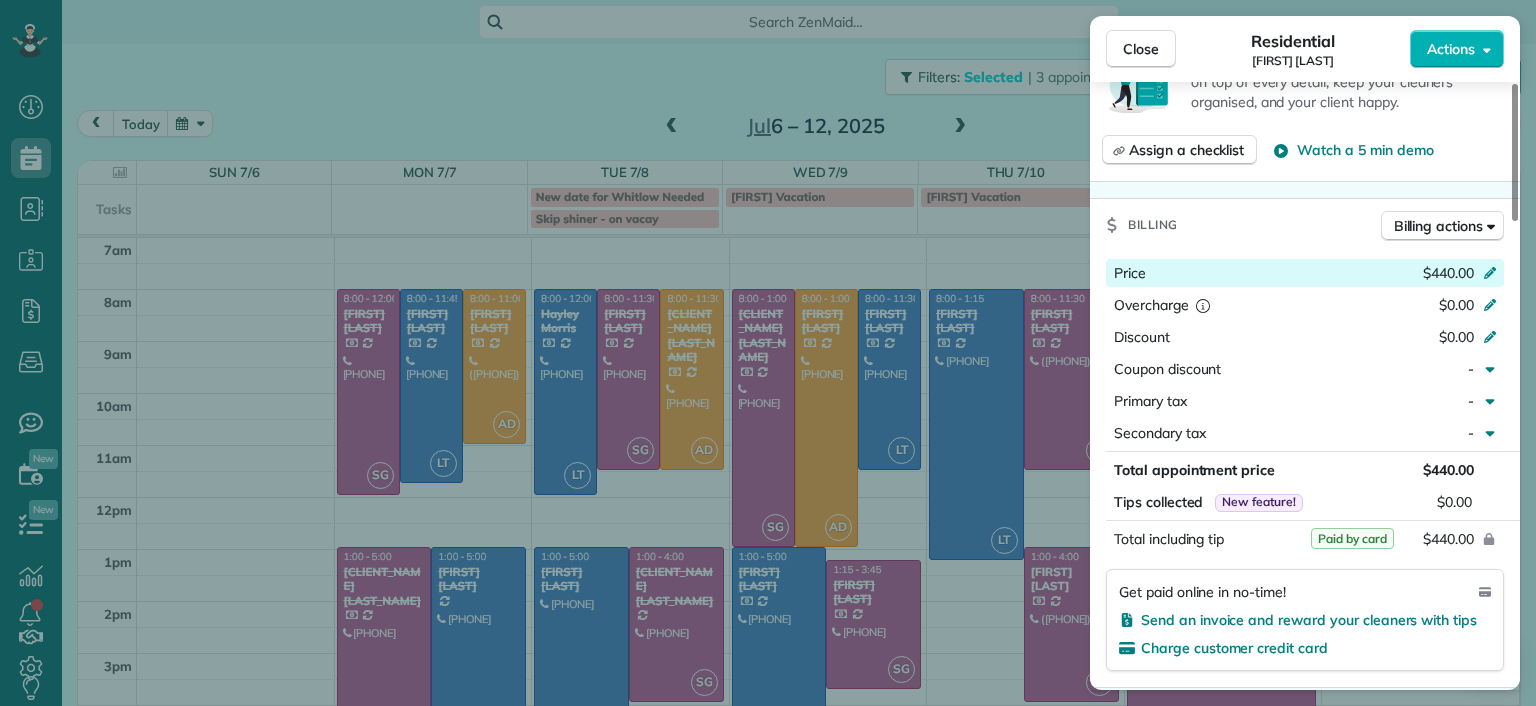 scroll, scrollTop: 1000, scrollLeft: 0, axis: vertical 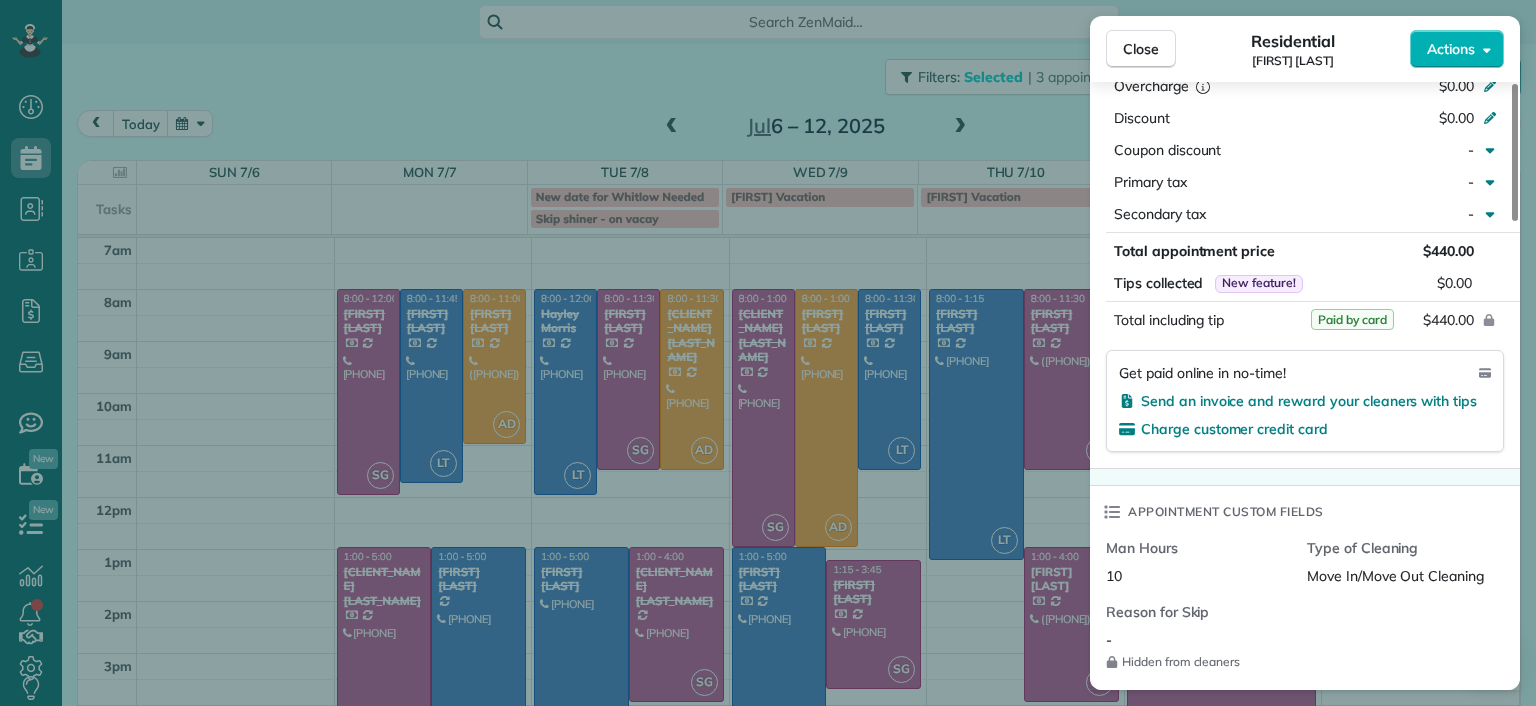 click on "Close Residential [NAME] Actions Status Completed [NAME] · Open profile Mobile ([PHONE]) Copy [EMAIL] Copy View Details Residential Friday, July 11, 2025 ( 5 days ago ) 1:00 PM 5:00 PM 4 hours and 0 minutes One time 5805 Christopher Lane [CITY] [STATE] 23226 Open access information Service was not rated yet Setup ratings Cleaners Time in and out Assign Invite Cleaners [NAME]   [NAME] 1:00 PM 5:00 PM [NAME]   [NAME] 1:00 PM 5:00 PM Checklist Try Now Keep this appointment up to your standards. Stay on top of every detail, keep your cleaners organised, and your client happy. Assign a checklist Watch a 5 min demo Billing Billing actions Price $440.00 Overcharge $0.00 Discount $0.00 Coupon discount - Primary tax - Secondary tax - Total appointment price $440.00 Tips collected New feature! $0.00 Paid by card Total including tip $440.00 Get paid online in no-time! Send an invoice and reward your cleaners with tips Charge customer credit card Appointment custom fields Man Hours 10 Reason for Skip" at bounding box center [768, 353] 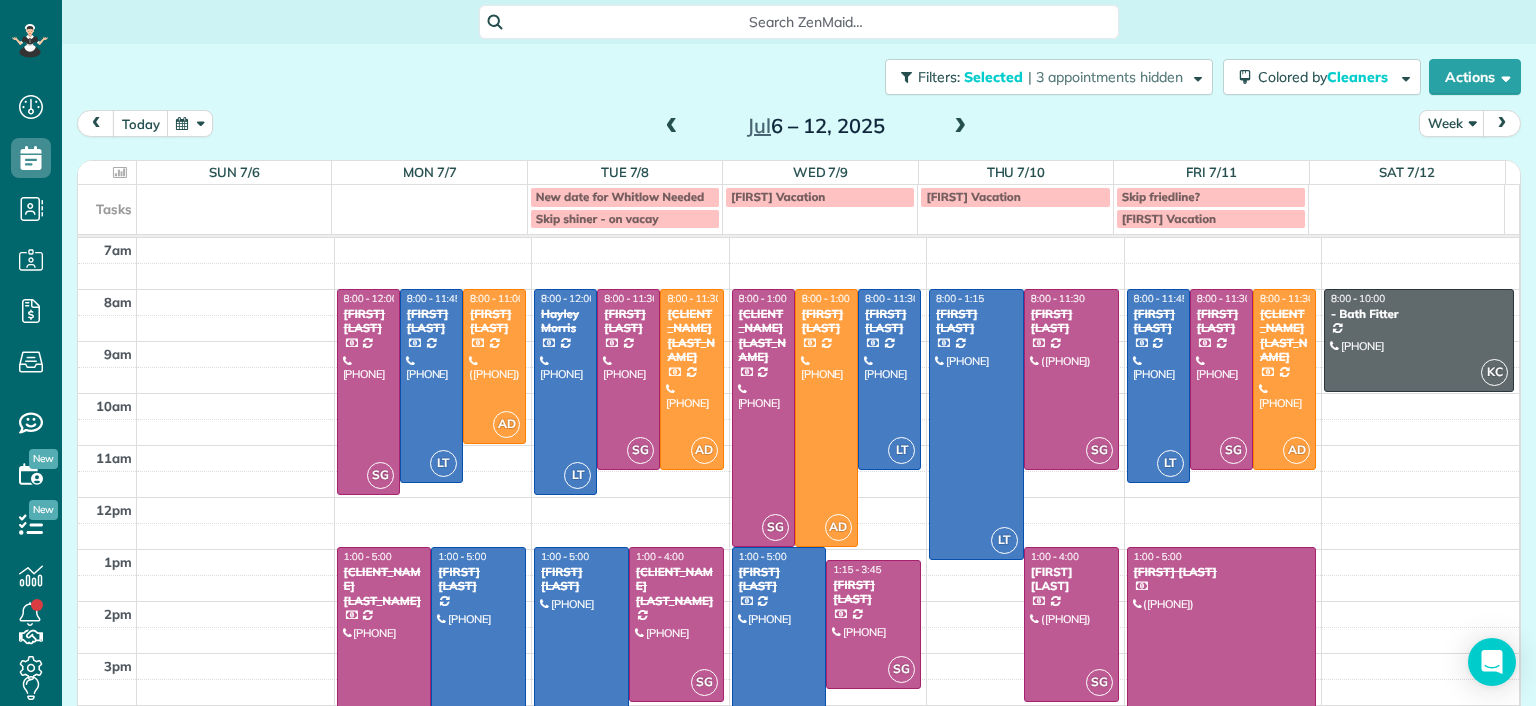 click at bounding box center (1222, 650) 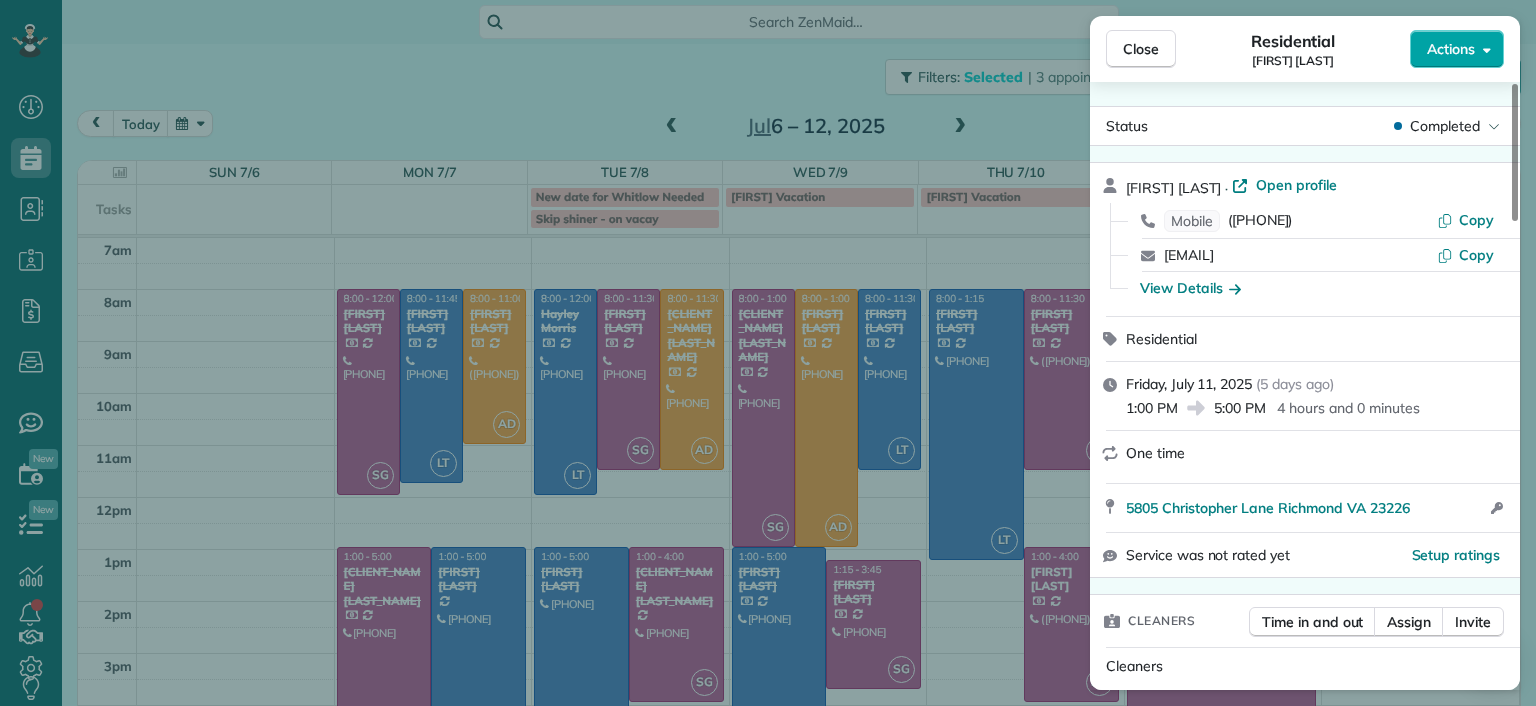 click on "Actions" at bounding box center [1457, 49] 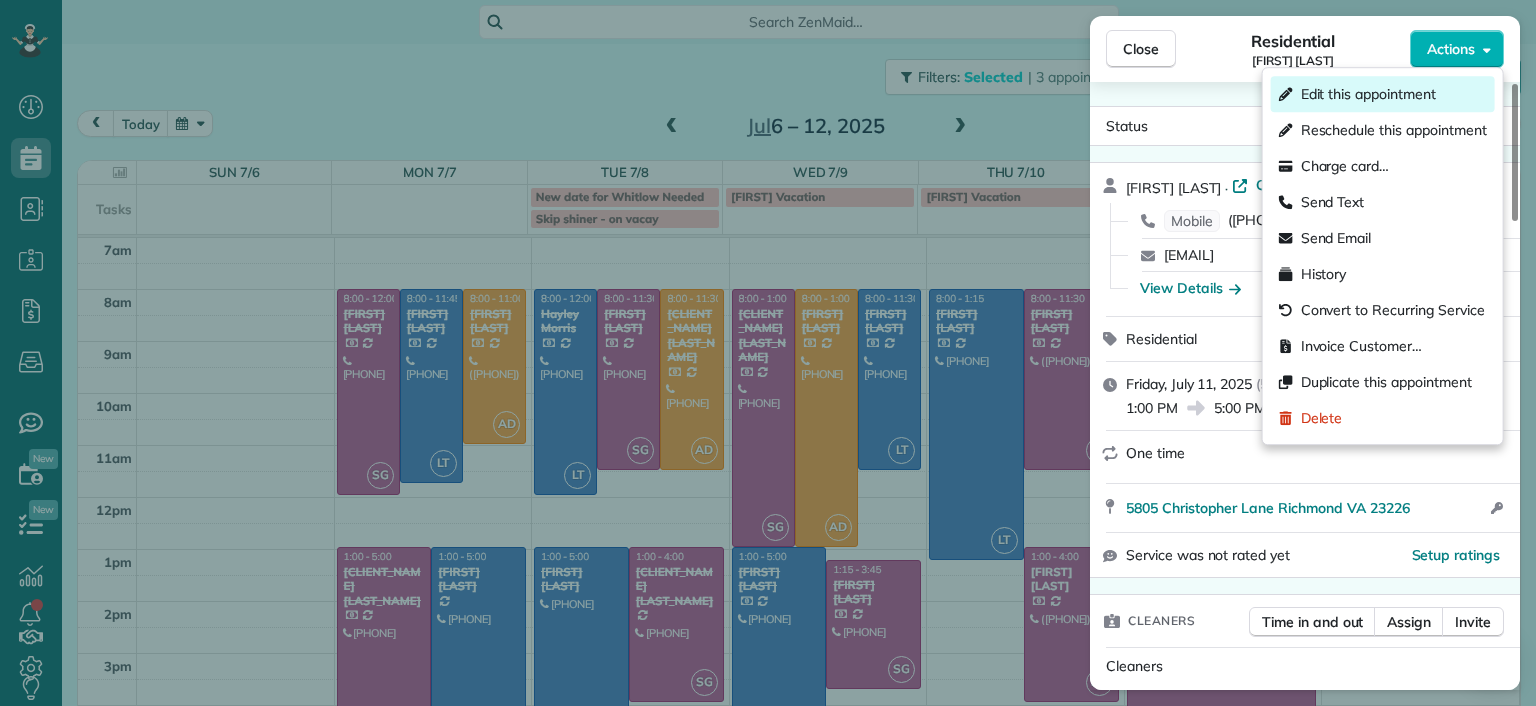 click on "Edit this appointment" at bounding box center (1368, 94) 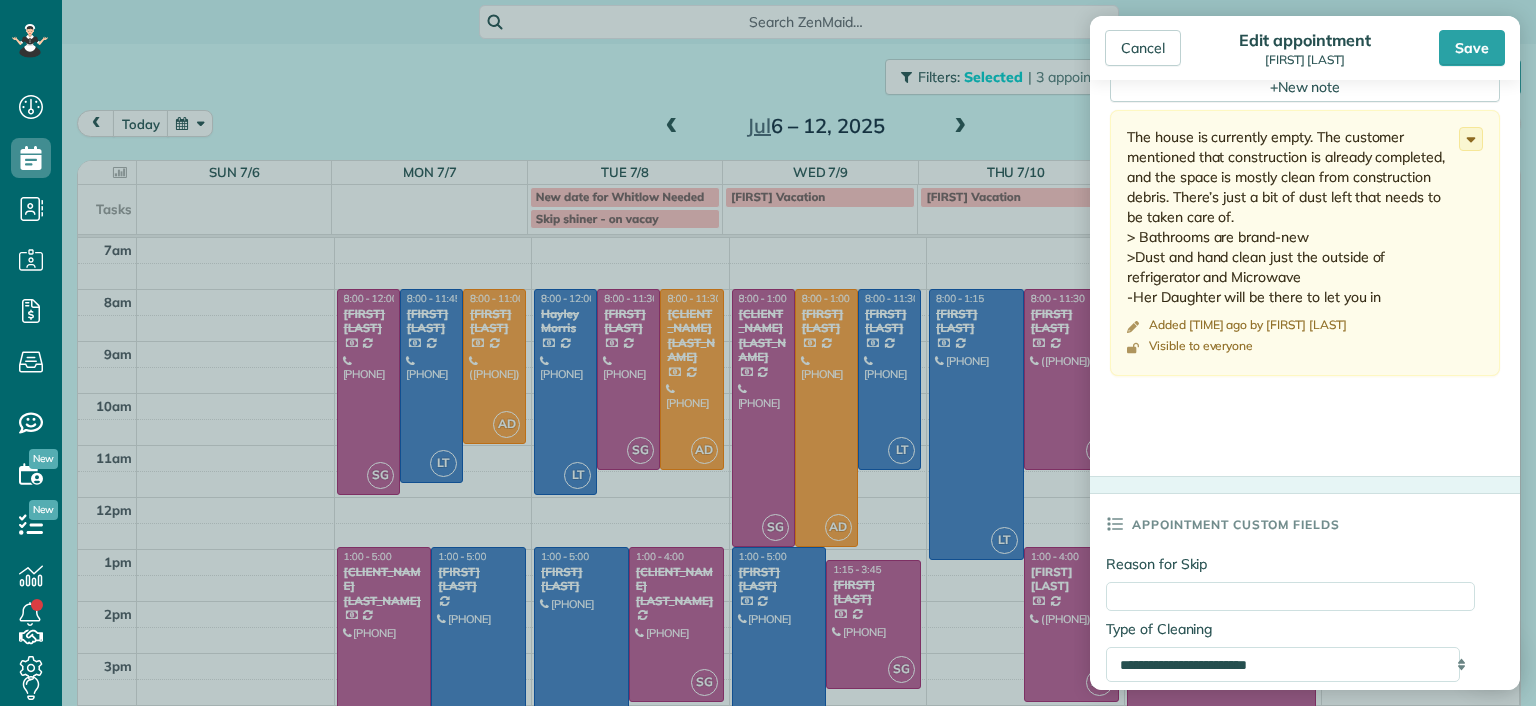 scroll, scrollTop: 1100, scrollLeft: 0, axis: vertical 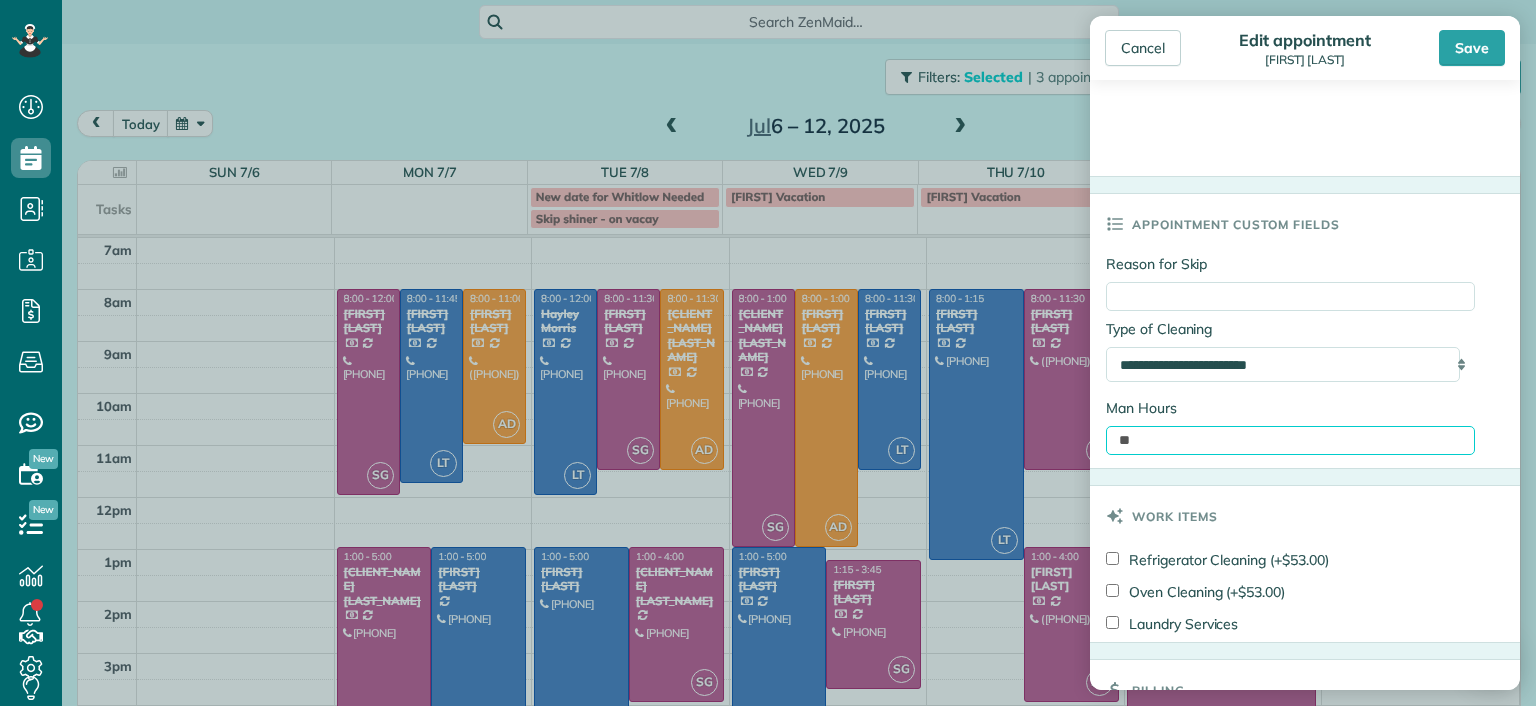 drag, startPoint x: 1152, startPoint y: 435, endPoint x: 1047, endPoint y: 425, distance: 105.47511 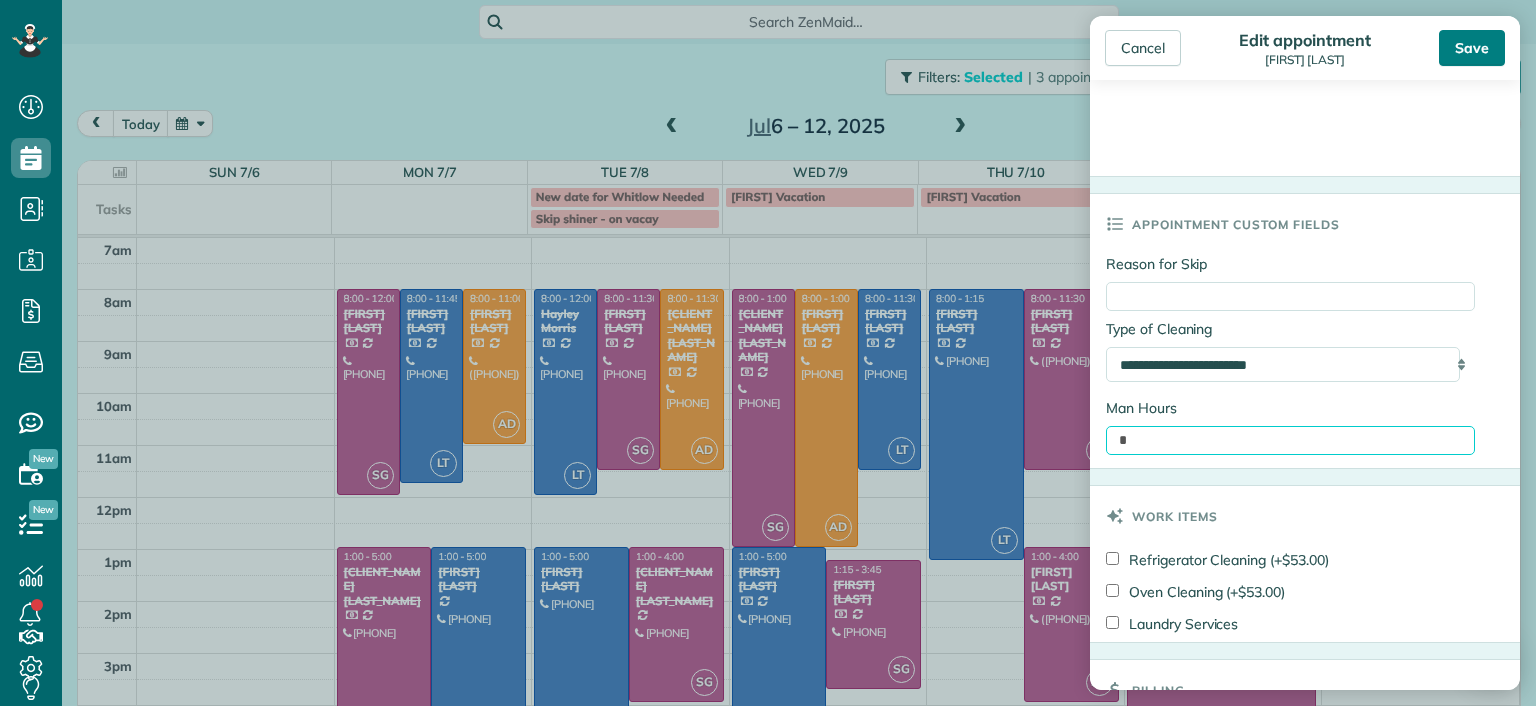 type on "*" 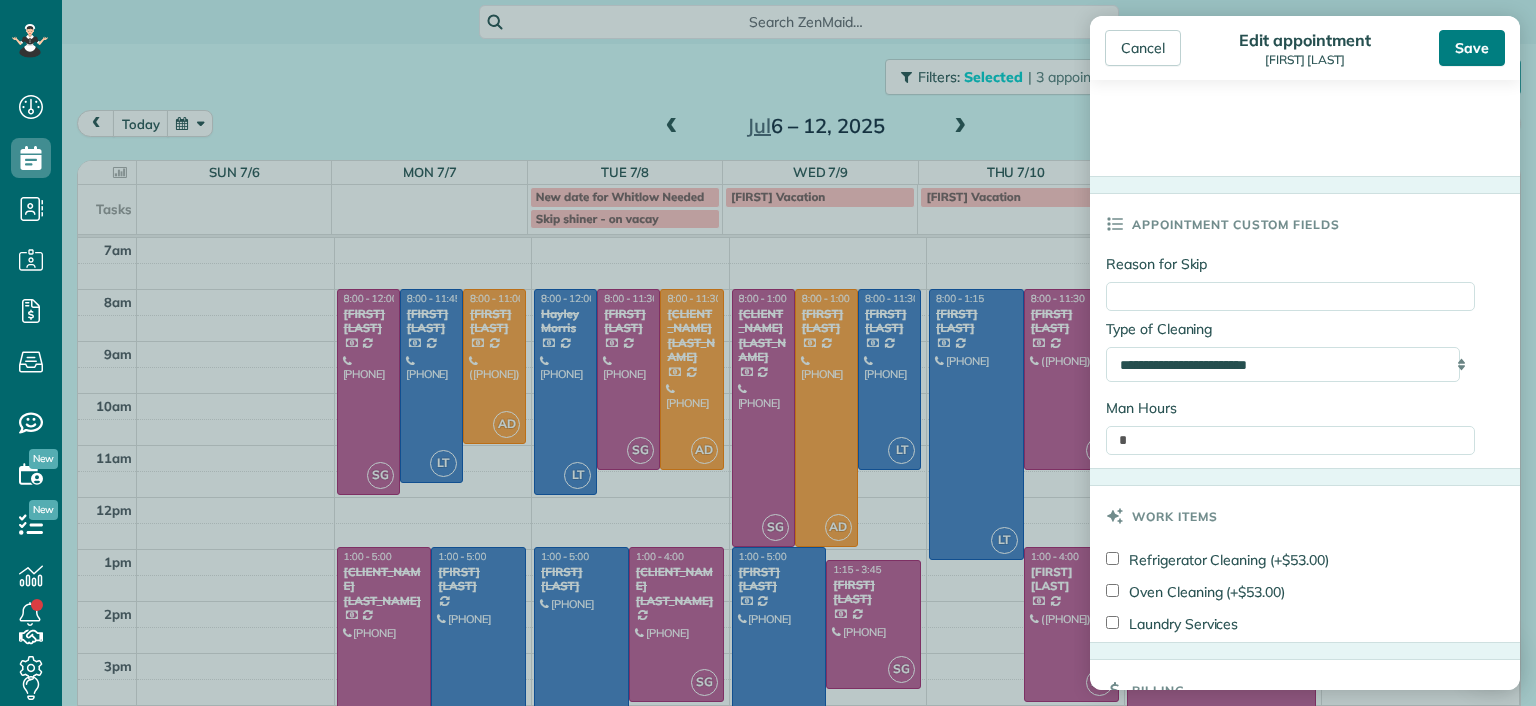 click on "Save" at bounding box center (1472, 48) 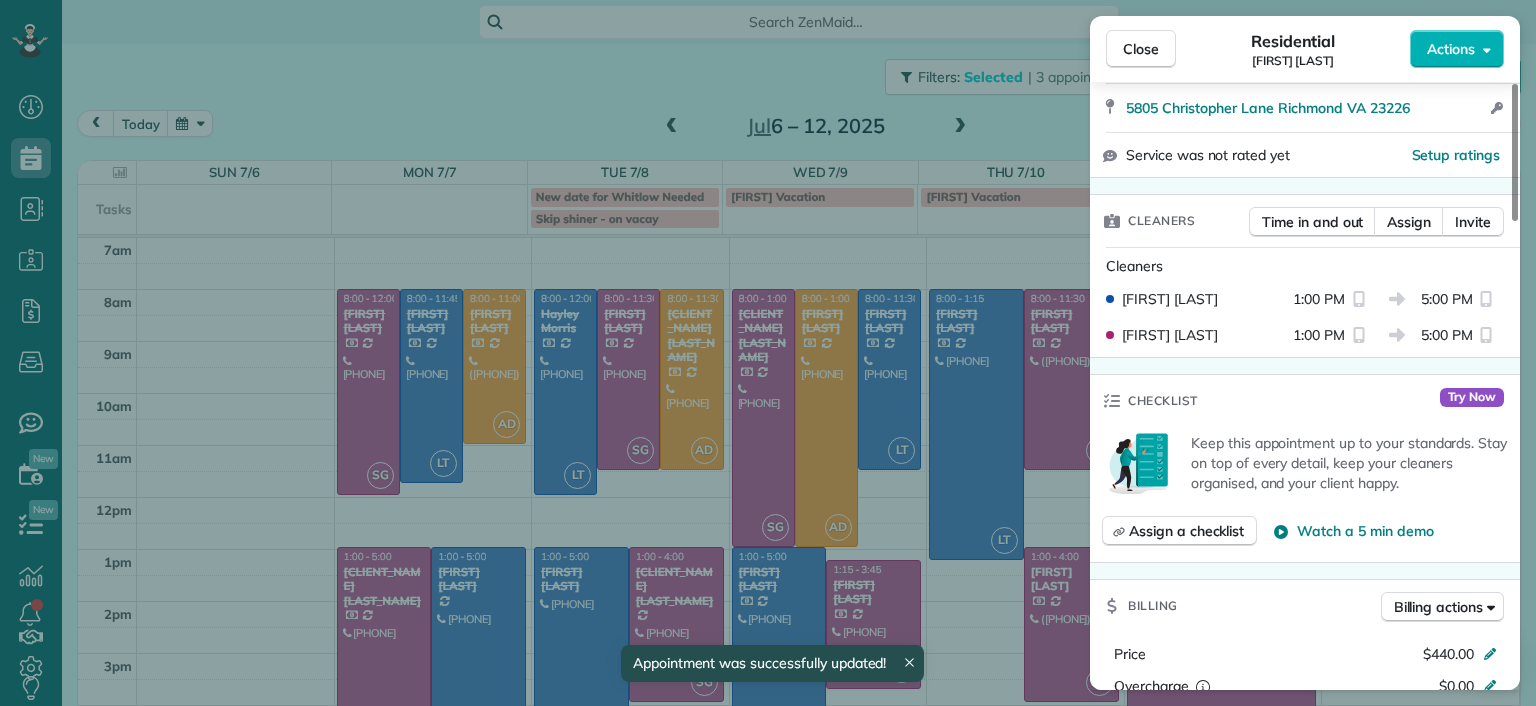 scroll, scrollTop: 500, scrollLeft: 0, axis: vertical 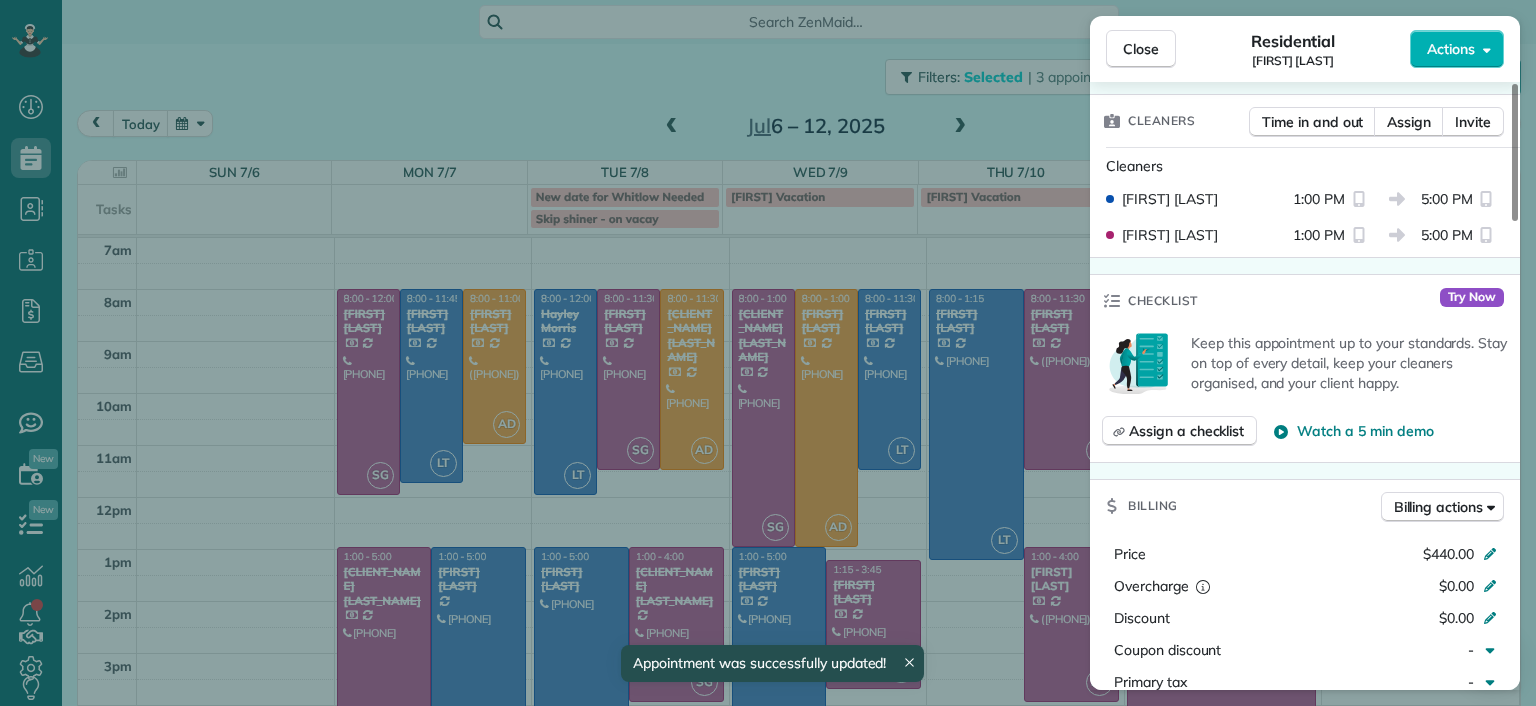 click on "Close Residential [NAME] Actions Status Completed [NAME] · Open profile Mobile ([PHONE]) Copy [EMAIL] Copy View Details Residential Friday, July 11, 2025 ( 5 days ago ) 1:00 PM 5:00 PM 4 hours and 0 minutes One time 5805 Christopher Lane [CITY] [STATE] 23226 Open access information Service was not rated yet Setup ratings Cleaners Time in and out Assign Invite Cleaners [NAME]   [NAME] 1:00 PM 5:00 PM [NAME]   [NAME] 1:00 PM 5:00 PM Checklist Try Now Keep this appointment up to your standards. Stay on top of every detail, keep your cleaners organised, and your client happy. Assign a checklist Watch a 5 min demo Billing Billing actions Price $440.00 Overcharge $0.00 Discount $0.00 Coupon discount - Primary tax - Secondary tax - Total appointment price $440.00 Tips collected New feature! $0.00 Paid by card Total including tip $440.00 Get paid online in no-time! Send an invoice and reward your cleaners with tips Charge customer credit card Appointment custom fields Man Hours 10 Reason for Skip" at bounding box center [768, 353] 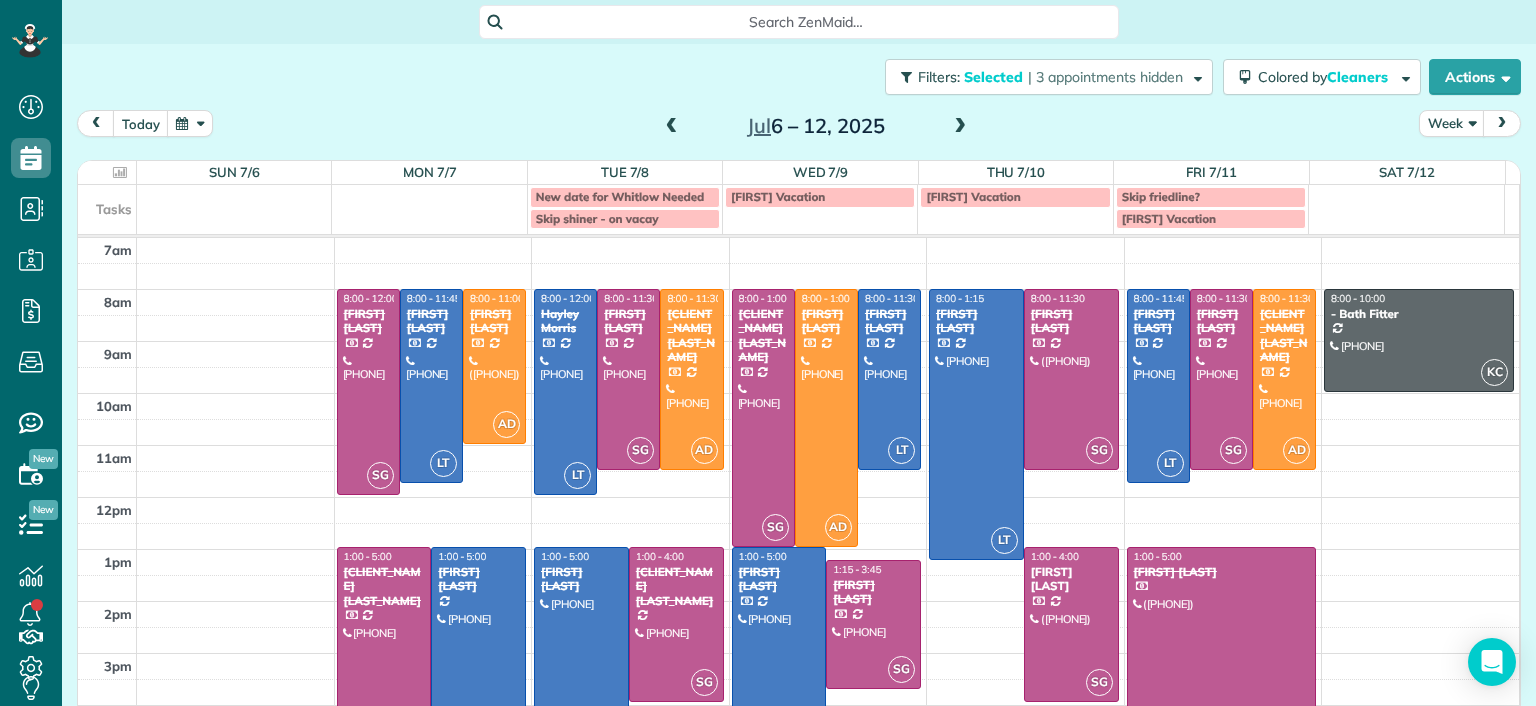 click at bounding box center (1222, 650) 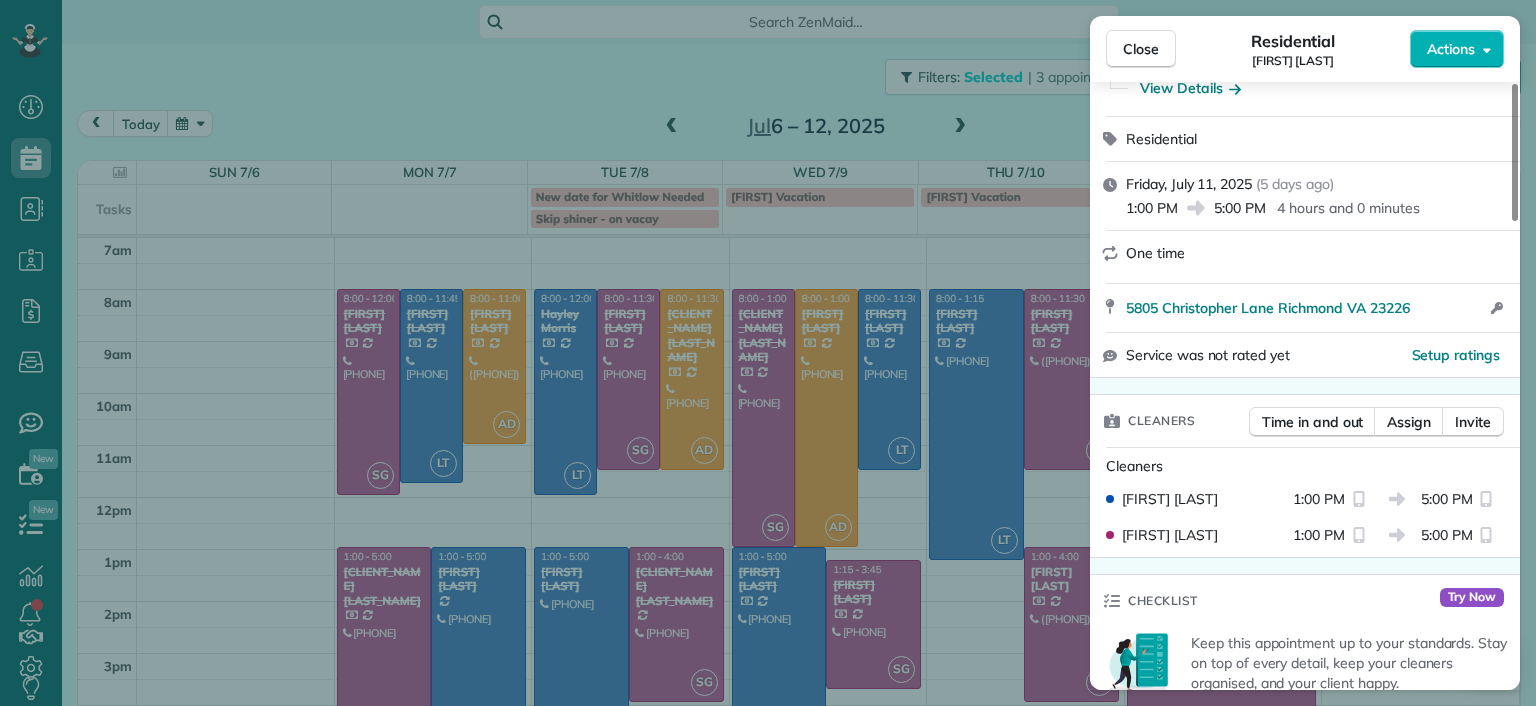 click on "Close Residential [NAME] Actions Status Completed [NAME] · Open profile Mobile ([PHONE]) Copy [EMAIL] Copy View Details Residential Friday, July 11, 2025 ( 5 days ago ) 1:00 PM 5:00 PM 4 hours and 0 minutes One time 5805 Christopher Lane [CITY] [STATE] 23226 Open access information Service was not rated yet Setup ratings Cleaners Time in and out Assign Invite Cleaners [NAME]   [NAME] 1:00 PM 5:00 PM [NAME]   [NAME] 1:00 PM 5:00 PM Checklist Try Now Keep this appointment up to your standards. Stay on top of every detail, keep your cleaners organised, and your client happy. Assign a checklist Watch a 5 min demo Billing Billing actions Price $440.00 Overcharge $0.00 Discount $0.00 Coupon discount - Primary tax - Secondary tax - Total appointment price $440.00 Tips collected New feature! $0.00 Paid by card Total including tip $440.00 Get paid online in no-time! Send an invoice and reward your cleaners with tips Charge customer credit card Appointment custom fields Man Hours 10 Reason for Skip" at bounding box center (768, 353) 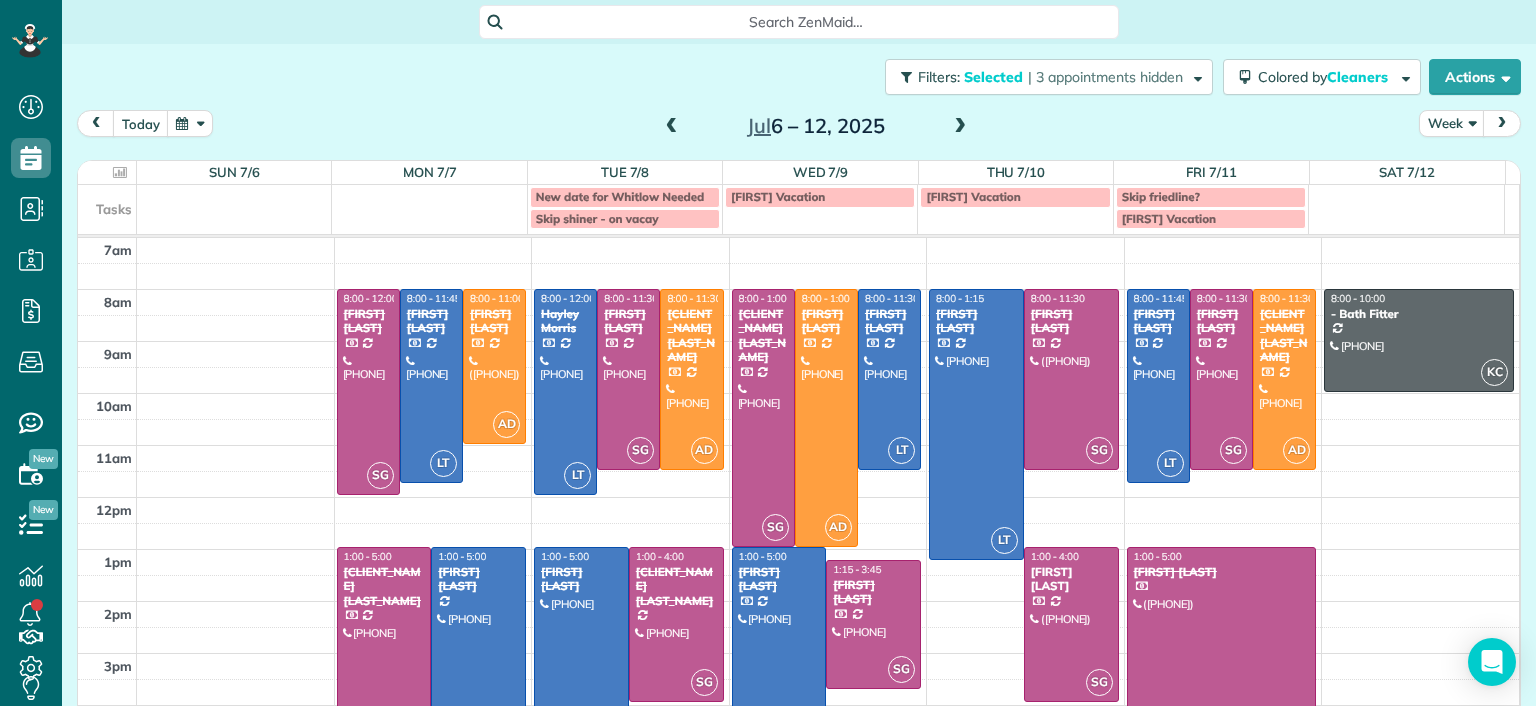 click at bounding box center (1222, 650) 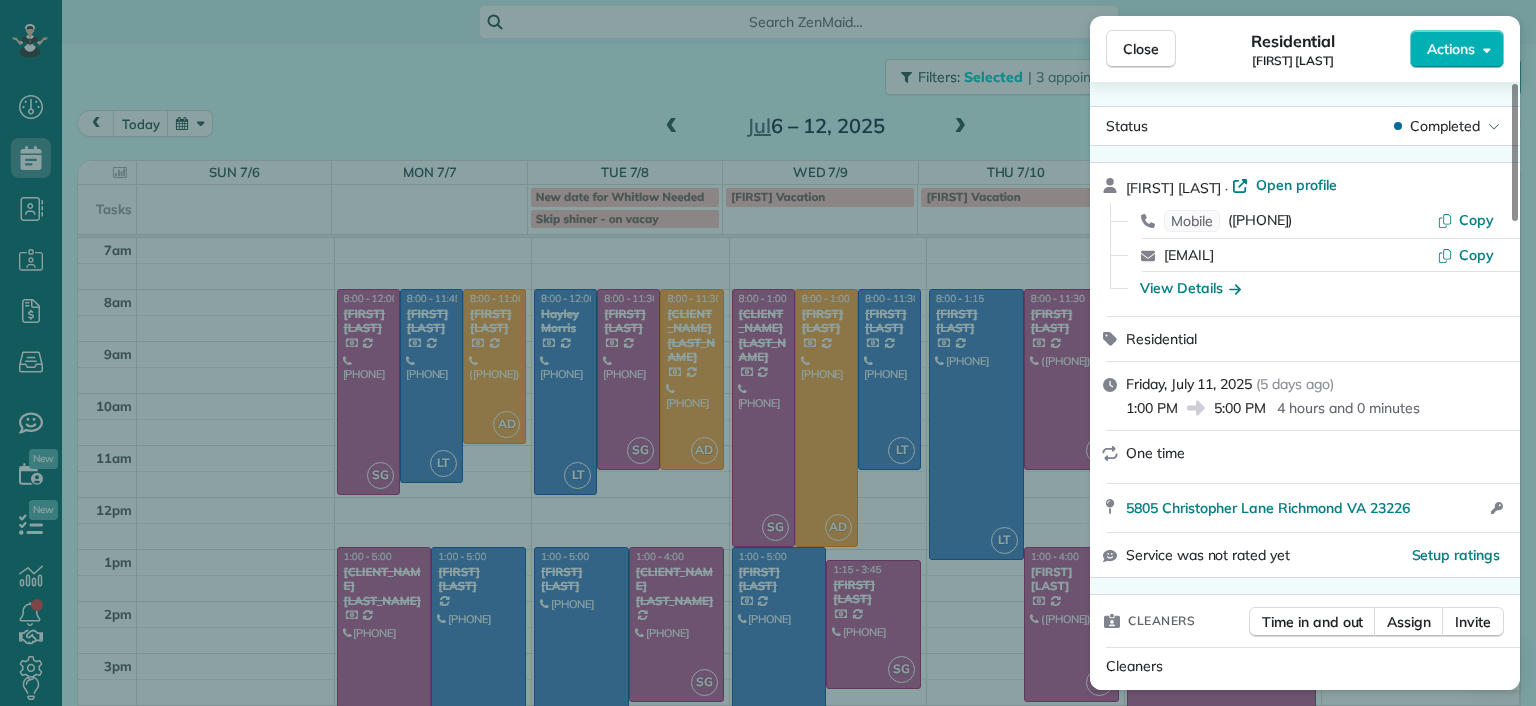 click on "Close Residential [NAME] Actions Status Completed [NAME] · Open profile Mobile ([PHONE]) Copy [EMAIL] Copy View Details Residential Friday, July 11, 2025 ( 5 days ago ) 1:00 PM 5:00 PM 4 hours and 0 minutes One time 5805 Christopher Lane [CITY] [STATE] 23226 Open access information Service was not rated yet Setup ratings Cleaners Time in and out Assign Invite Cleaners [NAME]   [NAME] 1:00 PM 5:00 PM [NAME]   [NAME] 1:00 PM 5:00 PM Checklist Try Now Keep this appointment up to your standards. Stay on top of every detail, keep your cleaners organised, and your client happy. Assign a checklist Watch a 5 min demo Billing Billing actions Price $440.00 Overcharge $0.00 Discount $0.00 Coupon discount - Primary tax - Secondary tax - Total appointment price $440.00 Tips collected New feature! $0.00 Paid by card Total including tip $440.00 Get paid online in no-time! Send an invoice and reward your cleaners with tips Charge customer credit card Appointment custom fields Man Hours 10 Reason for Skip" at bounding box center [768, 353] 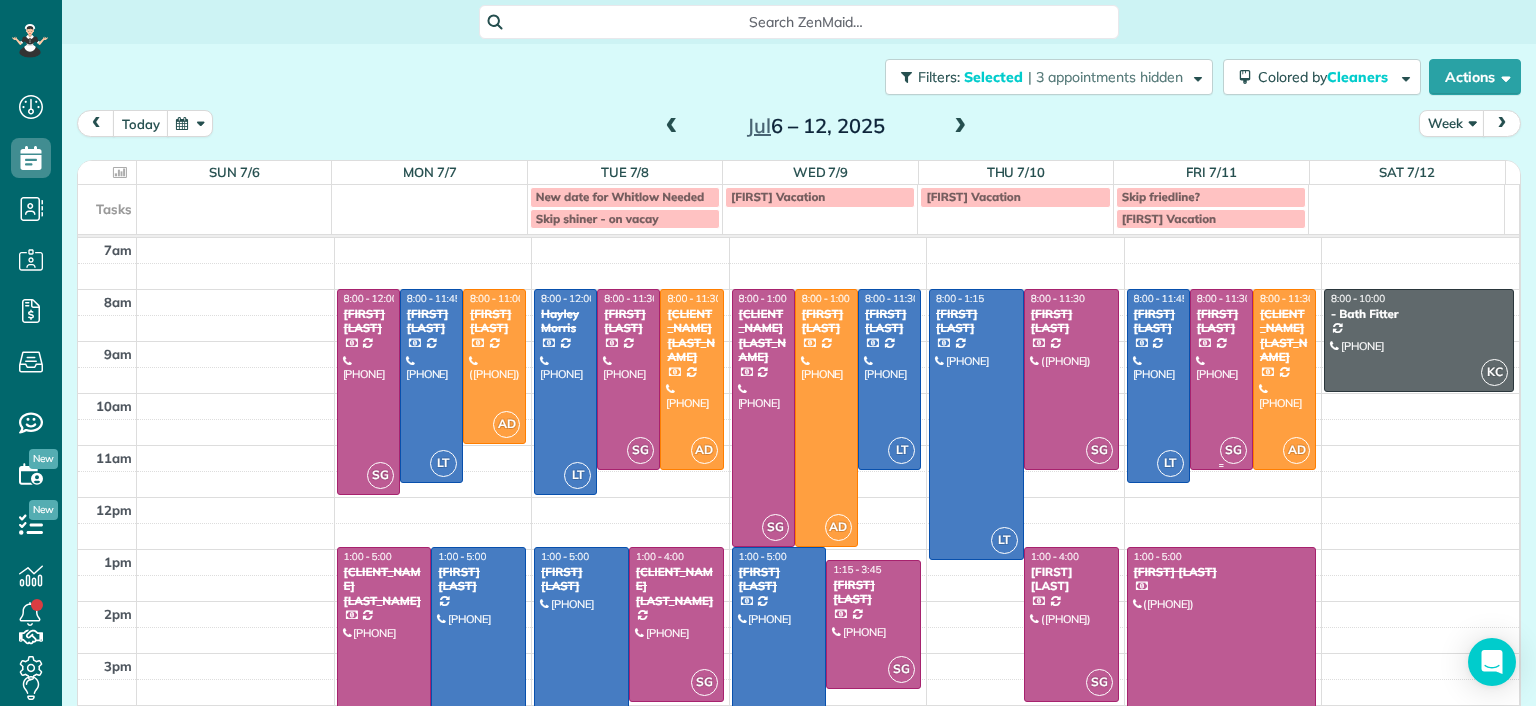 click on "[FIRST] [LAST]" at bounding box center (1221, 321) 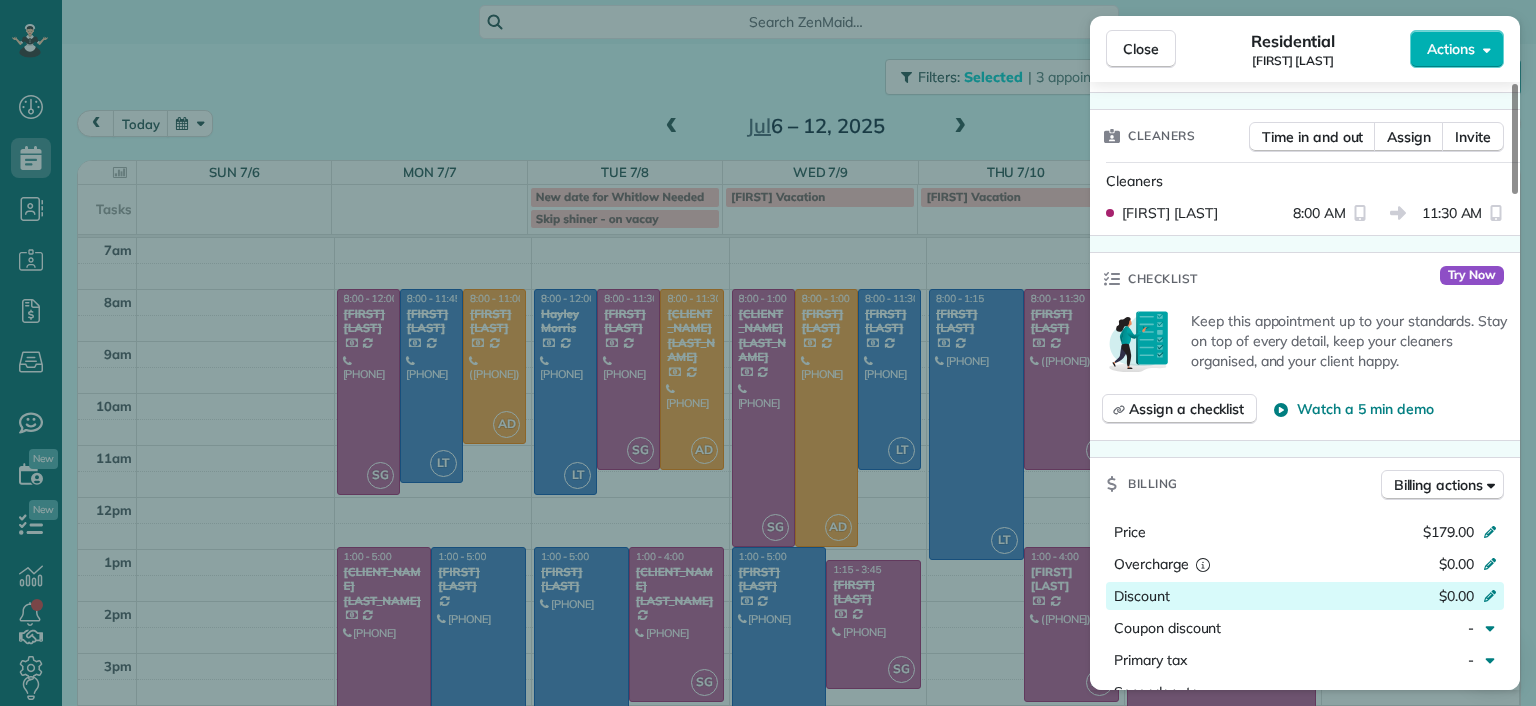 scroll, scrollTop: 1000, scrollLeft: 0, axis: vertical 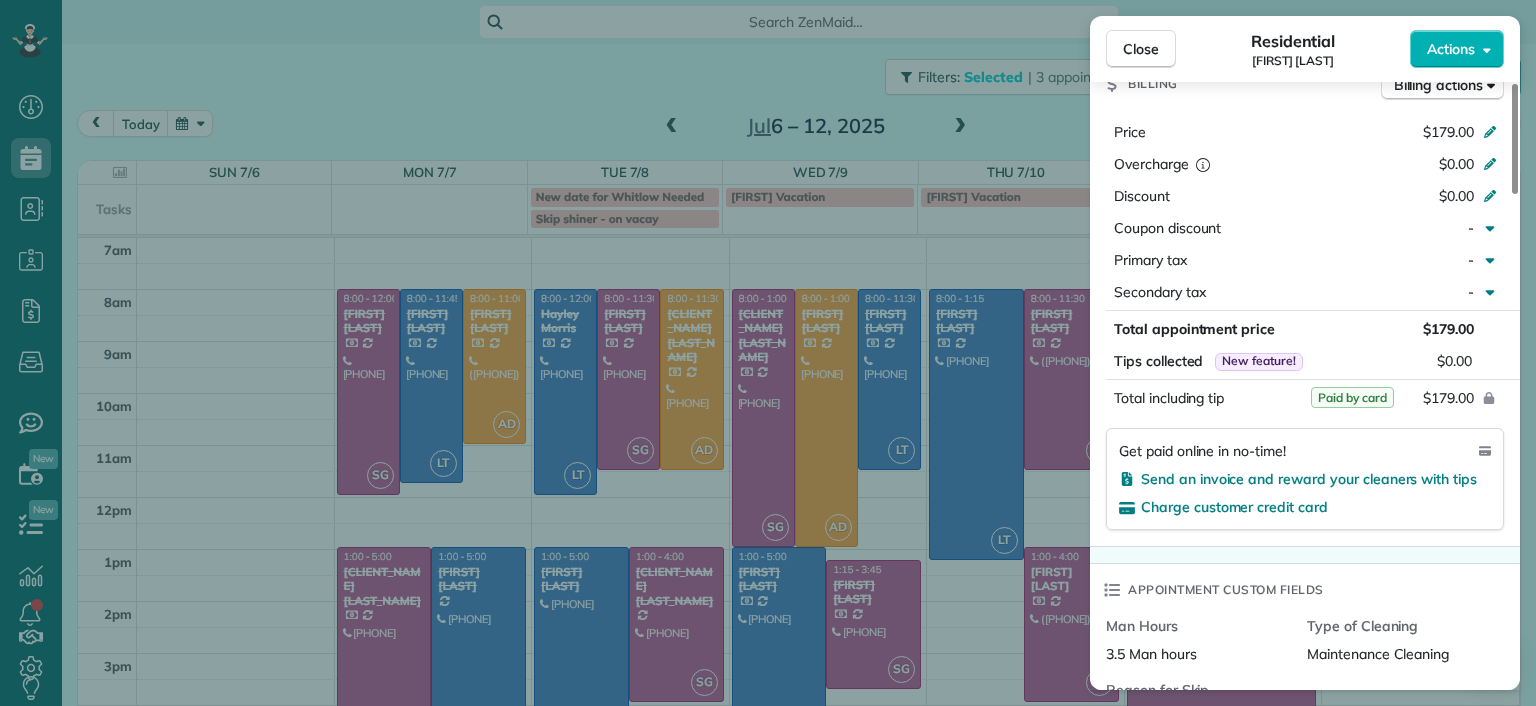 click on "Close Residential [FIRST] [LAST] Actions Status Completed [FIRST] [LAST] · Open profile Spouse [PHONE] Copy Mobile [PHONE] Do not call cx unless emergency  Copy [EMAIL] Copy [EMAIL] Copy View Details Residential Friday, [DATE] ( [NUM] days ago ) 8:00 AM 11:30 AM 3 hours and 30 minutes Repeats weekly Edit recurring service Previous (Jul 03) Next (Jul 18) [NUM] [STREET] [CITY] [STATE] [POSTAL_CODE] Service was not rated yet Setup ratings Cleaners Time in and out Assign Invite Cleaners [FIRST] [LAST] 8:00 AM 11:30 AM Checklist Try Now Keep this appointment up to your standards. Stay on top of every detail, keep your cleaners organised, and your client happy. Assign a checklist Watch a 5 min demo Billing Billing actions Price $179.00 Overcharge $0.00 Discount $0.00 Coupon discount - Primary tax - Secondary tax - Total appointment price $179.00 Tips collected New feature! $0.00 Paid by card Total including tip $179.00 Get paid online in no-time! Charge customer credit card -   8" at bounding box center [768, 353] 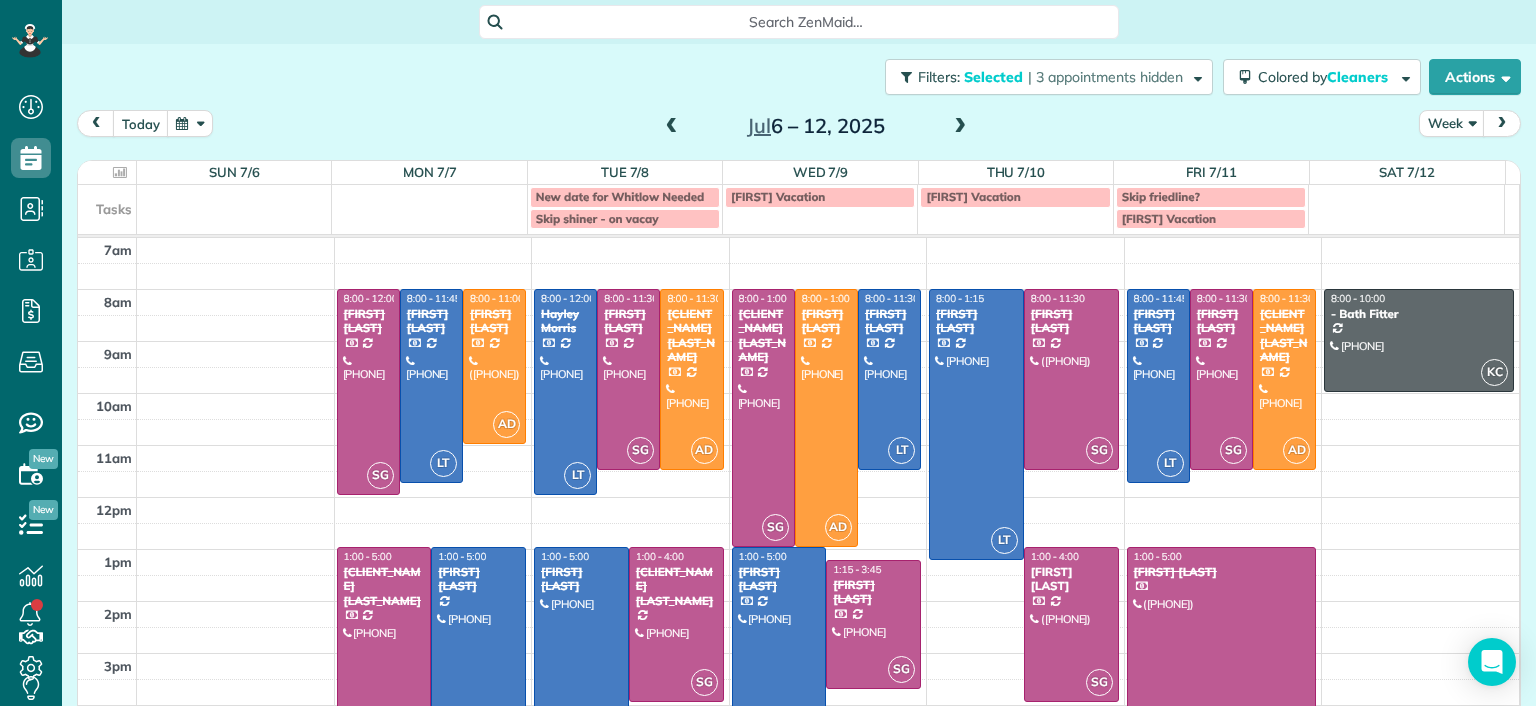 click at bounding box center (960, 127) 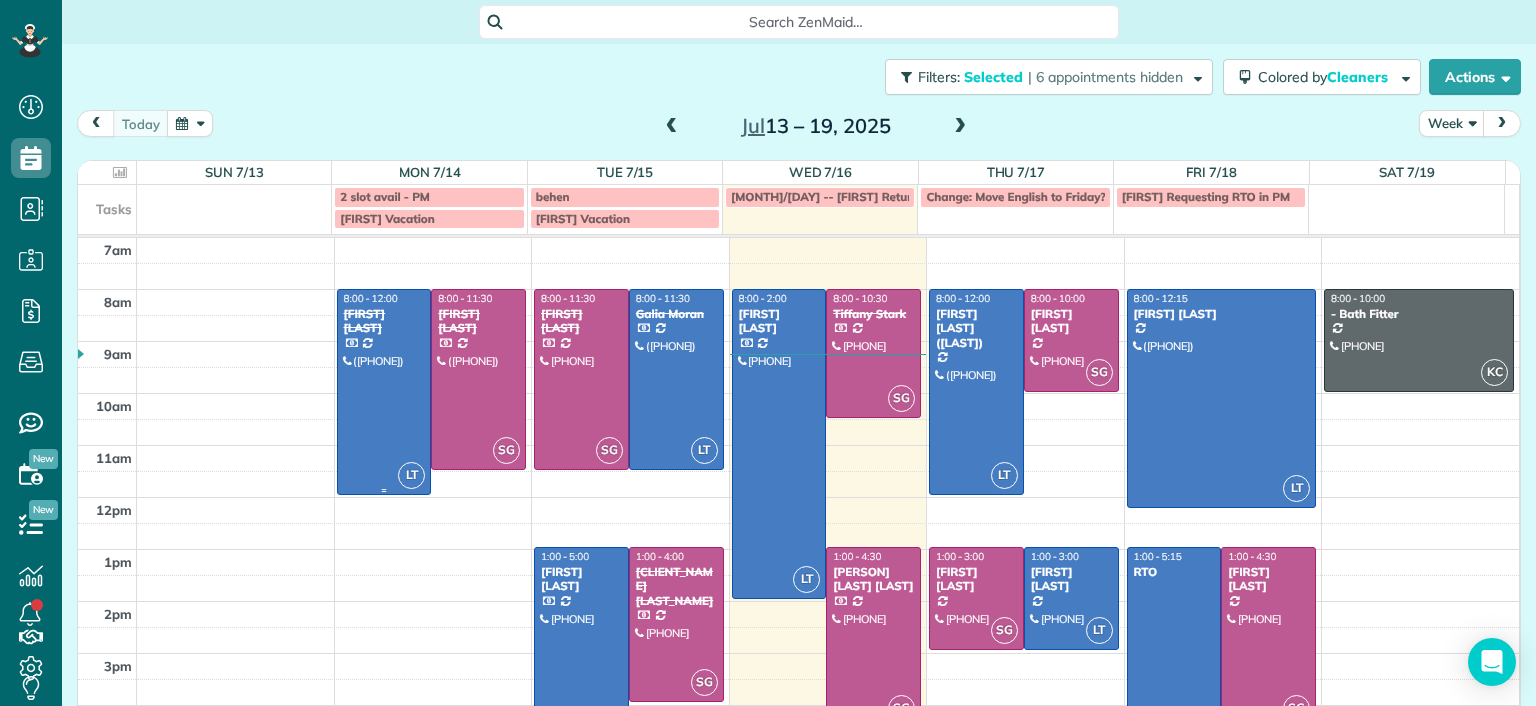 click at bounding box center [384, 392] 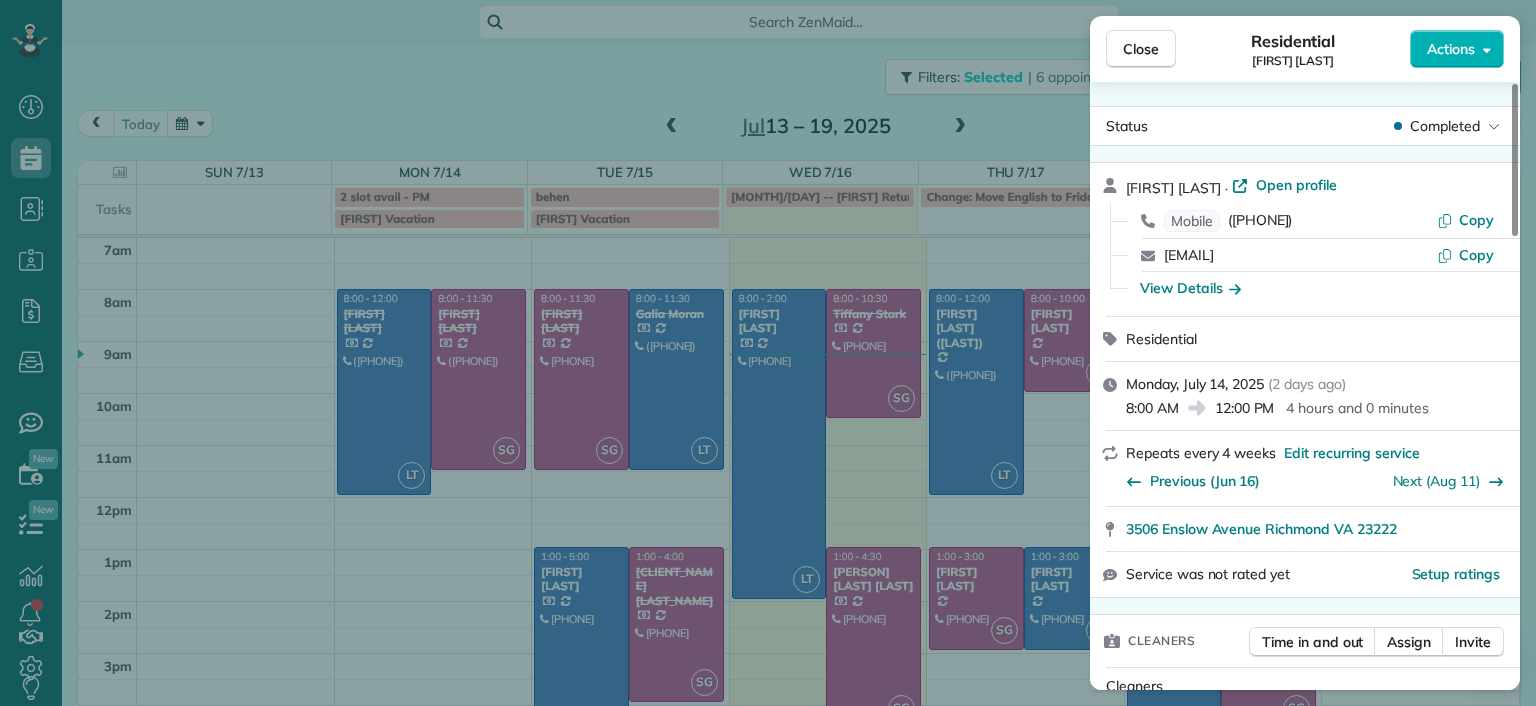 click on "Close Residential [FIRST] [LAST] Actions Status Completed [FIRST] [LAST] · Open profile Mobile ([PHONE]) Copy [EMAIL] Copy View Details Residential Monday, July 14, 2025 ( 2 days ago ) 8:00 AM 12:00 PM 4 hours and 0 minutes Repeats every 4 weeks Edit recurring service Previous (Jun 16) Next (Aug 11) [NUMBER] [STREET] [CITY] [STATE] [POSTAL_CODE] Service was not rated yet Setup ratings Cleaners Time in and out Assign Invite Cleaners [FIRST] [LAST] 8:00 AM 12:00 PM Checklist Try Now Keep this appointment up to your standards. Stay on top of every detail, keep your cleaners organised, and your client happy. Assign a checklist Watch a 5 min demo Billing Billing actions Price $220.00 Overcharge $0.00 Discount $0.00 Coupon discount - Primary tax - Secondary tax - Total appointment price $220.00 Tips collected New feature! $0.00 Paid by card Total including tip $220.00 Get paid online in no-time! Send an invoice and reward your cleaners with tips Charge customer credit card Appointment custom fields 4 -" at bounding box center [768, 353] 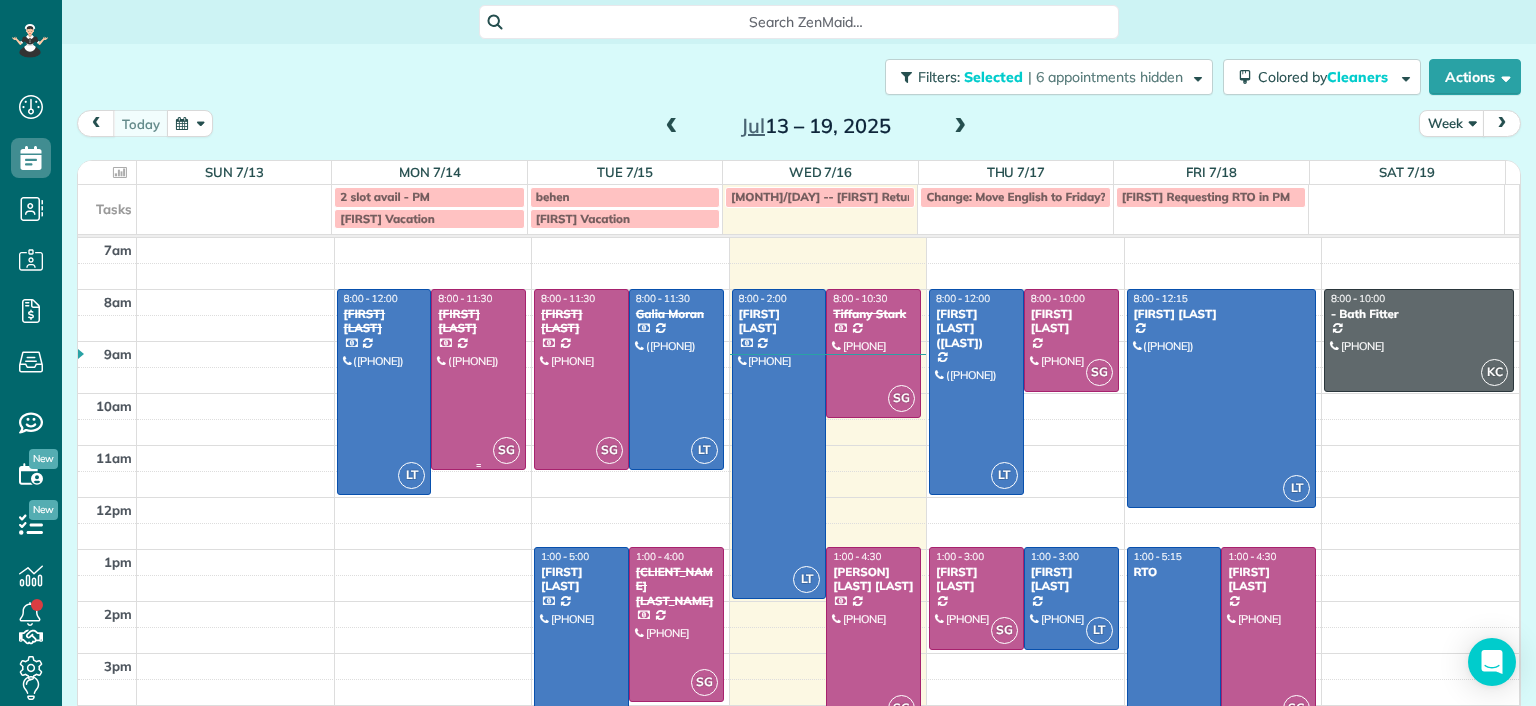 click at bounding box center (478, 379) 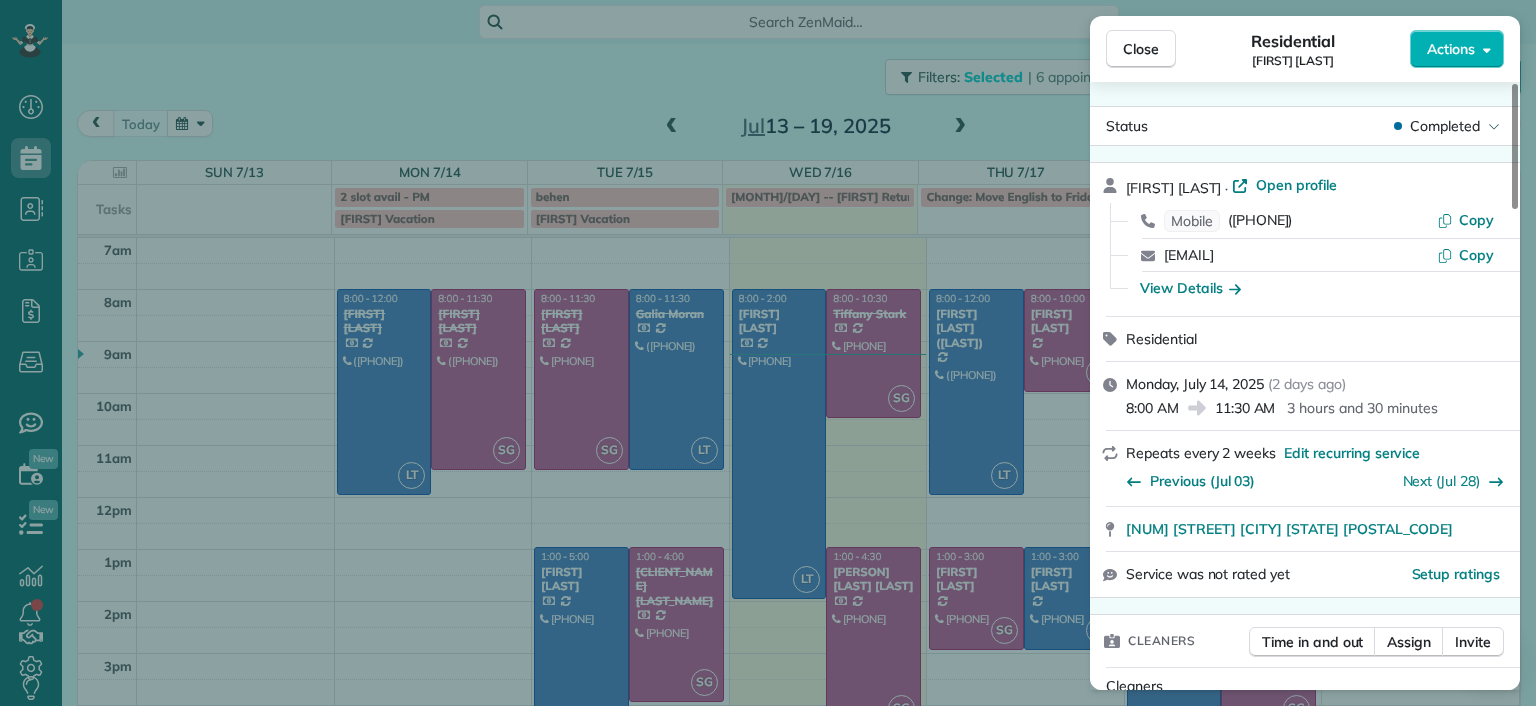 click on "Close Residential [FIRST] [LAST] Actions Status Completed [FIRST] [LAST] · Open profile Mobile [PHONE] Copy [EMAIL] Copy View Details Residential Monday, July 14, 2025 ( 2 days ago ) 8:00 AM 11:30 AM 3 hours and 30 minutes Repeats every 2 weeks Edit recurring service Previous (Jul 03) Next (Jul 28) [NUMBER] [STREET] [CITY] [STATE] [POSTAL_CODE] Service was not rated yet Setup ratings Cleaners Time in and out Assign Invite Cleaners [FIRST] [LAST] 8:00 AM 11:30 AM Checklist Try Now Keep this appointment up to your standards. Stay on top of every detail, keep your cleaners organised, and your client happy. Assign a checklist Watch a 5 min demo Billing Billing actions Price $179.00 Overcharge $0.00 Discount $0.00 Coupon discount - Primary tax - Secondary tax - Total appointment price $179.00 Tips collected New feature! $0.00 Paid by card Total including tip $179.00 Get paid online in no-time! Send an invoice and reward your cleaners with tips Charge customer credit card Appointment custom fields Man Hours -" at bounding box center [768, 353] 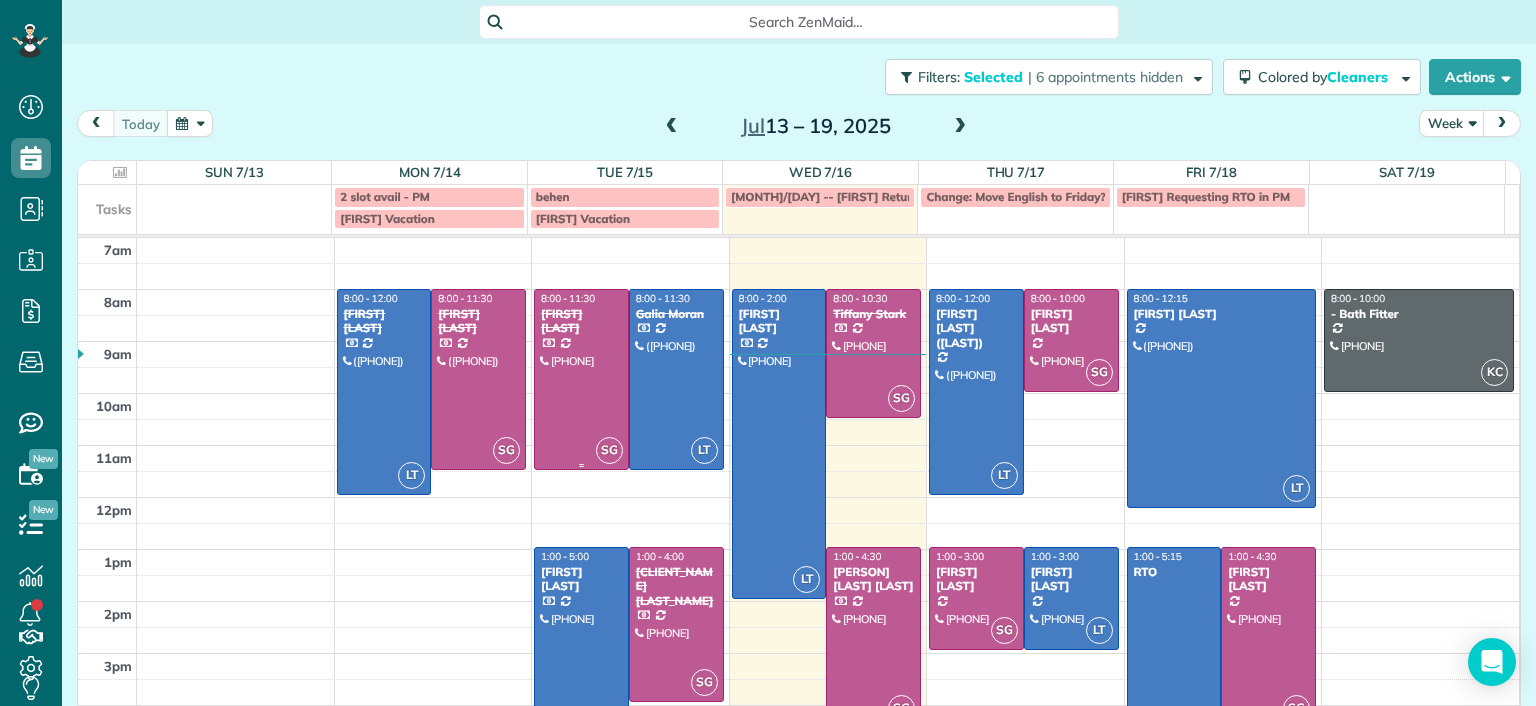 click at bounding box center (581, 379) 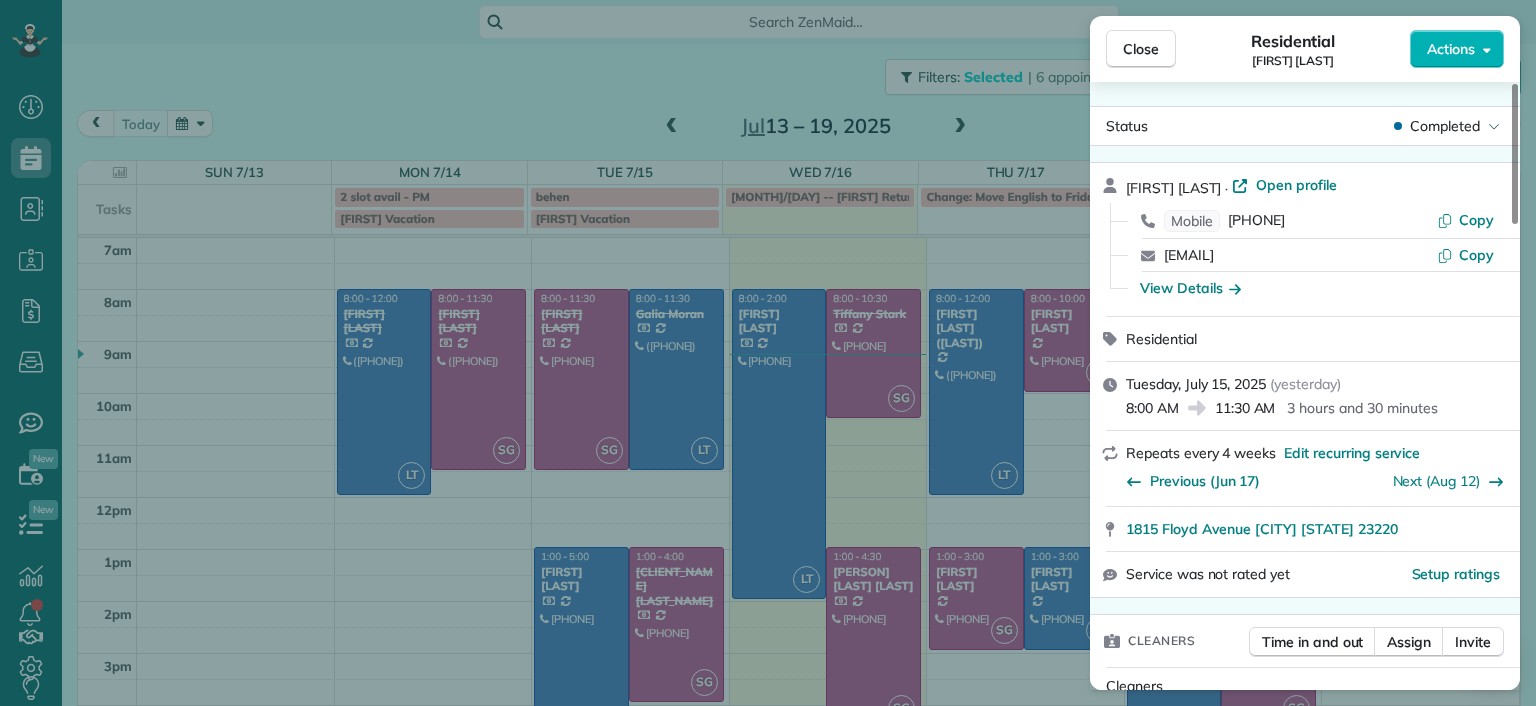 click on "Close Residential [NAME] Actions Status Completed [NAME] · Open profile Mobile ([PHONE]) Copy [EMAIL] Copy View Details Residential Tuesday, July 15, 2025 ( yesterday ) 8:00 AM 11:30 AM 3 hours and 30 minutes Repeats every 4 weeks Edit recurring service Previous (Jun 17) Next (Aug 12) 1815 Floyd Avenue [CITY] [STATE] 23220 Service was not rated yet Setup ratings Cleaners Time in and out Assign Invite Cleaners [NAME]   [NAME] 8:00 AM 11:30 AM Checklist Try Now Keep this appointment up to your standards. Stay on top of every detail, keep your cleaners organised, and your client happy. Assign a checklist Watch a 5 min demo Billing Billing actions Price $220.00 Overcharge $0.00 Discount $0.00 Coupon discount - Primary tax - Secondary tax - Total appointment price $220.00 Tips collected New feature! $0.00 Paid by card Total including tip $220.00 Get paid online in no-time! Send an invoice and reward your cleaners with tips Charge customer credit card Appointment custom fields Man Hours" at bounding box center (768, 353) 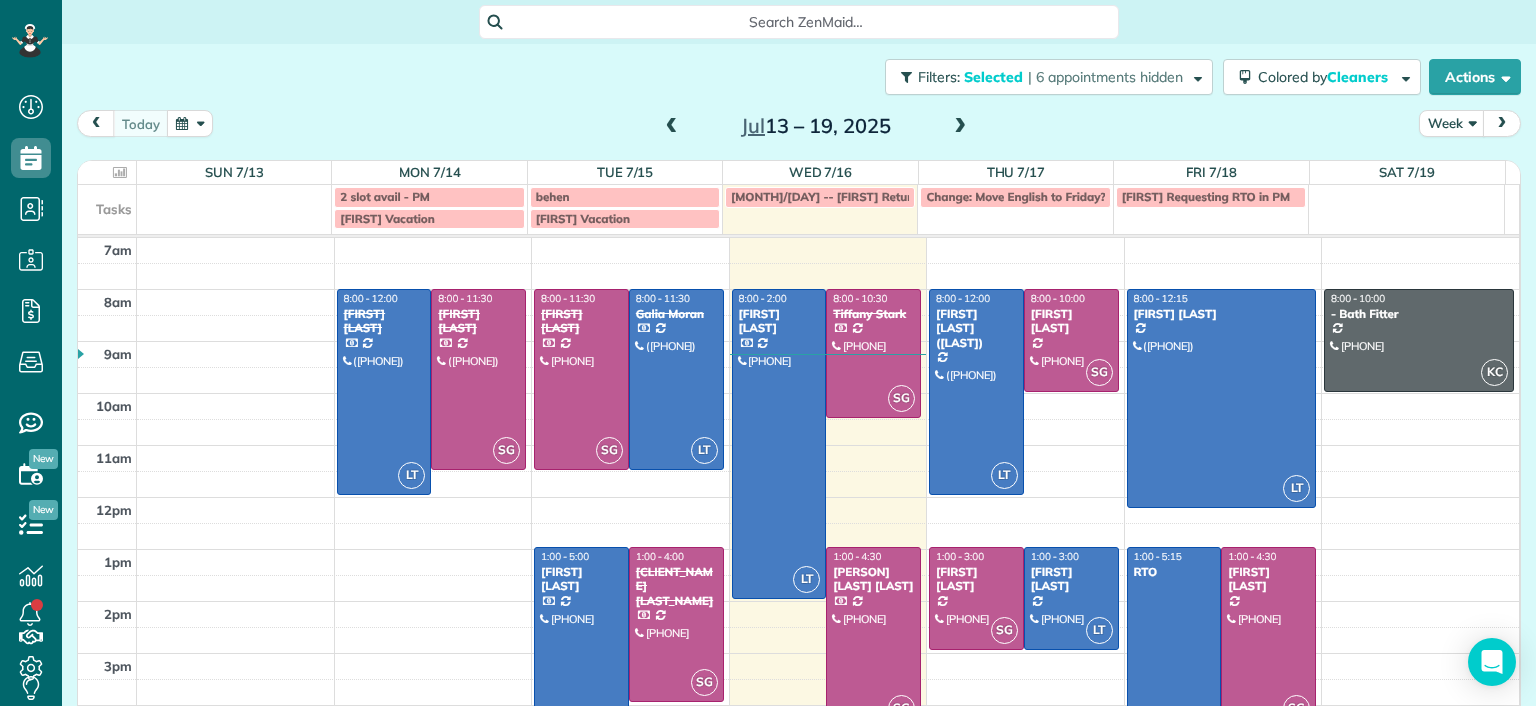 click at bounding box center (478, 379) 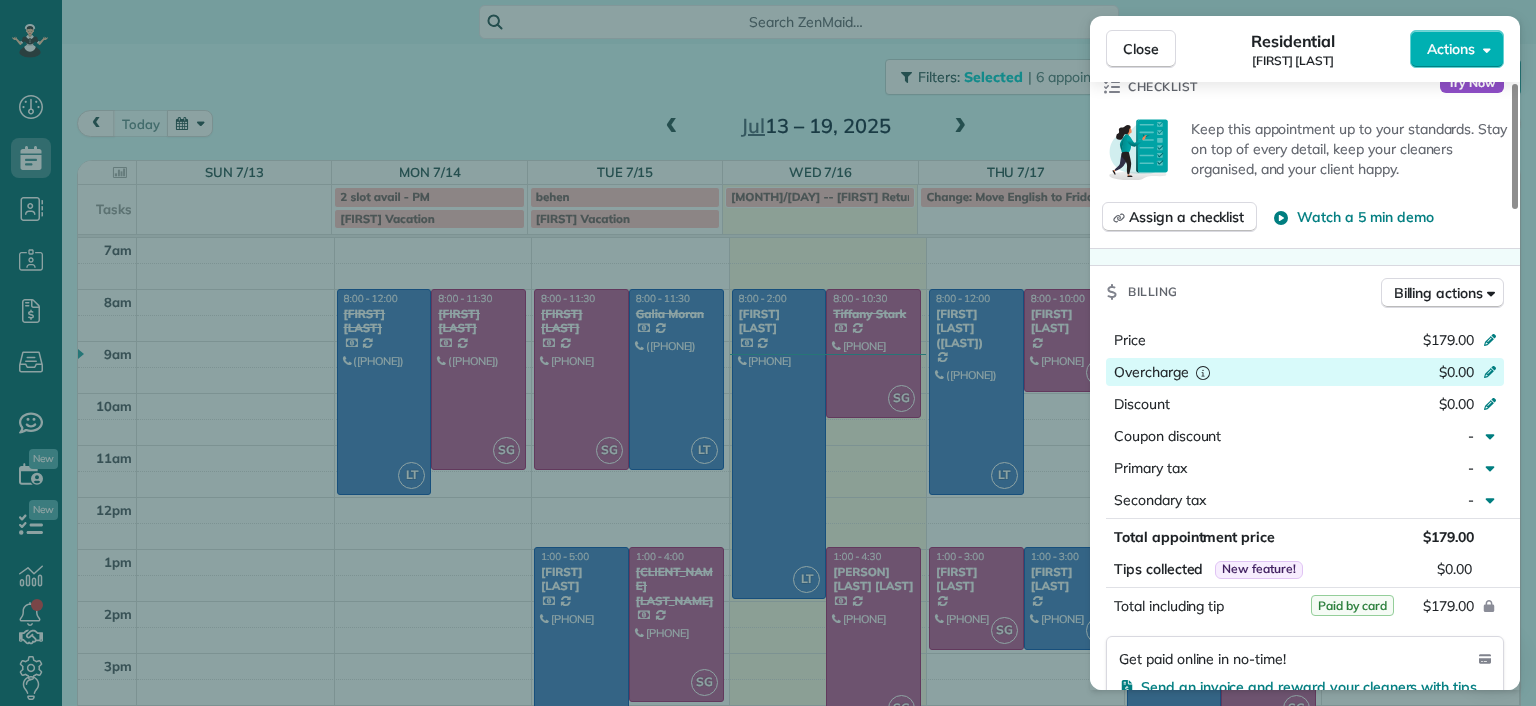 scroll, scrollTop: 700, scrollLeft: 0, axis: vertical 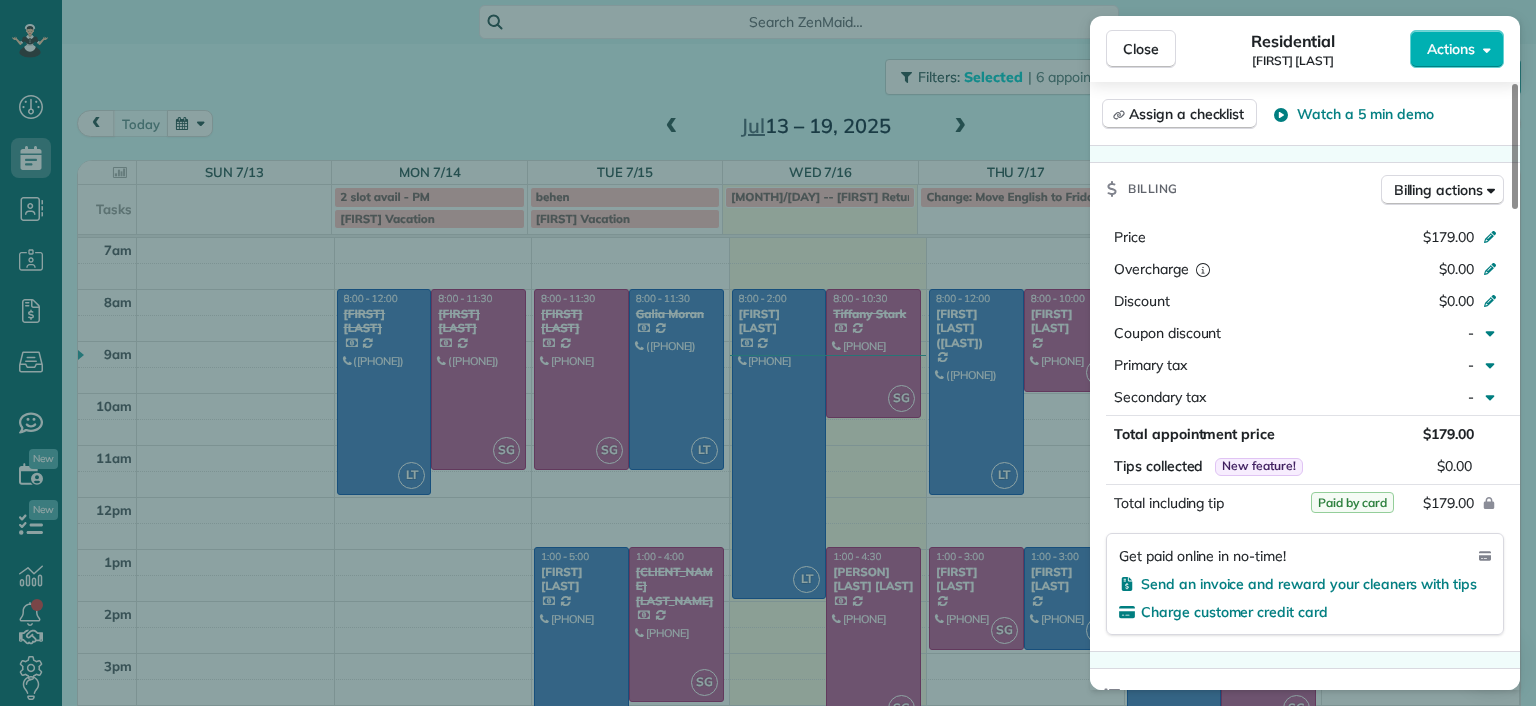 click on "Close Residential [FIRST] [LAST] Actions Status Completed [FIRST] [LAST] · Open profile Mobile [PHONE] Copy [EMAIL] Copy View Details Residential Monday, July 14, 2025 ( 2 days ago ) 8:00 AM 11:30 AM 3 hours and 30 minutes Repeats every 2 weeks Edit recurring service Previous (Jul 03) Next (Jul 28) [NUMBER] [STREET] [CITY] [STATE] [POSTAL_CODE] Service was not rated yet Setup ratings Cleaners Time in and out Assign Invite Cleaners [FIRST] [LAST] 8:00 AM 11:30 AM Checklist Try Now Keep this appointment up to your standards. Stay on top of every detail, keep your cleaners organised, and your client happy. Assign a checklist Watch a 5 min demo Billing Billing actions Price $179.00 Overcharge $0.00 Discount $0.00 Coupon discount - Primary tax - Secondary tax - Total appointment price $179.00 Tips collected New feature! $0.00 Paid by card Total including tip $179.00 Get paid online in no-time! Send an invoice and reward your cleaners with tips Charge customer credit card Appointment custom fields Man Hours -" at bounding box center (768, 353) 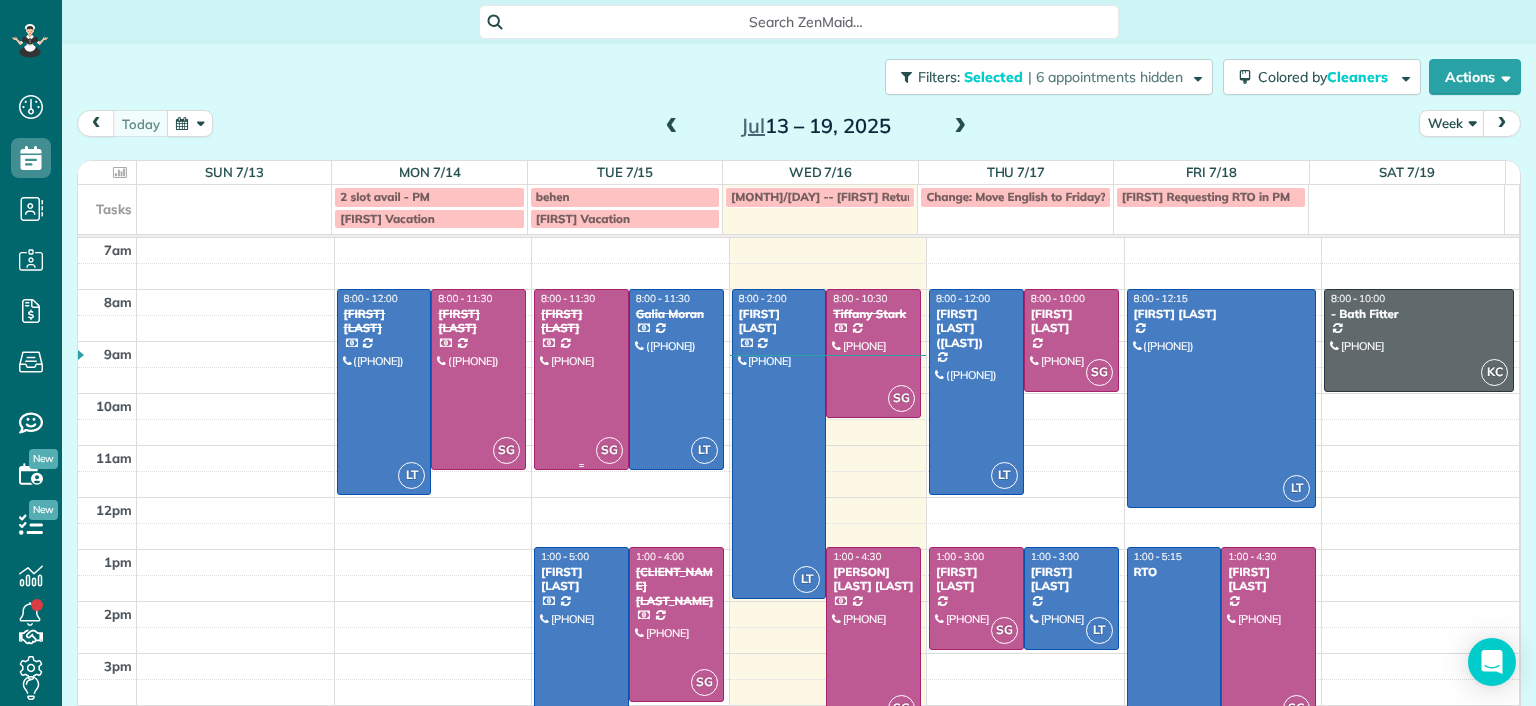 click at bounding box center (581, 379) 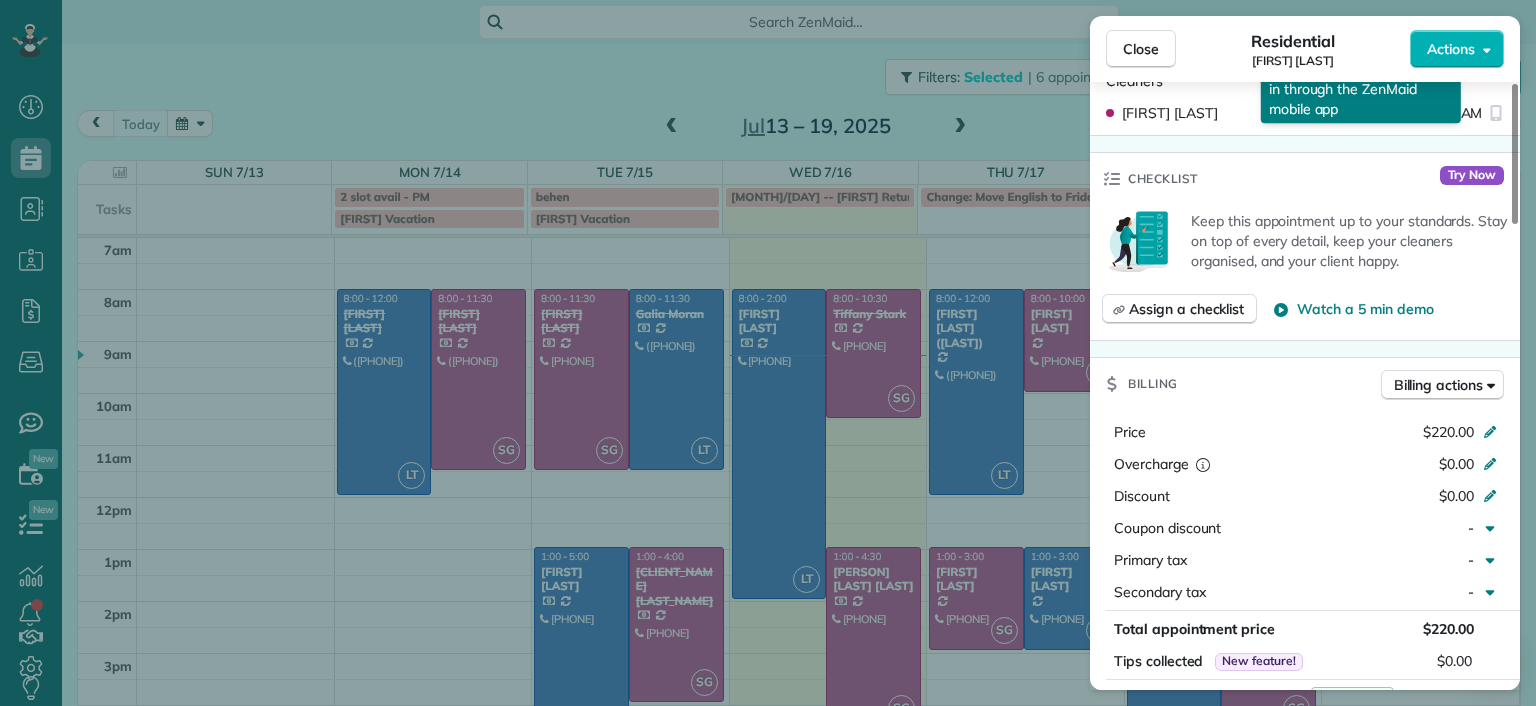 scroll, scrollTop: 700, scrollLeft: 0, axis: vertical 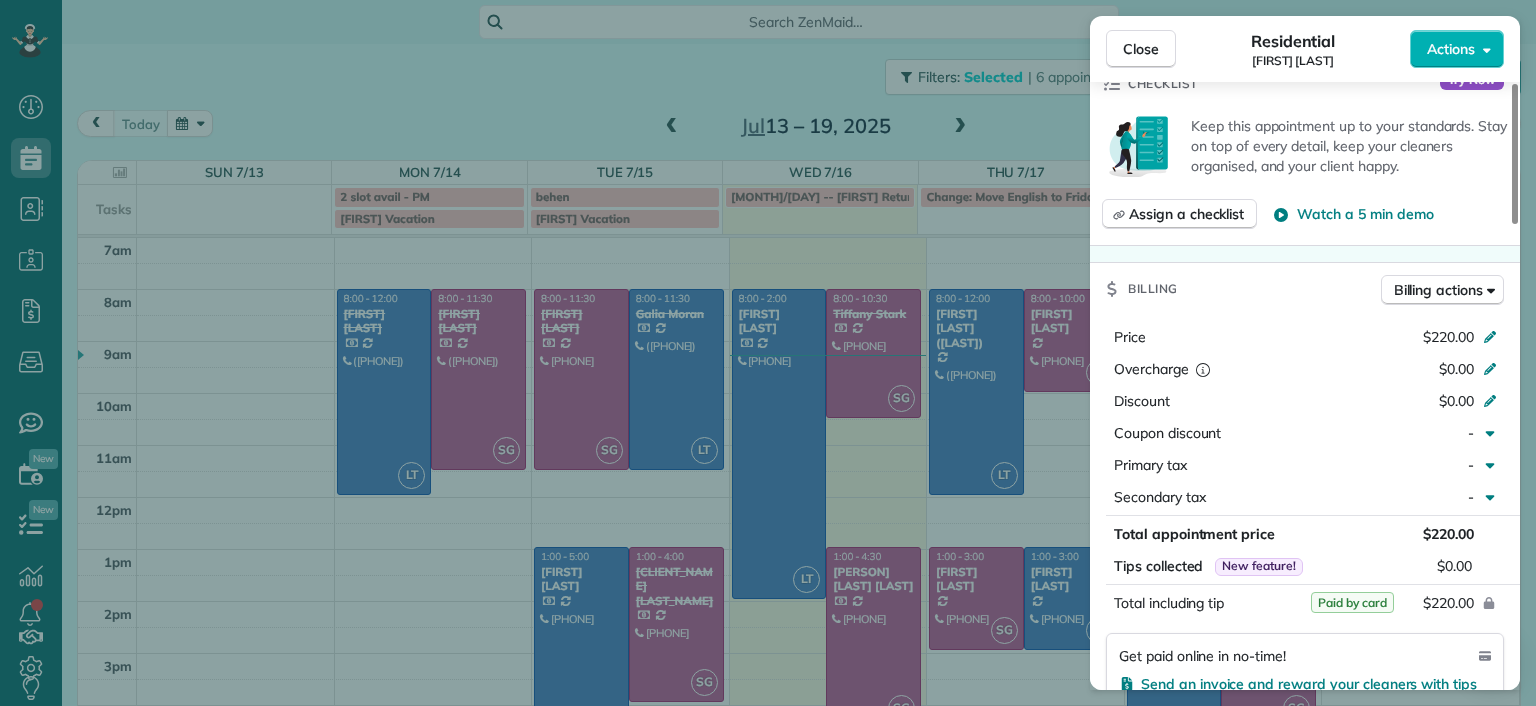 click on "Close Residential [NAME] Actions Status Completed [NAME] · Open profile Mobile ([PHONE]) Copy [EMAIL] Copy View Details Residential Tuesday, July 15, 2025 ( yesterday ) 8:00 AM 11:30 AM 3 hours and 30 minutes Repeats every 4 weeks Edit recurring service Previous (Jun 17) Next (Aug 12) 1815 Floyd Avenue [CITY] [STATE] 23220 Service was not rated yet Setup ratings Cleaners Time in and out Assign Invite Cleaners [NAME]   [NAME] 8:00 AM 11:30 AM Checklist Try Now Keep this appointment up to your standards. Stay on top of every detail, keep your cleaners organised, and your client happy. Assign a checklist Watch a 5 min demo Billing Billing actions Price $220.00 Overcharge $0.00 Discount $0.00 Coupon discount - Primary tax - Secondary tax - Total appointment price $220.00 Tips collected New feature! $0.00 Paid by card Total including tip $220.00 Get paid online in no-time! Send an invoice and reward your cleaners with tips Charge customer credit card Appointment custom fields Man Hours" at bounding box center [768, 353] 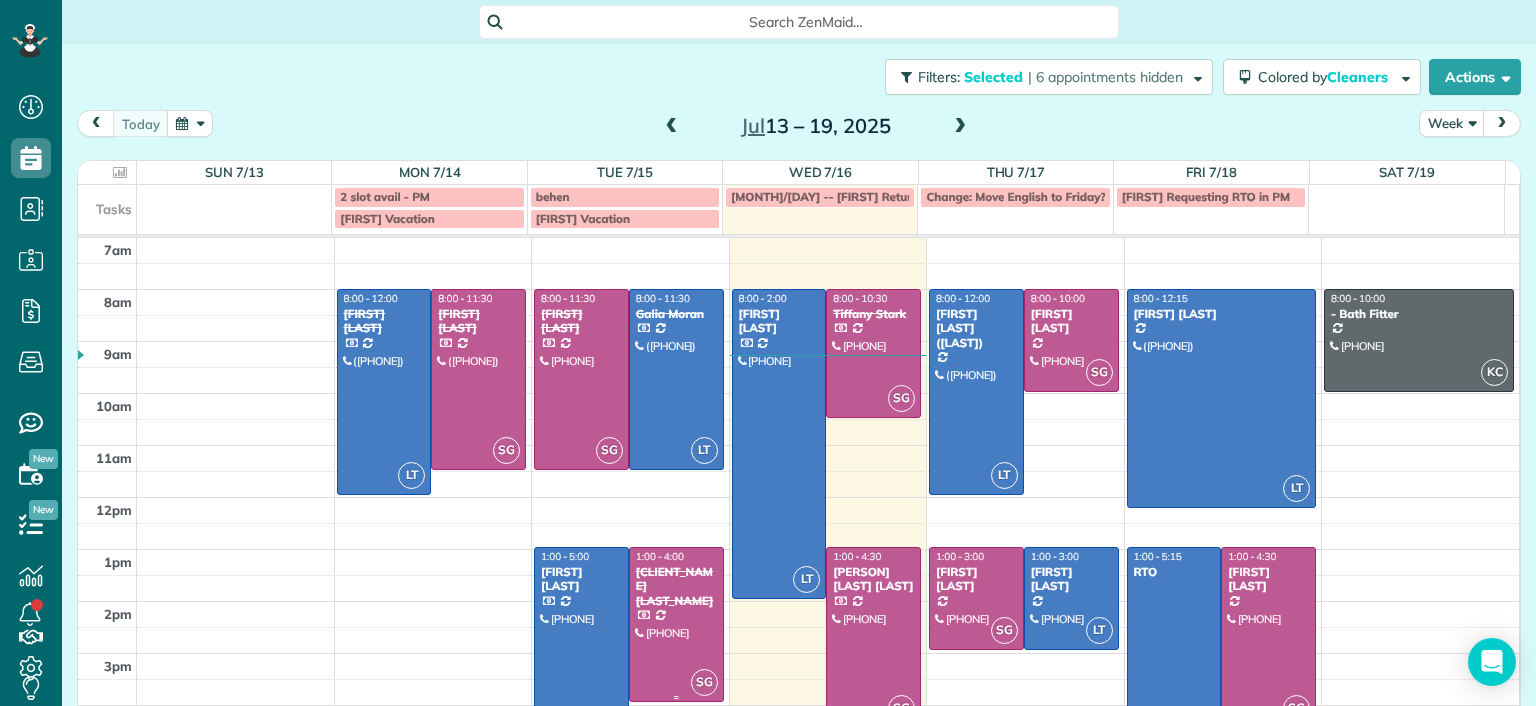click at bounding box center [676, 624] 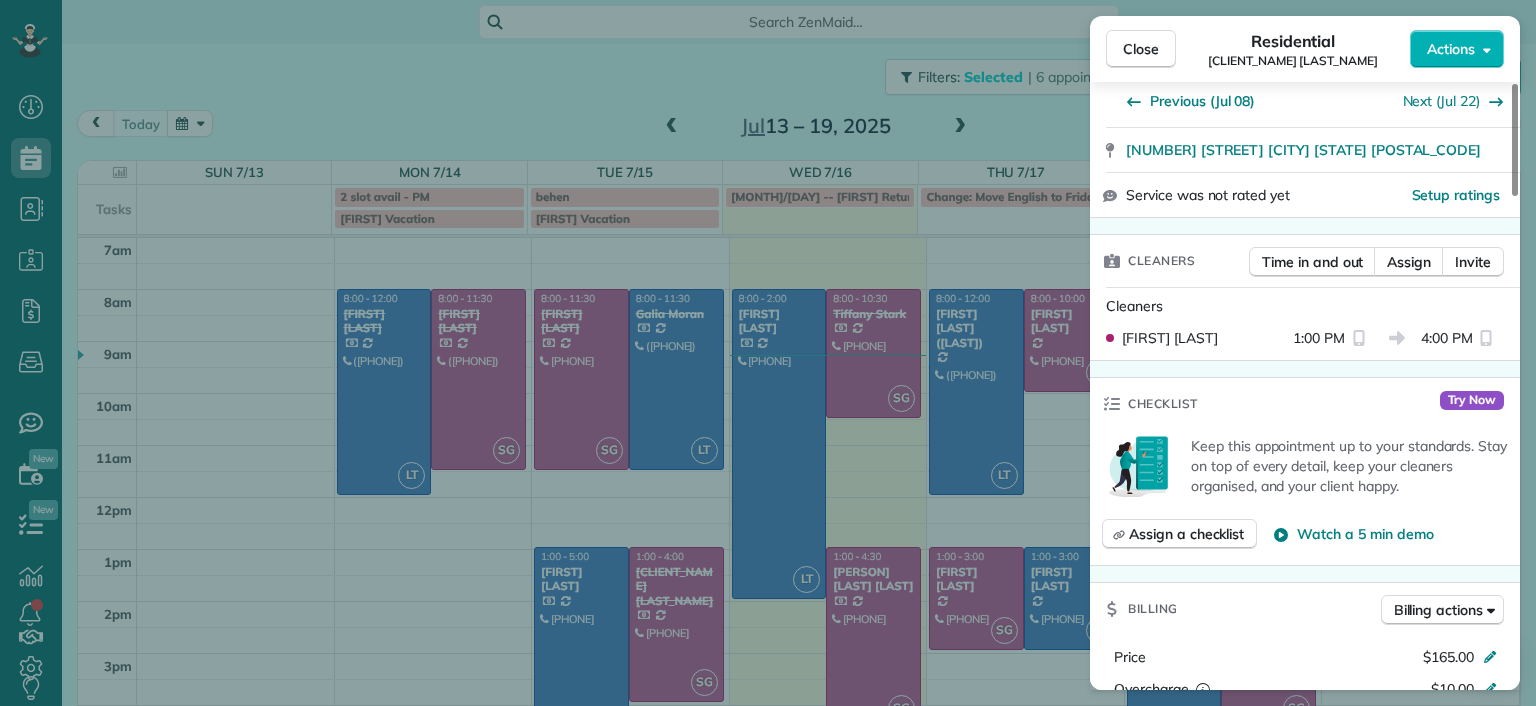 scroll, scrollTop: 500, scrollLeft: 0, axis: vertical 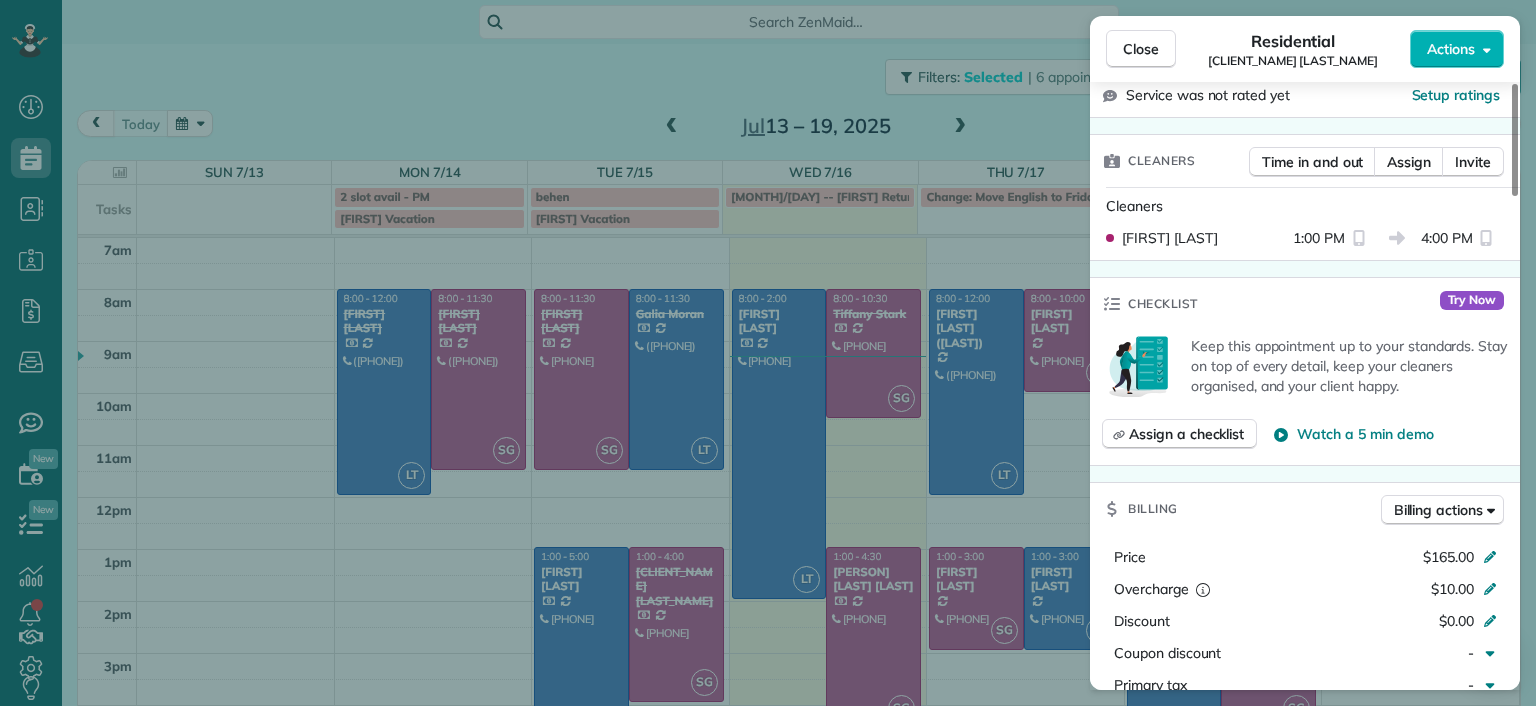 click on "Close Residential Tracy Jones Actions Status Completed Tracy Jones · Open profile Mobile [PHONE] Prefers Text Message  Copy twolfjones@example.com Copy View Details Residential Tuesday, July 15, 2025 ( yesterday ) 1:00 PM 4:00 PM 3 hours and 0 minutes Repeats weekly Edit recurring service Previous (Jul 08) Next (Jul 22) 301 Virginia Street Unit 801 Richmond VA 23219 Service was not rated yet Setup ratings Cleaners Time in and out Assign Invite Cleaners Sophie   Gibbs 1:00 PM 4:00 PM Checklist Try Now Keep this appointment up to your standards. Stay on top of every detail, keep your cleaners organised, and your client happy. Assign a checklist Watch a 5 min demo Billing Billing actions Price $165.00 Overcharge $10.00 Discount $0.00 Coupon discount - Primary tax - Secondary tax - Total appointment price $175.00 Tips collected New feature! $0.00 Paid by card Total including tip $175.00 Get paid online in no-time! Send an invoice and reward your cleaners with tips Charge customer credit card Man Hours 3.0 -" at bounding box center [768, 353] 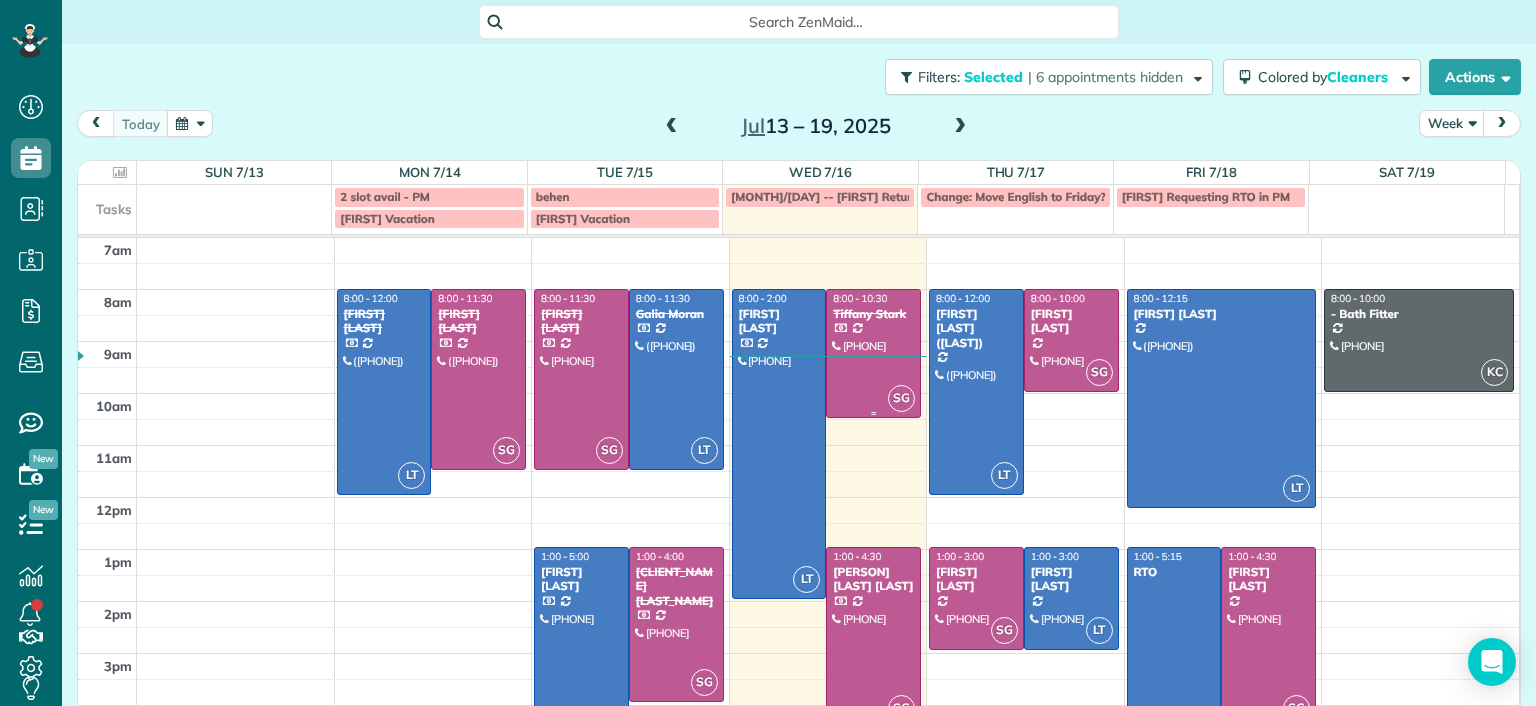 click at bounding box center [873, 353] 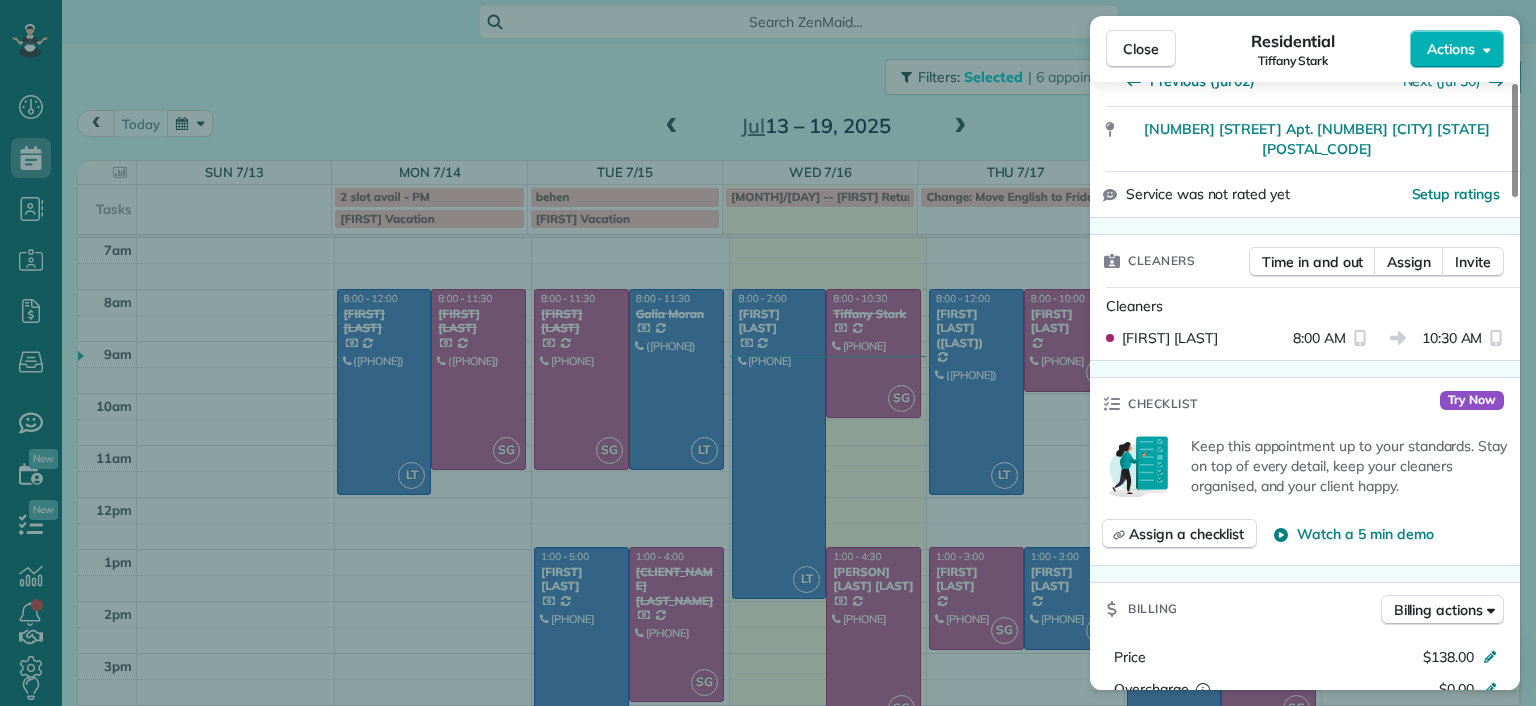 scroll, scrollTop: 500, scrollLeft: 0, axis: vertical 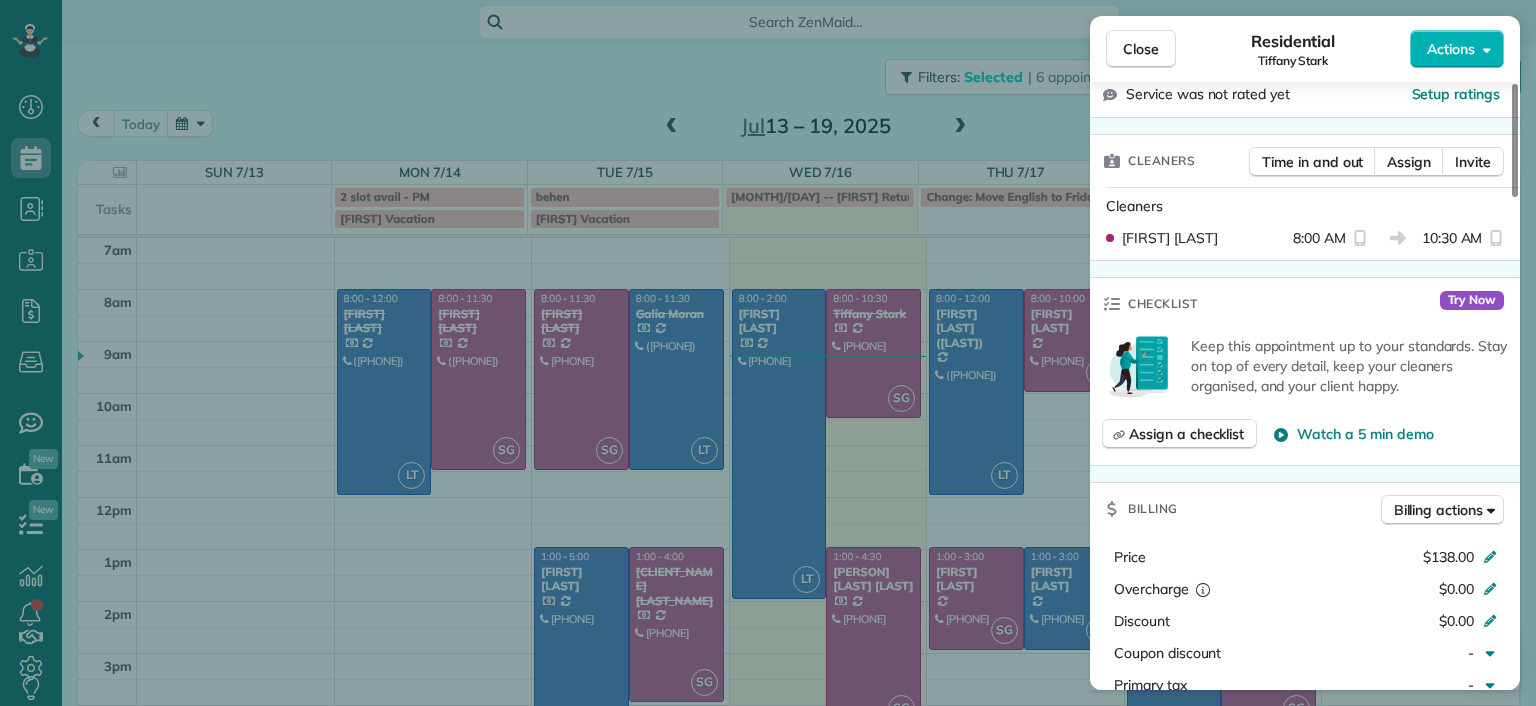 click on "Close Residential [FIRST] [LAST] Actions Status Completed [FIRST] [LAST] · Open profile Mobile [PHONE] Copy [EMAIL] Copy View Details Residential Wednesday, July 16, 2025 ( today ) 8:00 AM 10:30 AM 2 hours and 30 minutes Repeats every 2 weeks Edit recurring service Previous (Jul 02) Next (Jul 30) [NUMBER] [STREET] Apt. [NUMBER] [CITY] [STATE] [POSTAL_CODE] Service was not rated yet Setup ratings Cleaners Time in and out Assign Invite Cleaners [FIRST] [LAST] 8:00 AM 10:30 AM Checklist Try Now Keep this appointment up to your standards. Stay on top of every detail, keep your cleaners organised, and your client happy. Assign a checklist Watch a 5 min demo Billing Billing actions Price $138.00 Overcharge $0.00 Discount $0.00 Coupon discount - Primary tax - Secondary tax - Total appointment price $138.00 Tips collected New feature! $0.00 Paid by card Total including tip $138.00 Get paid online in no-time! Send an invoice and reward your cleaners with tips Charge customer credit card Man Hours 2.5 Man hours" at bounding box center [768, 353] 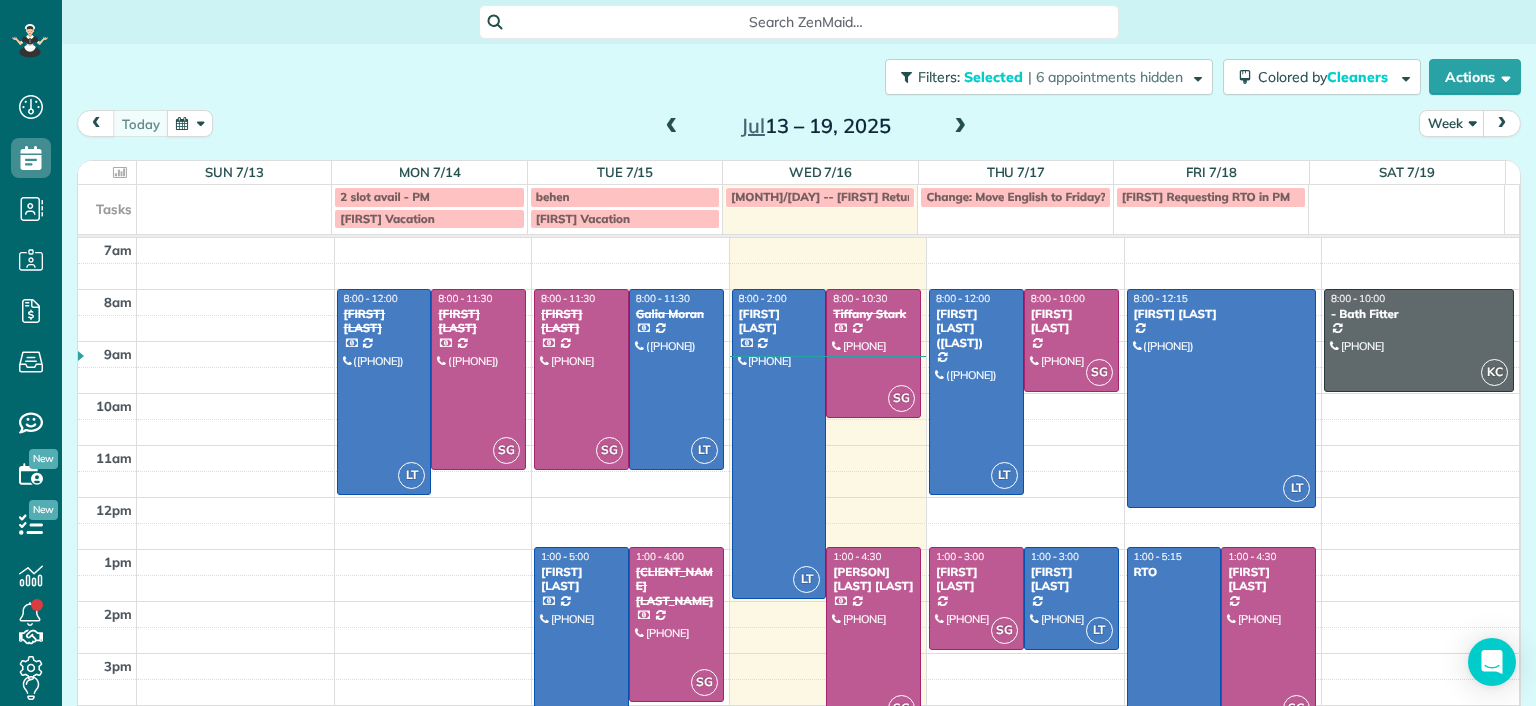 click at bounding box center [873, 637] 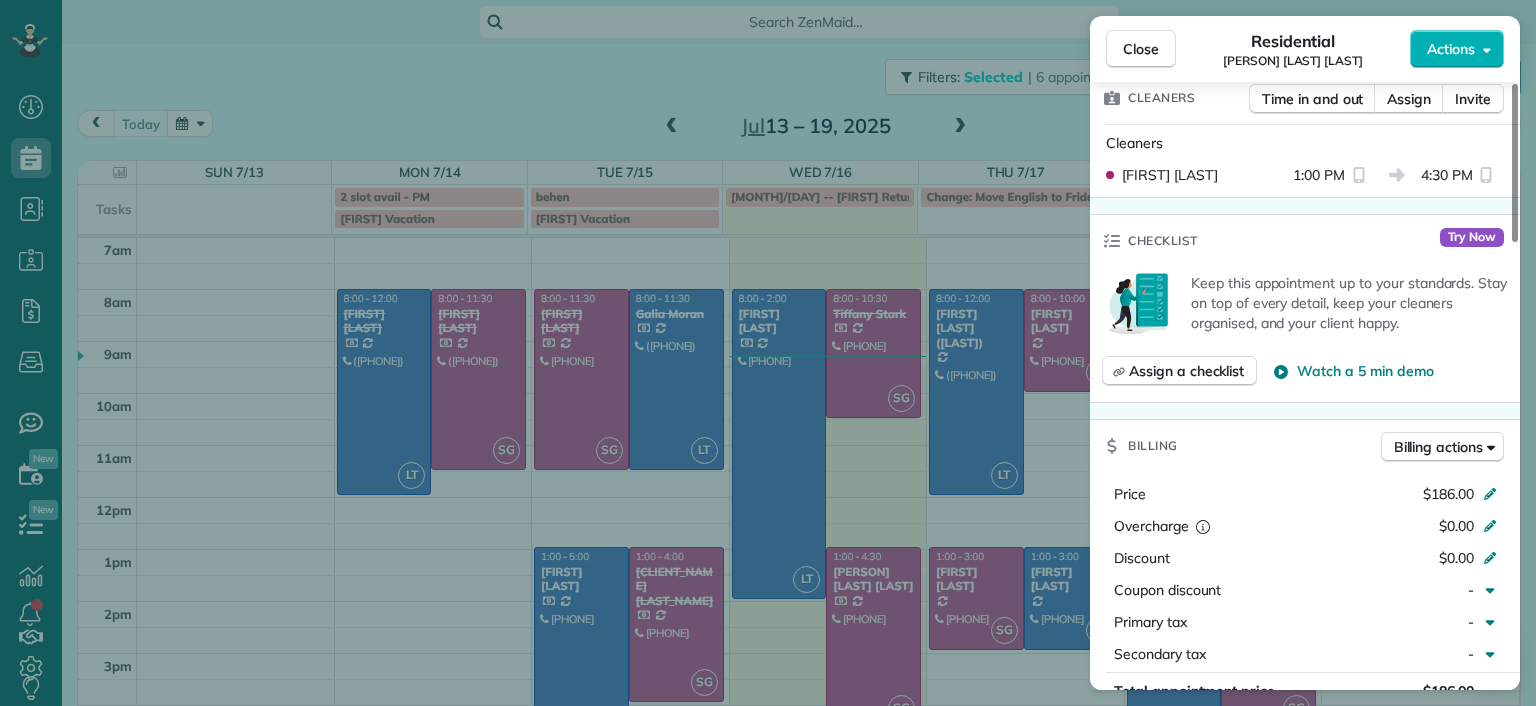 scroll, scrollTop: 600, scrollLeft: 0, axis: vertical 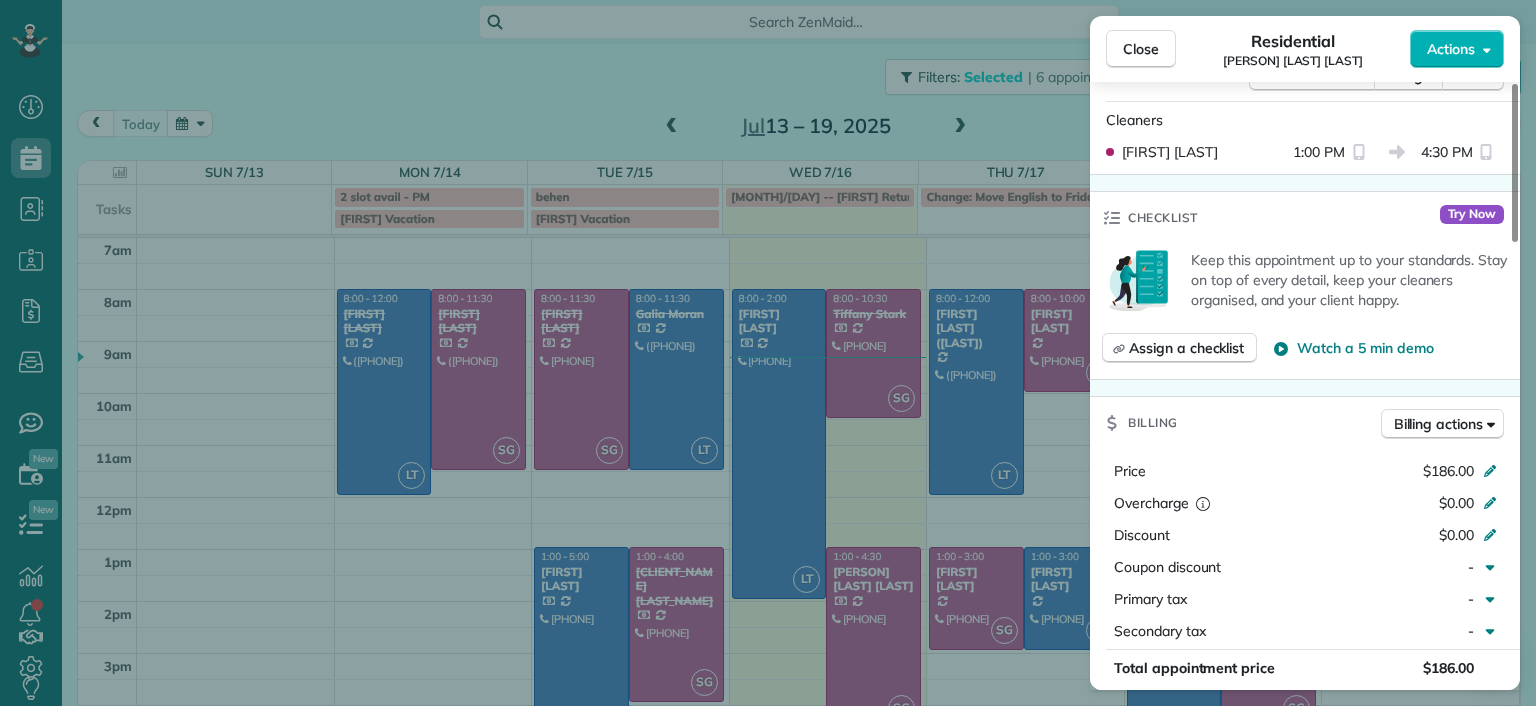 click on "Close Residential [CLIENT_NAME] [LAST_NAME] Actions Status Active [CLIENT_NAME] [LAST_NAME] · Open profile Mobile [PHONE] Copy [EMAIL] Copy [EMAIL] Copy View Details Residential [DAY], [DATE] ( today ) [TIME] [TIME] [DURATION] Repeats every 2 weeks Edit recurring service Previous ([DATE]) Next ([DATE]) [NUMBER] [STREET] [CITY] [STATE] [POSTAL_CODE] Service was not rated yet Setup ratings Cleaners Time in and out Assign Invite Cleaners [CLEANER_NAME] [LAST_NAME] [TIME] [TIME] Checklist Try Now Keep this appointment up to your standards. Stay on top of every detail, keep your cleaners organised, and your client happy. Assign a checklist Watch a 5 min demo Billing Billing actions Price $186.00 Overcharge $0.00 Discount $0.00 Coupon discount - Primary tax - Secondary tax - Total appointment price $186.00 Tips collected New feature! $0.00 Paid by card Total including tip $186.00 Get paid online in no-time! Send an invoice and reward your cleaners with tips Charge customer credit card Man Hours" at bounding box center [768, 353] 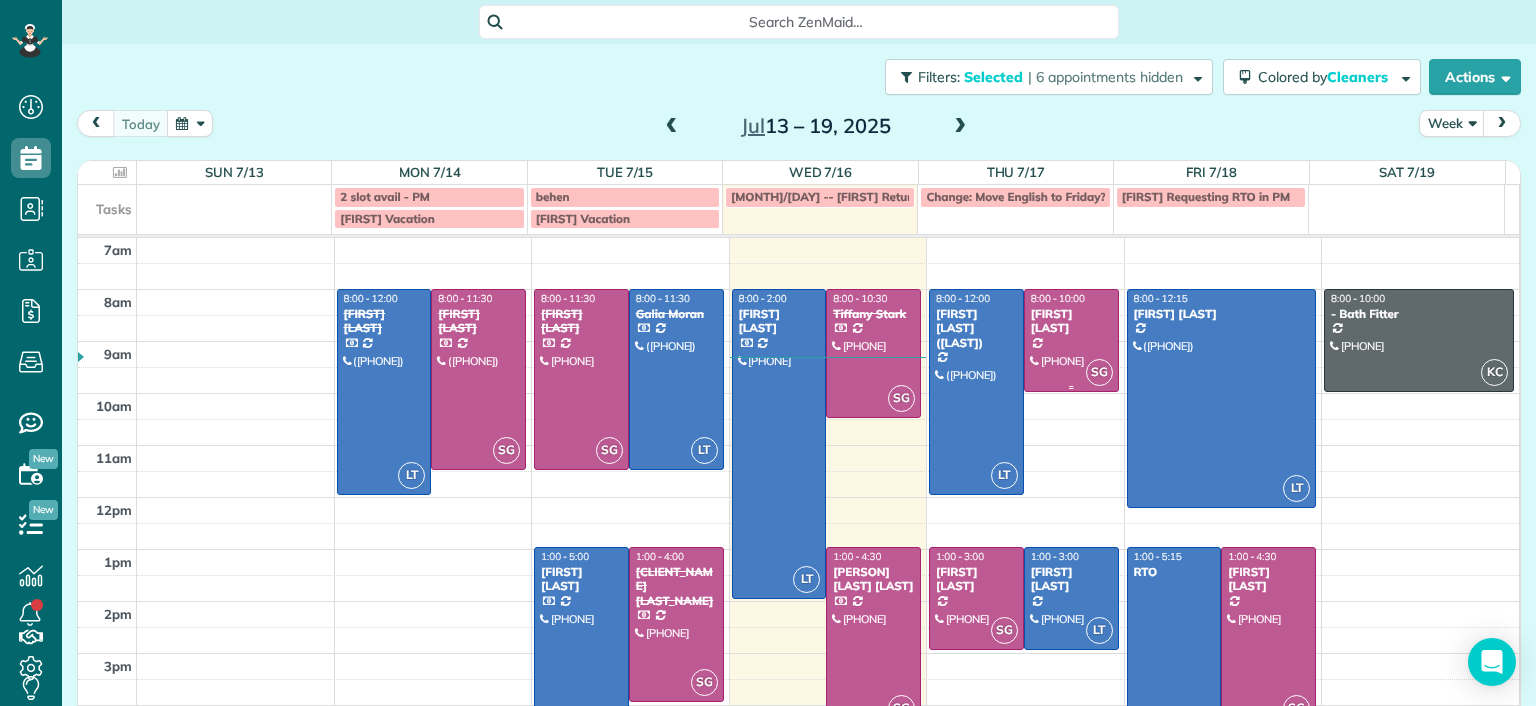 click at bounding box center (1071, 340) 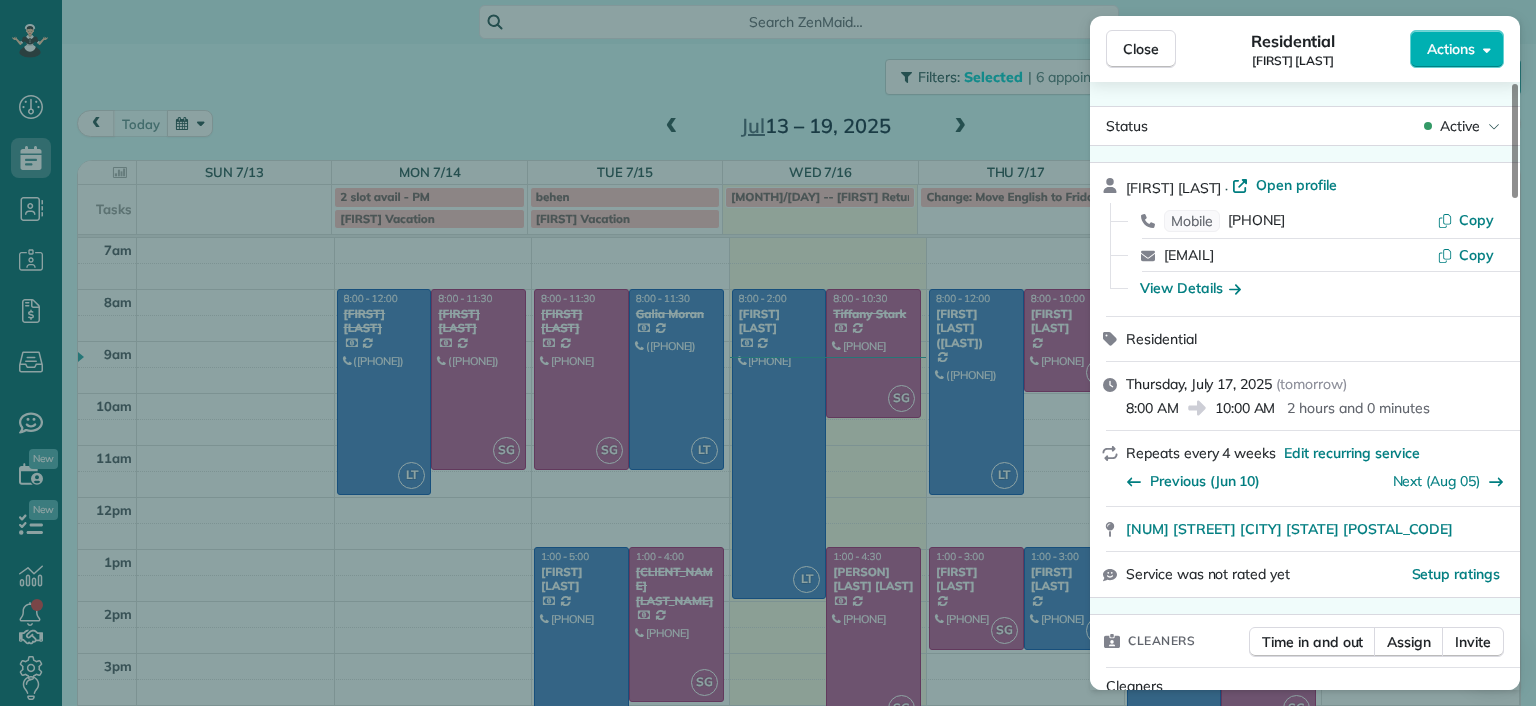 click on "Close Residential Ann Whitlow Actions Status Active Ann Whitlow · Open profile Mobile [PHONE] Copy arwhokie@example.com Copy View Details Residential Thursday, July 17, 2025 ( tomorrow ) 8:00 AM 10:00 AM 2 hours and 0 minutes Repeats every 4 weeks Edit recurring service Previous (Jun 10) Next (Aug 05) 619 Roseneath Road Richmond VA 23221 Service was not rated yet Setup ratings Cleaners Time in and out Assign Invite Cleaners Sophie   Gibbs 8:00 AM 10:00 AM Checklist Try Now Keep this appointment up to your standards. Stay on top of every detail, keep your cleaners organised, and your client happy. Assign a checklist Watch a 5 min demo Billing Billing actions Price $138.00 Overcharge $0.00 Discount $0.00 Coupon discount - Primary tax - Secondary tax - Total appointment price $138.00 Tips collected New feature! $0.00 Unpaid Mark as paid Total including tip $138.00 Get paid online in no-time! Send an invoice and reward your cleaners with tips Charge customer credit card Appointment custom fields Man Hours -" at bounding box center [768, 353] 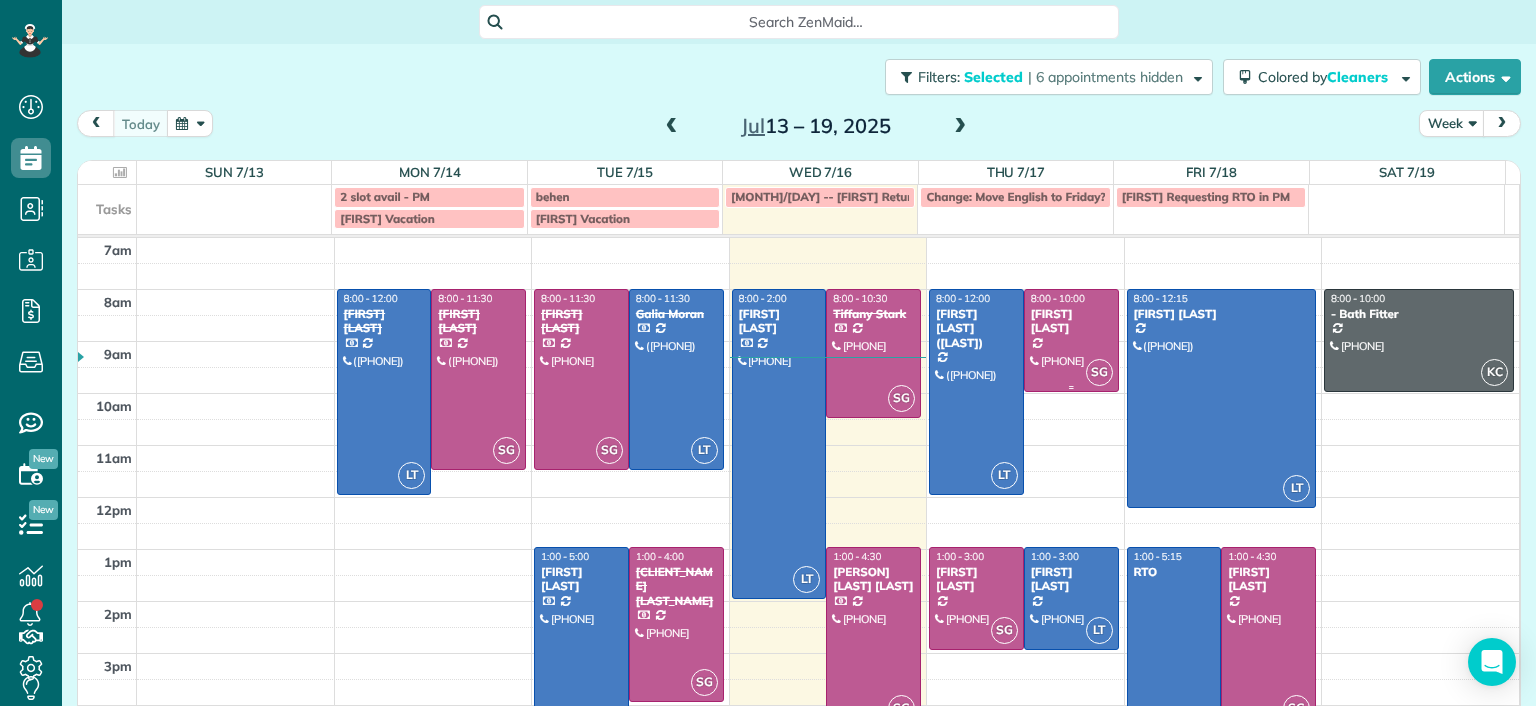 click at bounding box center [1071, 340] 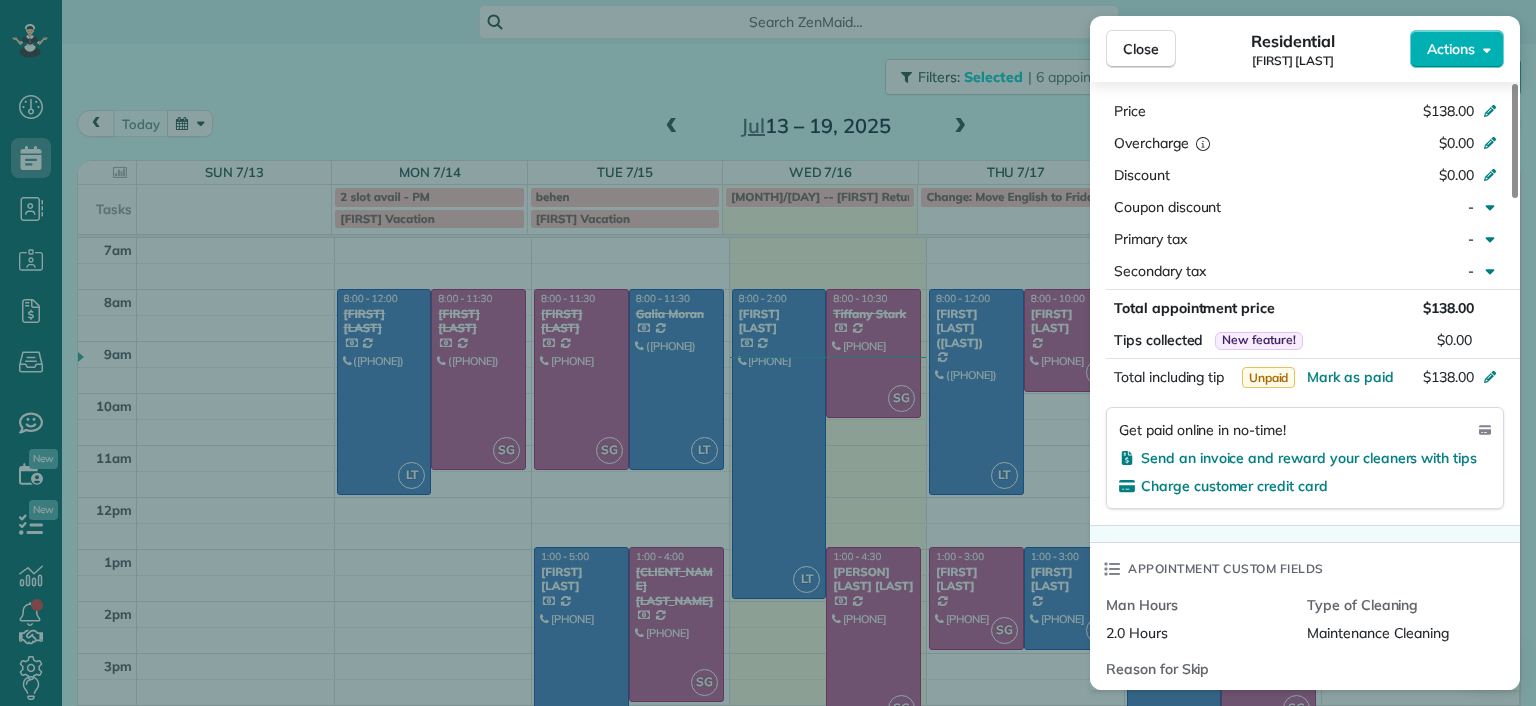 scroll, scrollTop: 1000, scrollLeft: 0, axis: vertical 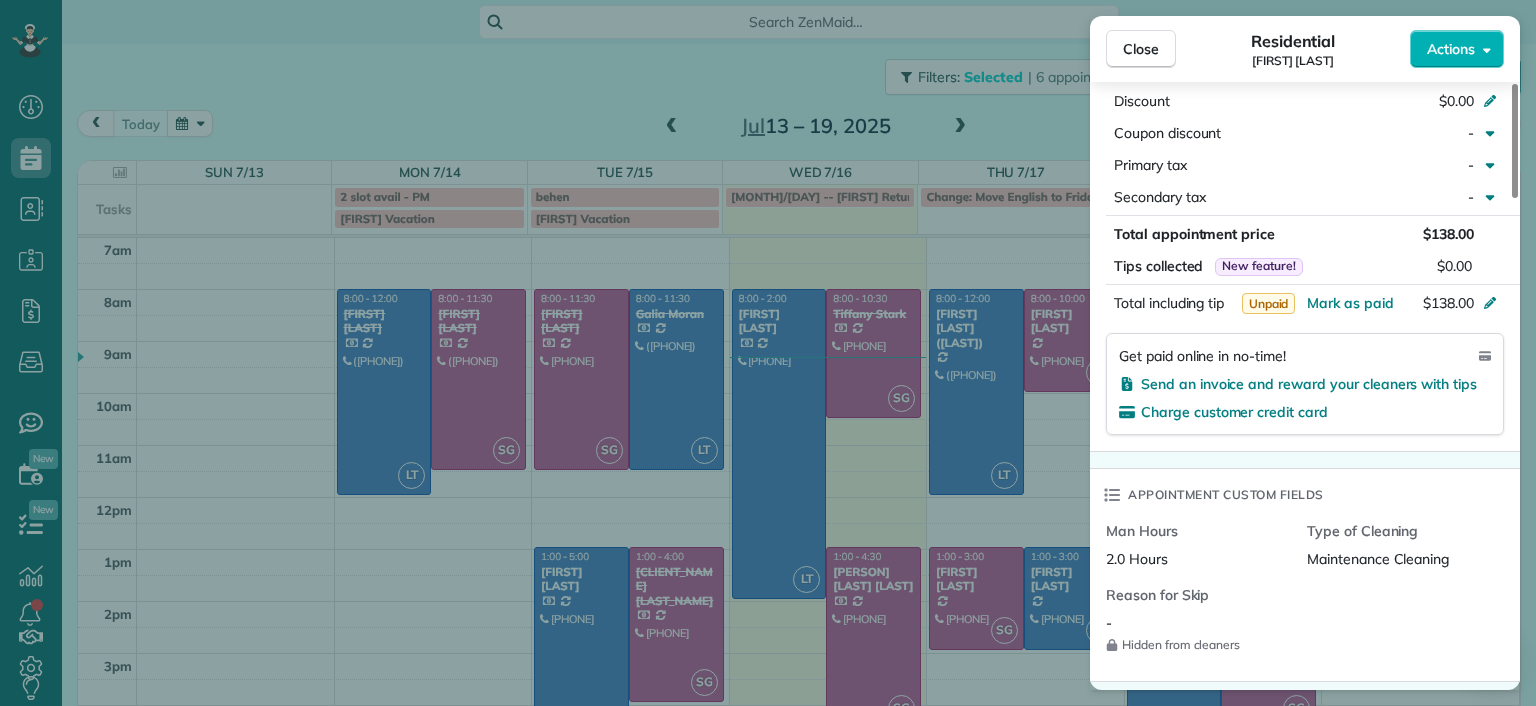 click on "Close Residential Ann Whitlow Actions Status Active Ann Whitlow · Open profile Mobile [PHONE] Copy arwhokie@example.com Copy View Details Residential Thursday, July 17, 2025 ( tomorrow ) 8:00 AM 10:00 AM 2 hours and 0 minutes Repeats every 4 weeks Edit recurring service Previous (Jun 10) Next (Aug 05) 619 Roseneath Road Richmond VA 23221 Service was not rated yet Setup ratings Cleaners Time in and out Assign Invite Cleaners Sophie   Gibbs 8:00 AM 10:00 AM Checklist Try Now Keep this appointment up to your standards. Stay on top of every detail, keep your cleaners organised, and your client happy. Assign a checklist Watch a 5 min demo Billing Billing actions Price $138.00 Overcharge $0.00 Discount $0.00 Coupon discount - Primary tax - Secondary tax - Total appointment price $138.00 Tips collected New feature! $0.00 Unpaid Mark as paid Total including tip $138.00 Get paid online in no-time! Send an invoice and reward your cleaners with tips Charge customer credit card Appointment custom fields Man Hours -" at bounding box center (768, 353) 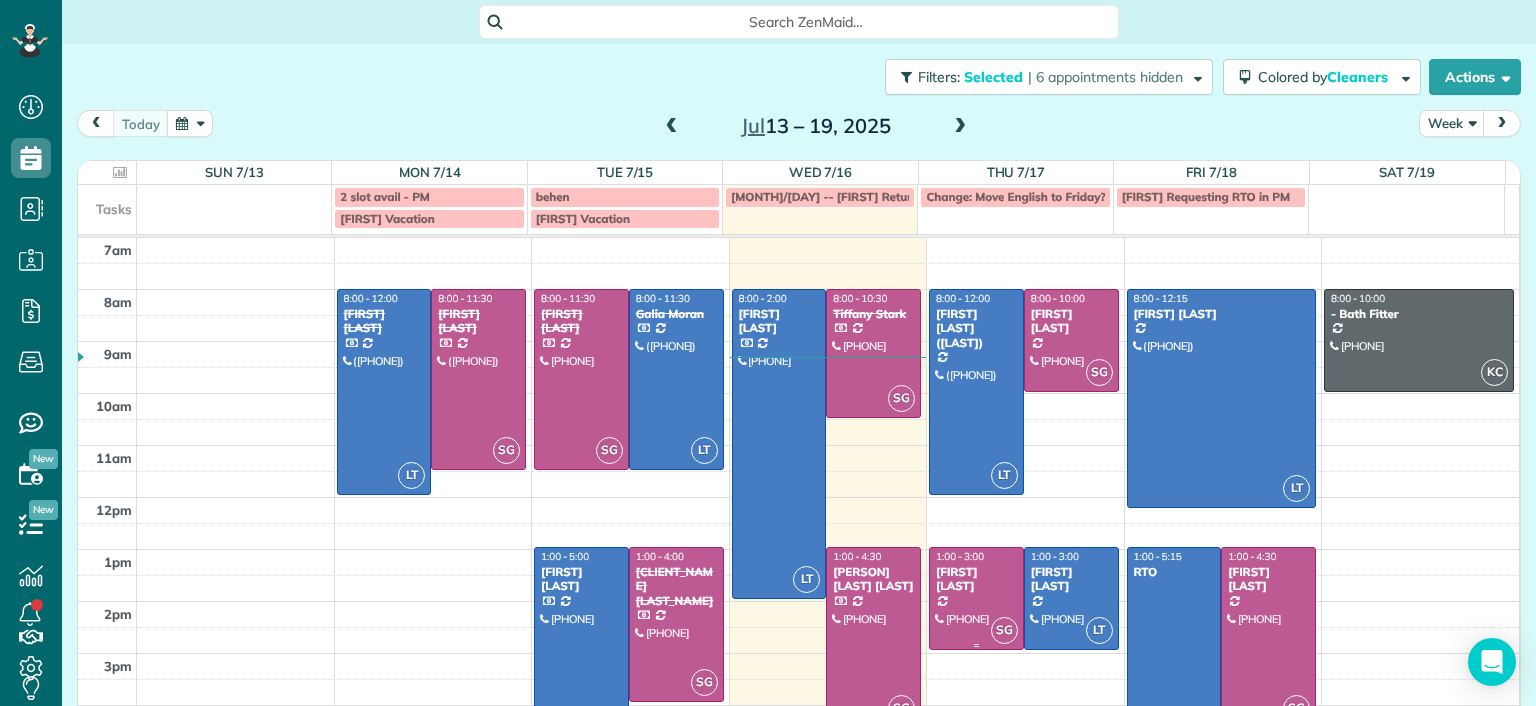 click on "[FIRST] [LAST]" at bounding box center [976, 579] 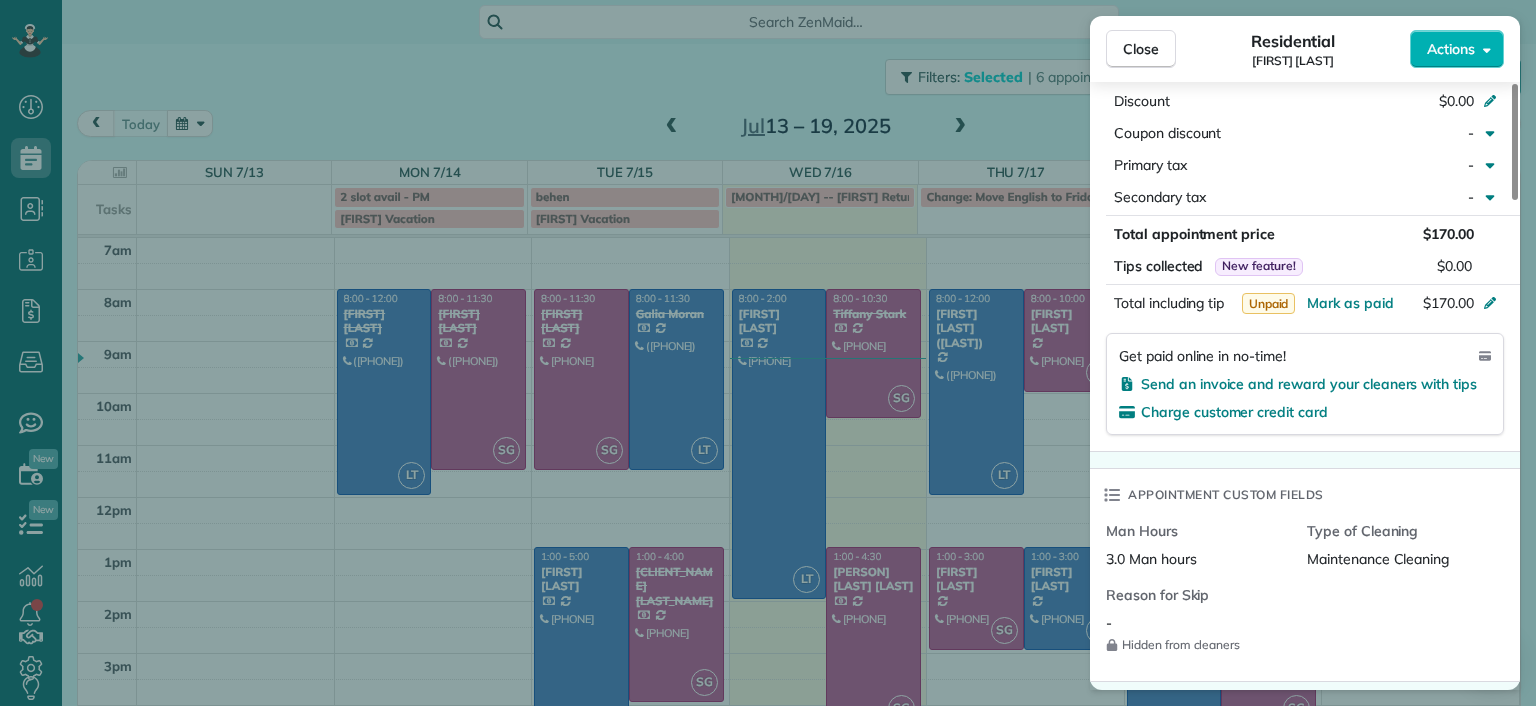 scroll, scrollTop: 1200, scrollLeft: 0, axis: vertical 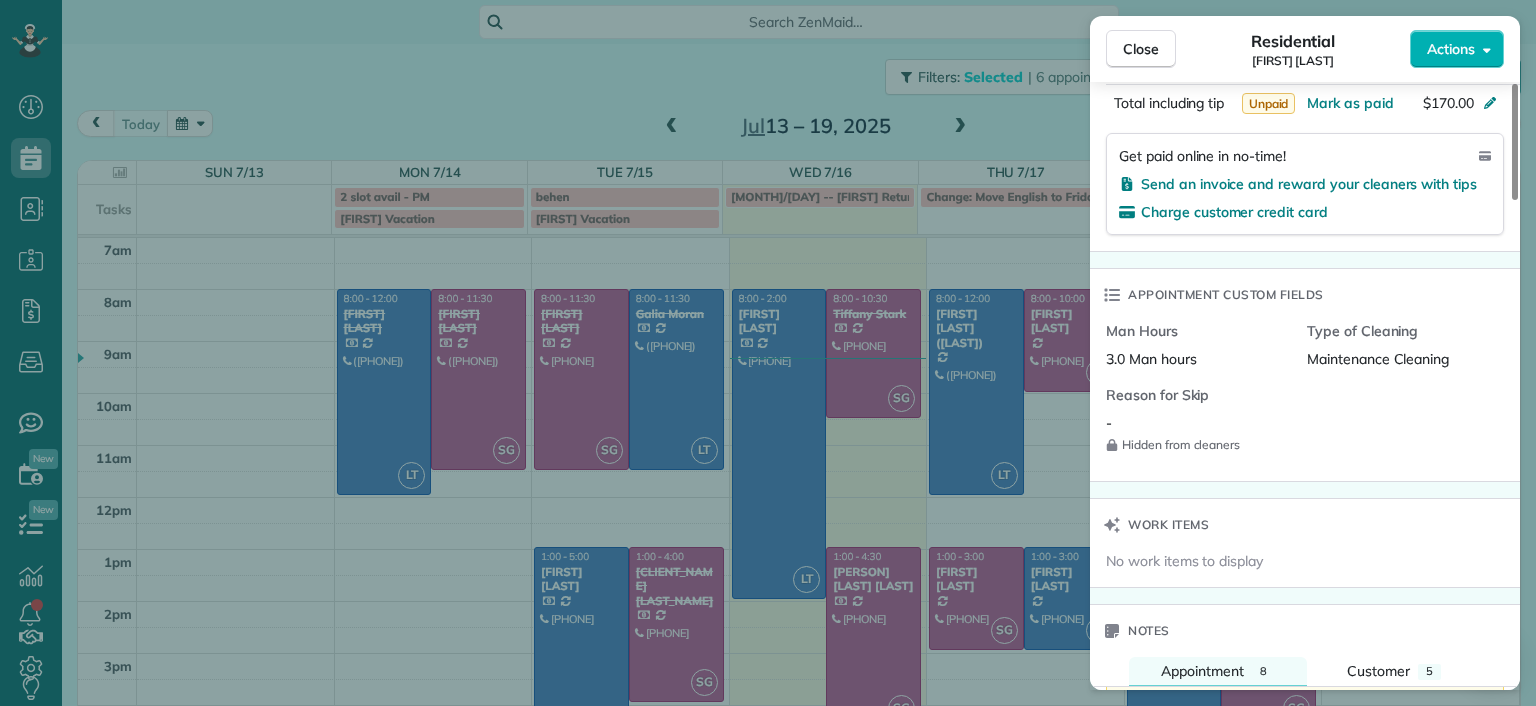 click on "Close Residential [NAME] Actions Status Active [NAME] · Open profile Mobile ([PHONE]) Copy [EMAIL] Copy View Details Residential Thursday, July 17, 2025 ( tomorrow ) 1:00 PM 3:00 PM 2 hours and 0 minutes Repeats every 2 weeks Edit recurring service Previous (Jul 01) Next (Jul 31) 8641 Devara Court [CITY] [STATE] 23235 Service was not rated yet Setup ratings Cleaners Time in and out Assign Invite Cleaners [NAME]   [NAME] 1:00 PM 3:00 PM Checklist Try Now Keep this appointment up to your standards. Stay on top of every detail, keep your cleaners organised, and your client happy. Assign a checklist Watch a 5 min demo Billing Billing actions Price $170.00 Overcharge $0.00 Discount $0.00 Coupon discount - Primary tax - Secondary tax - Total appointment price $170.00 Tips collected New feature! $0.00 Unpaid Mark as paid Total including tip $170.00 Get paid online in no-time! Send an invoice and reward your cleaners with tips Charge customer credit card Appointment custom fields - 8" at bounding box center (768, 353) 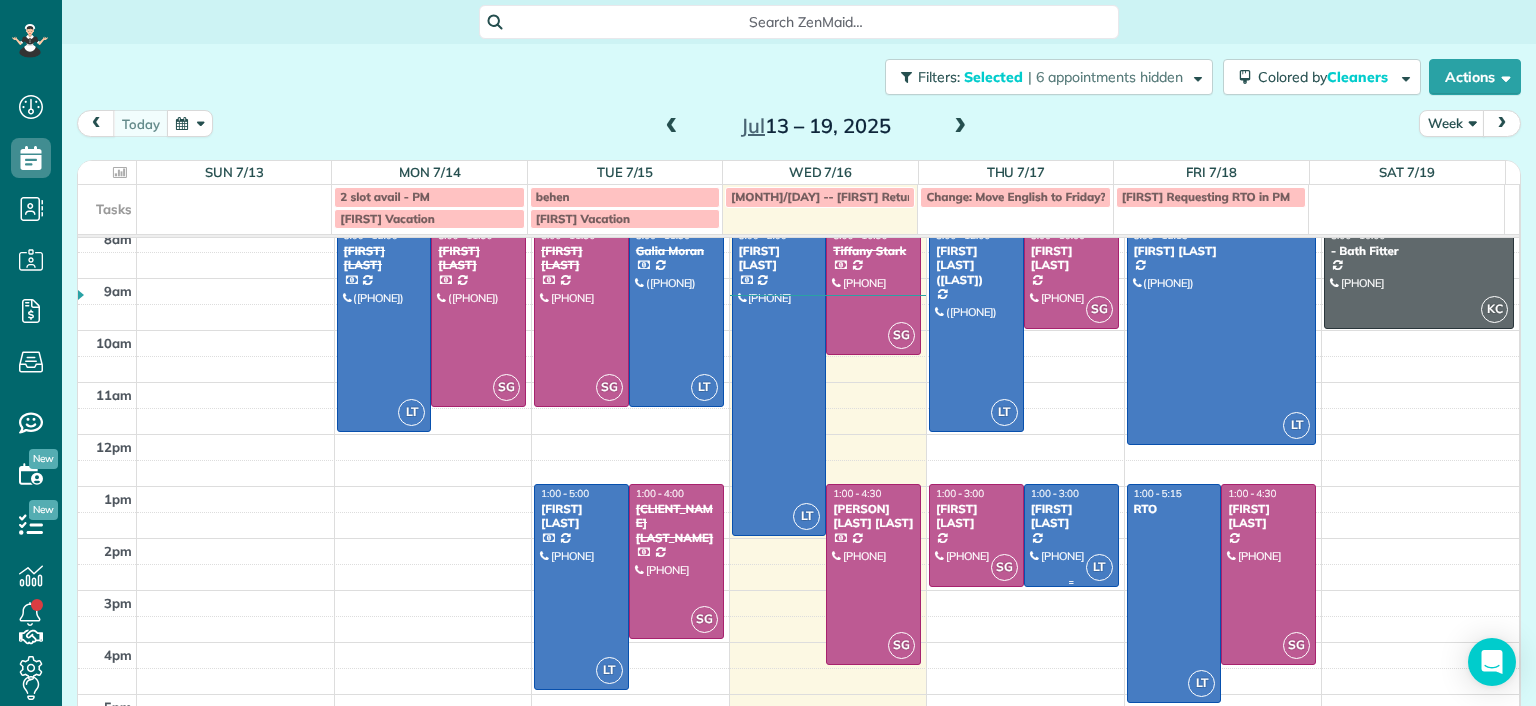 scroll, scrollTop: 93, scrollLeft: 0, axis: vertical 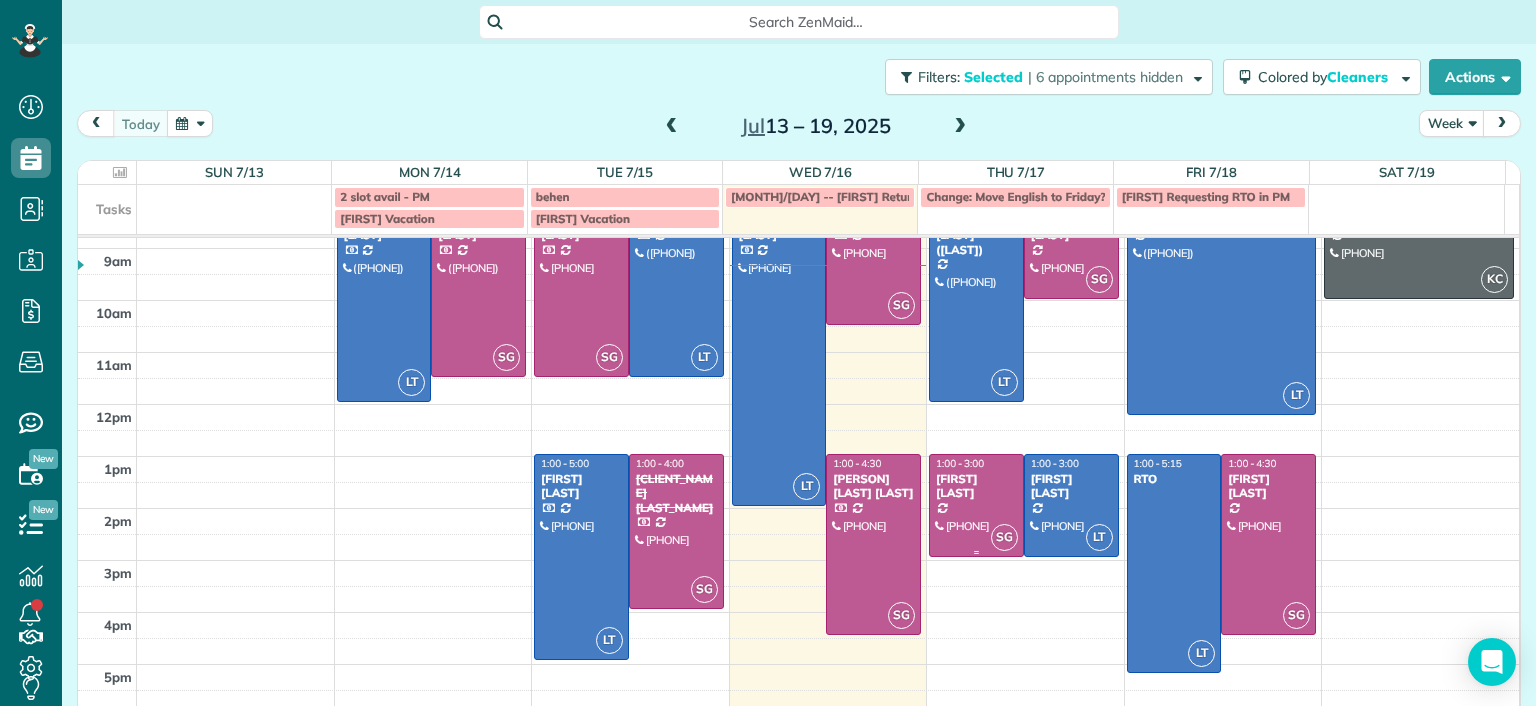 click at bounding box center (976, 505) 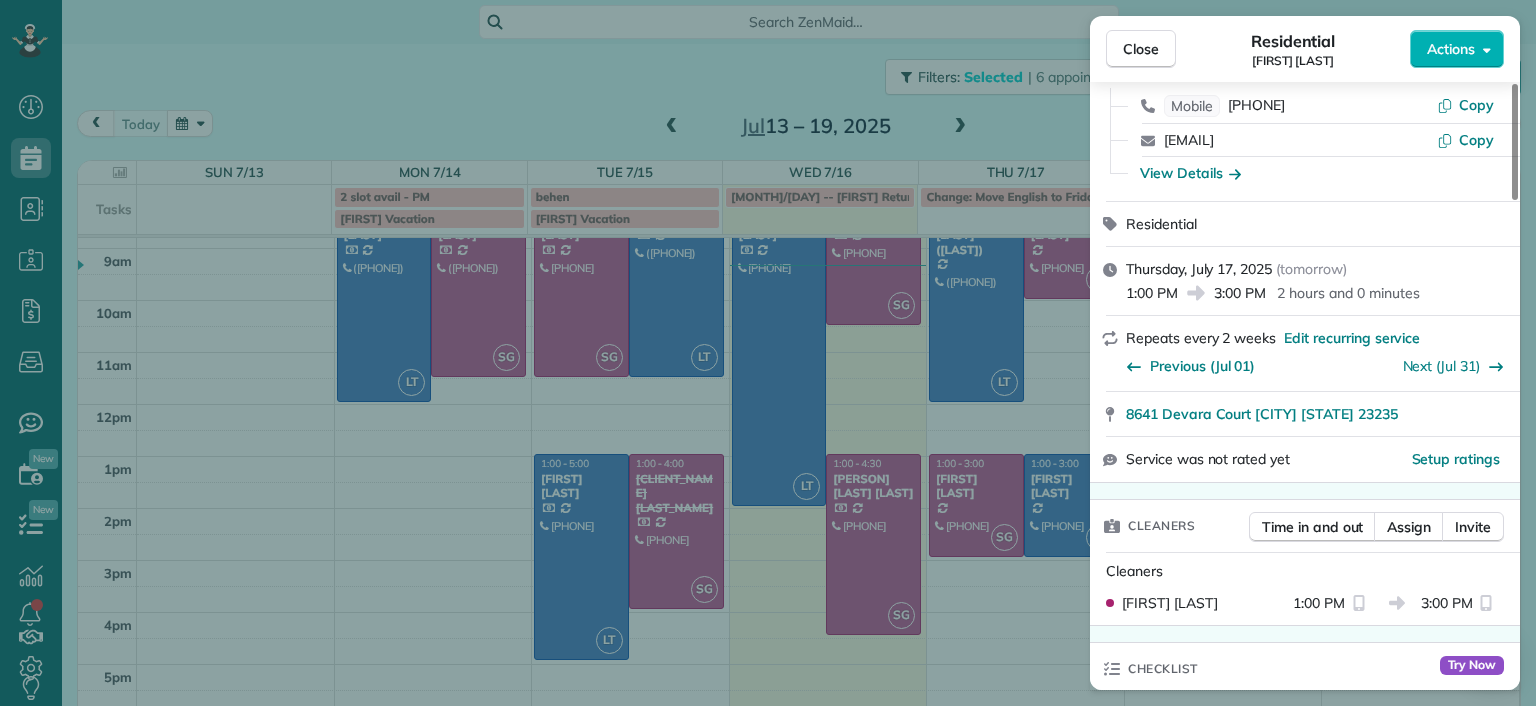 scroll, scrollTop: 0, scrollLeft: 0, axis: both 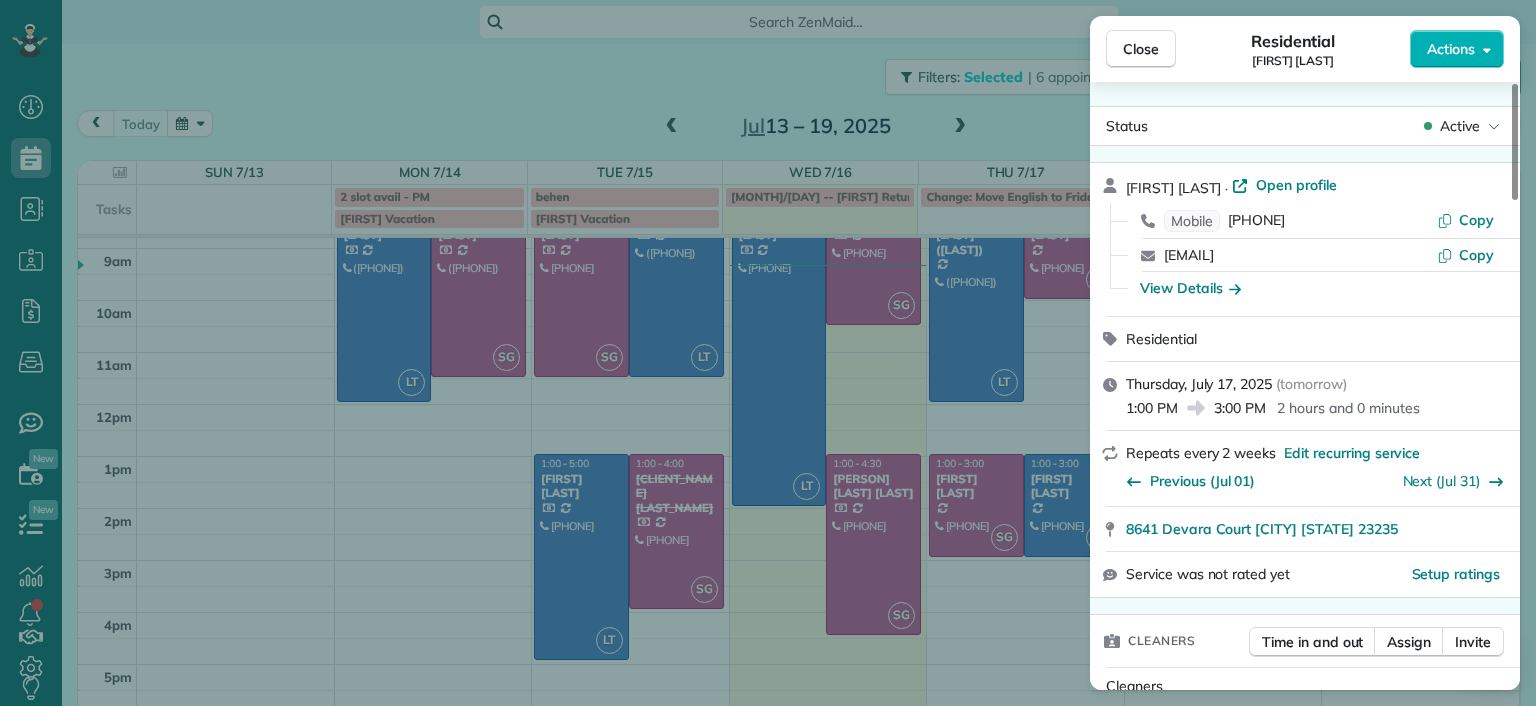 click on "Close Residential [CLIENT_NAME] [LAST_NAME] Actions" at bounding box center [1305, 49] 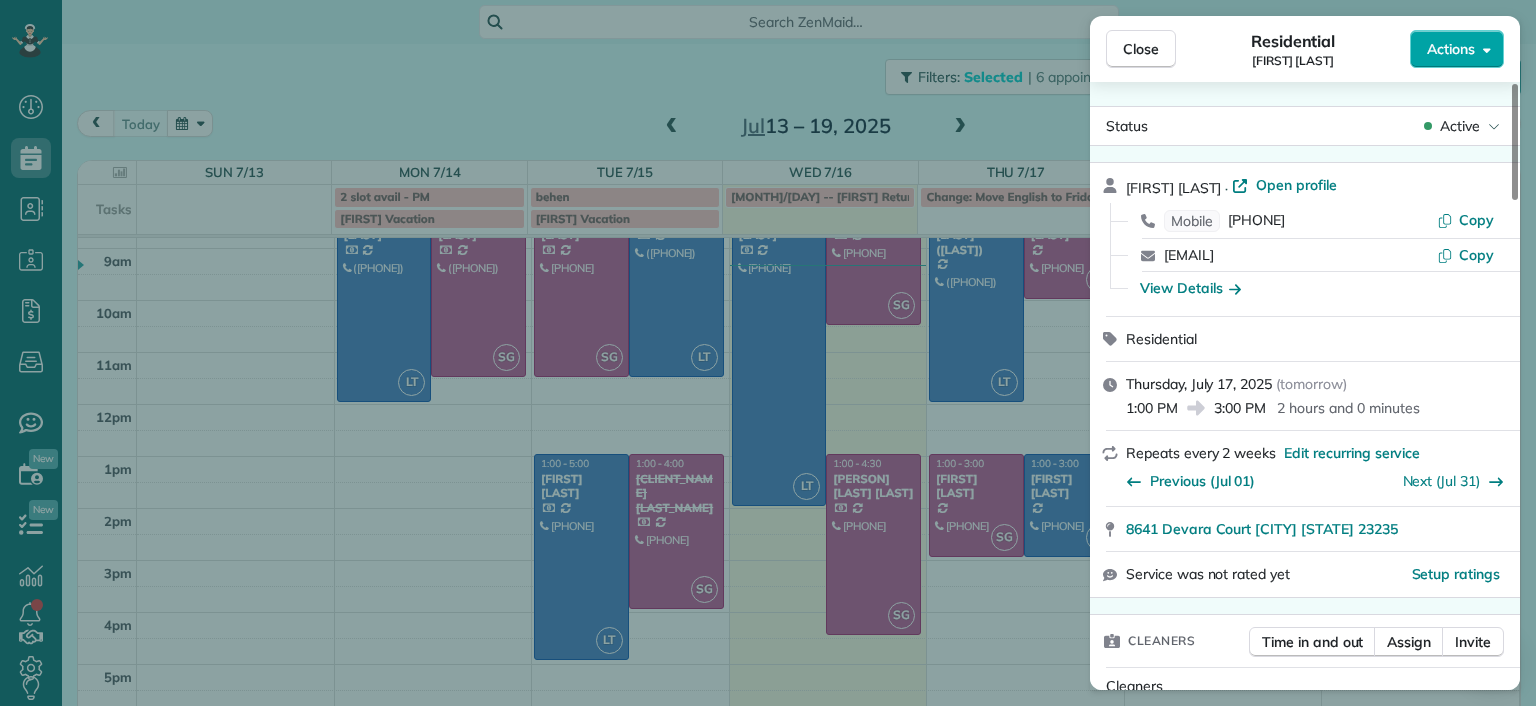click on "Actions" at bounding box center (1451, 49) 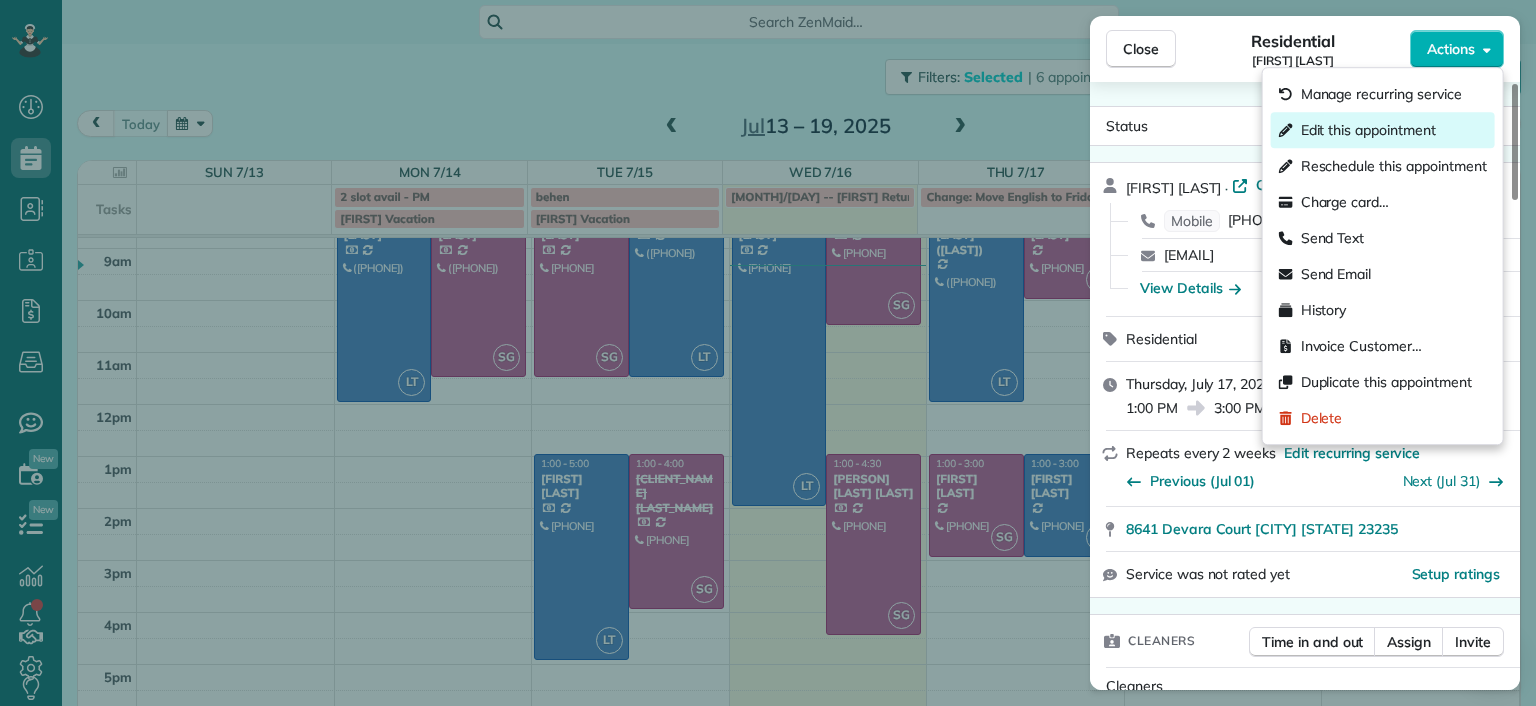 click on "Edit this appointment" at bounding box center (1368, 130) 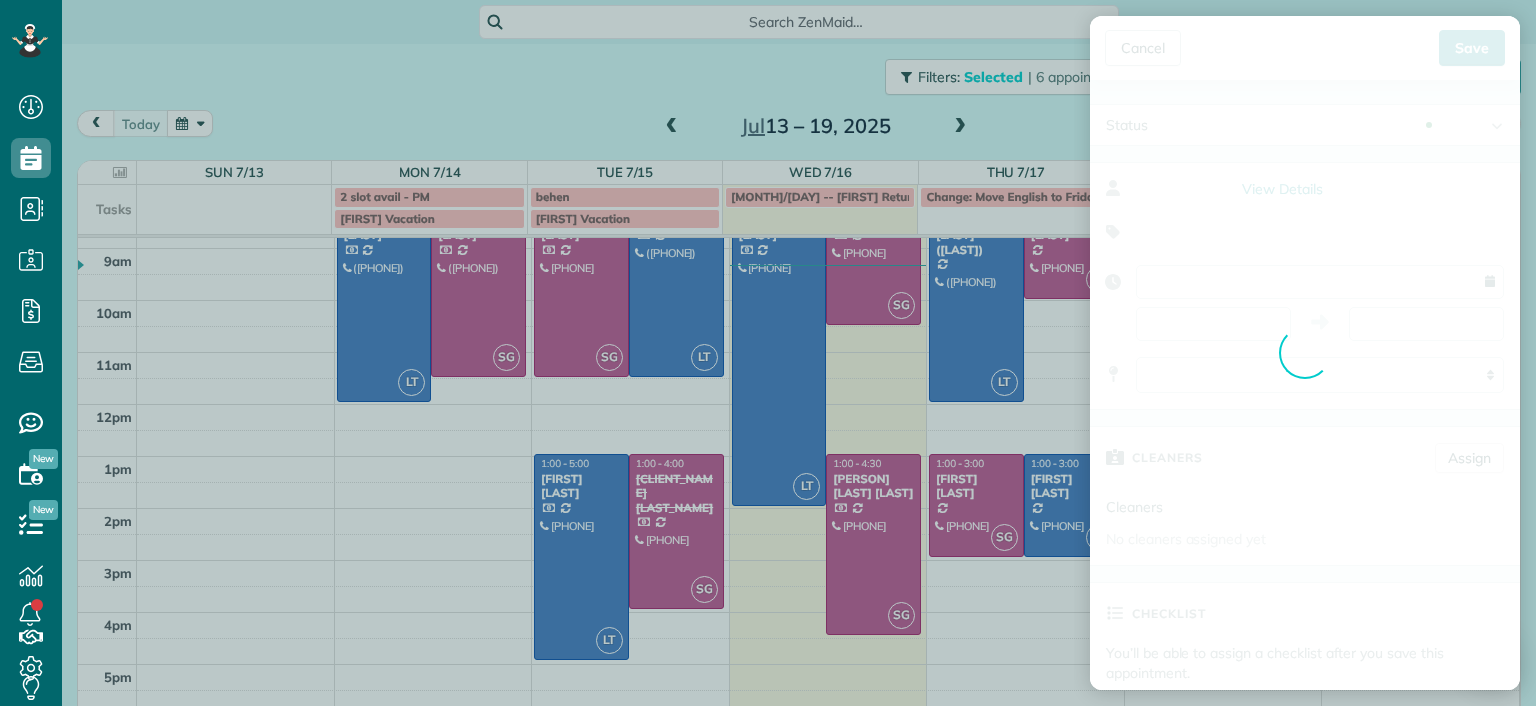 type on "**********" 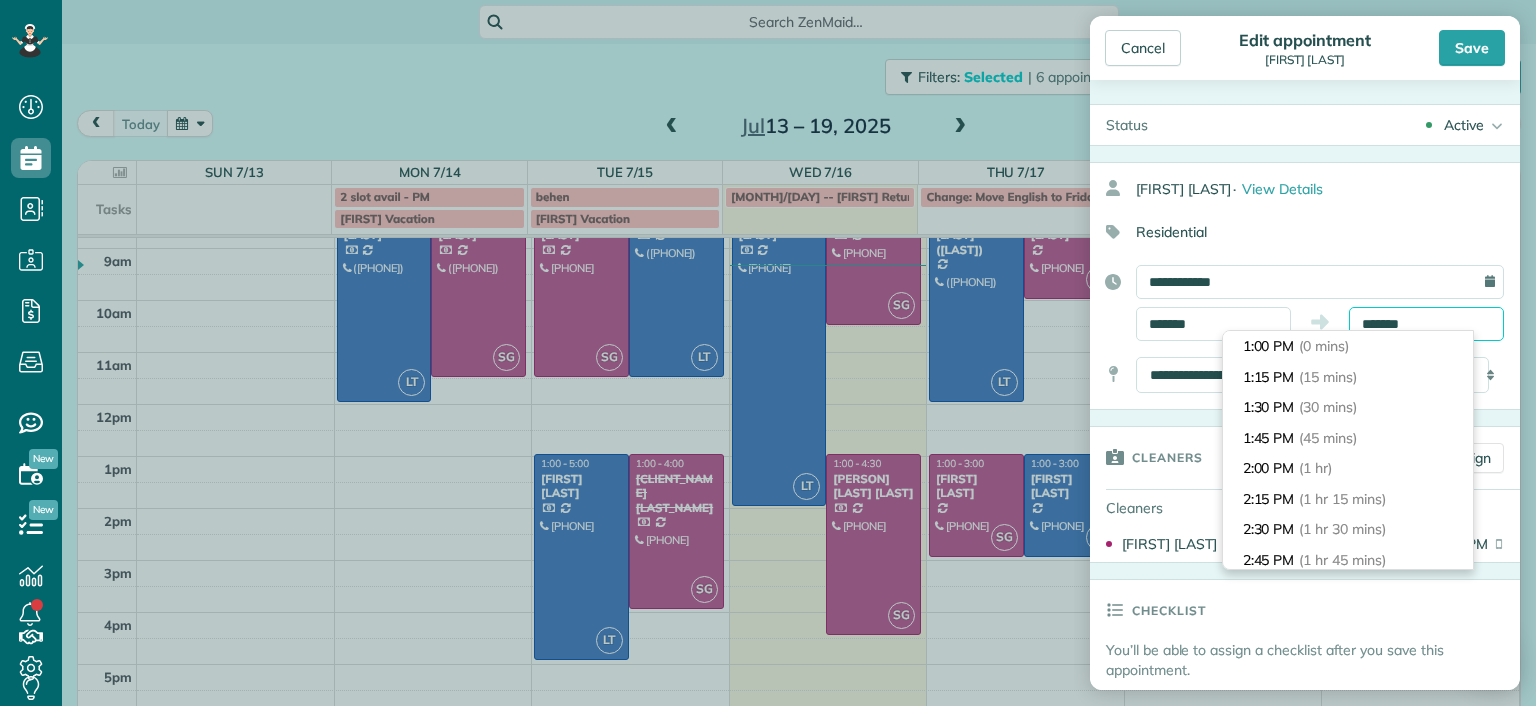 click on "*******" at bounding box center (1426, 324) 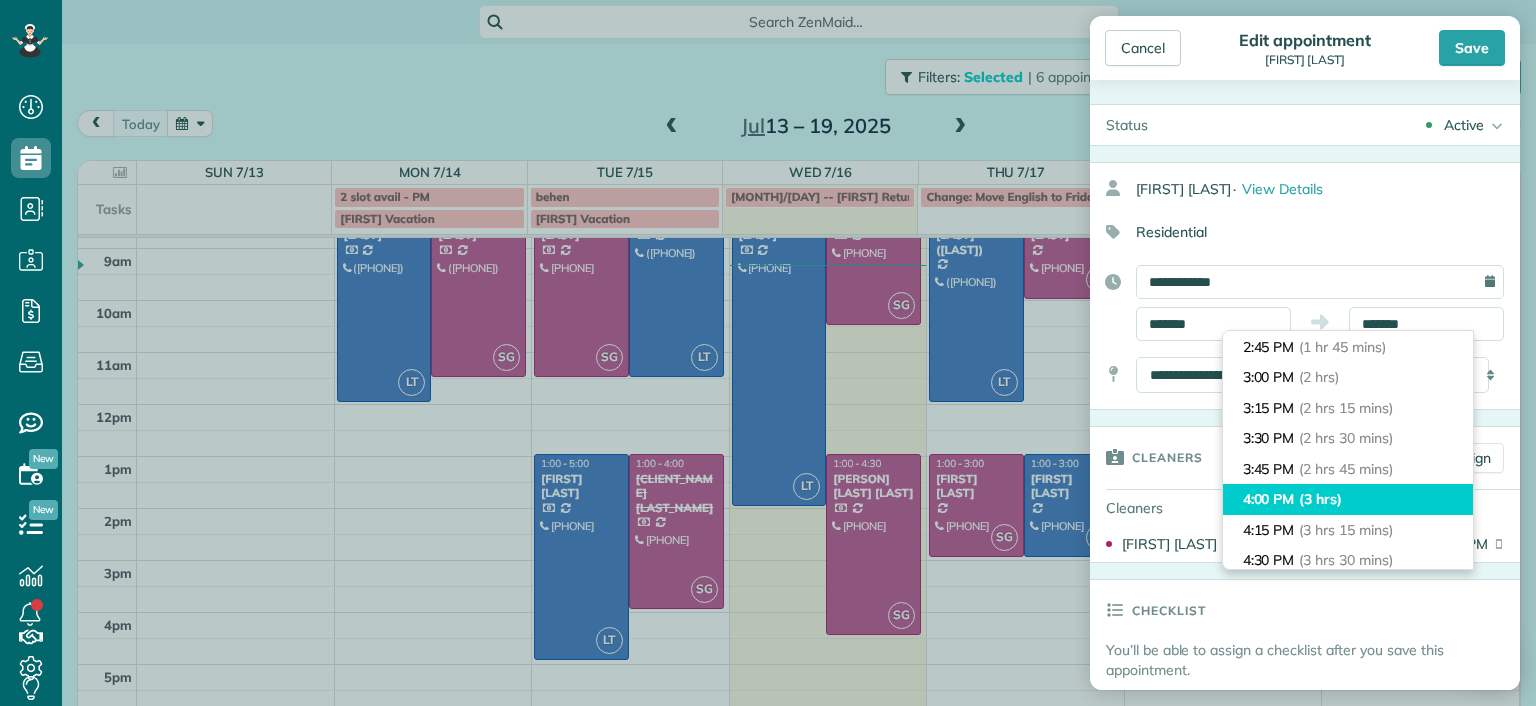 type on "*******" 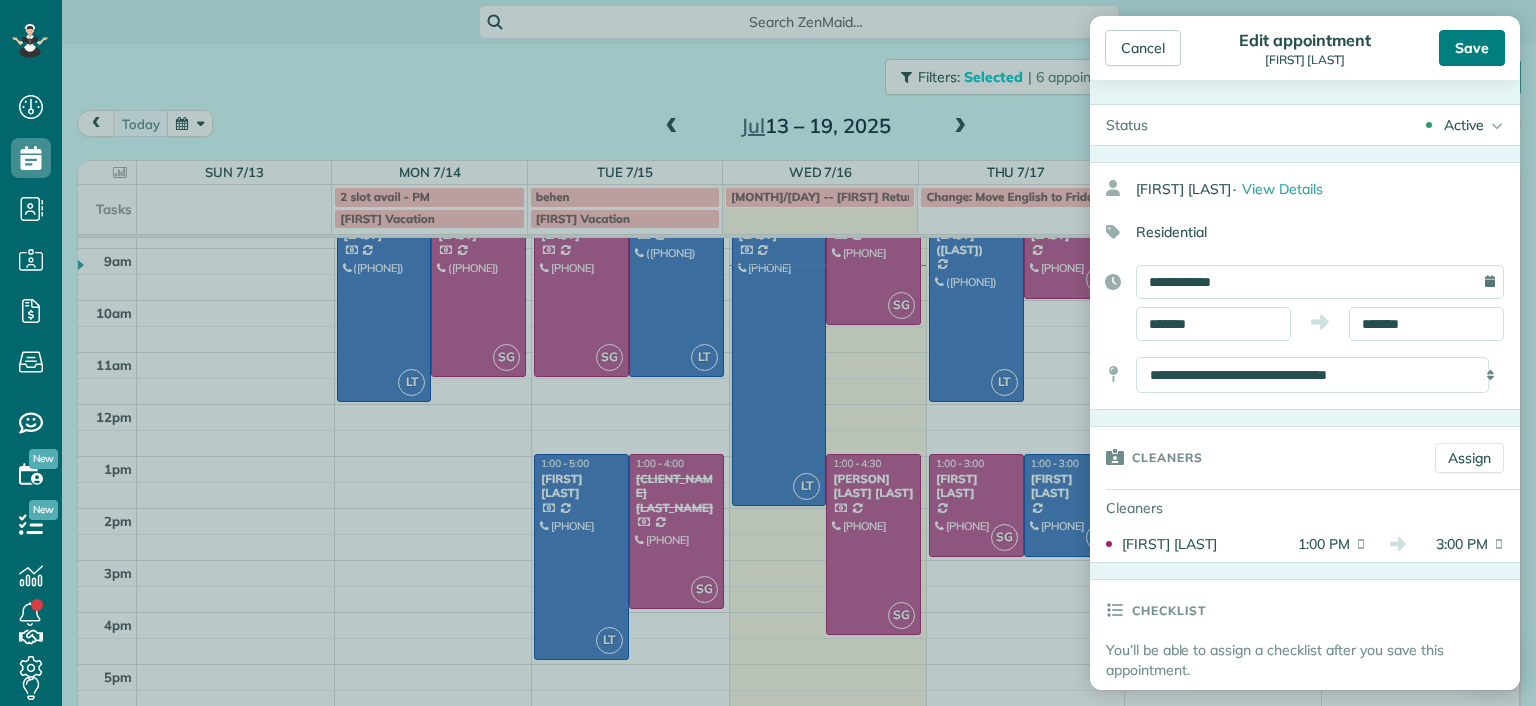 click on "Save" at bounding box center (1472, 48) 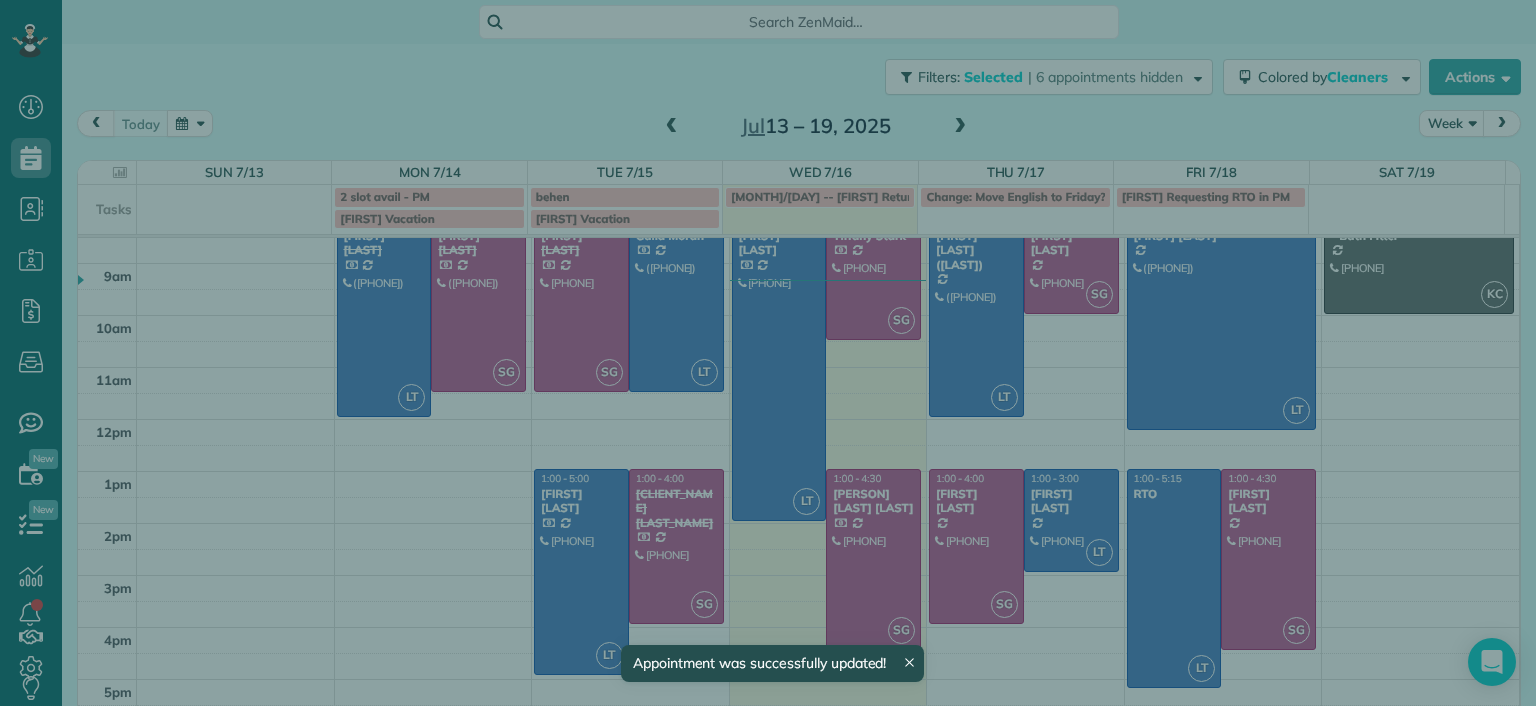 scroll, scrollTop: 74, scrollLeft: 0, axis: vertical 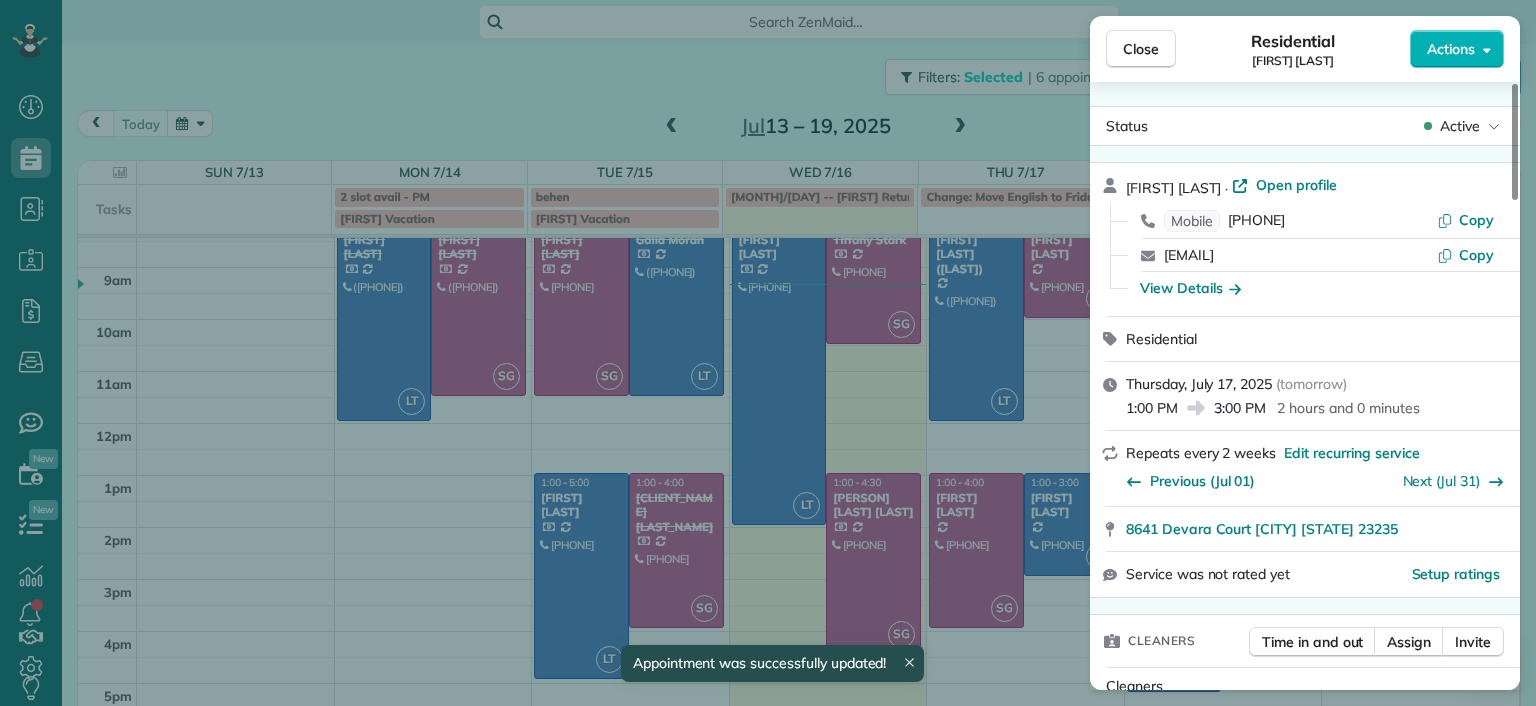 click on "Close Residential [NAME] Actions Status Active [NAME] · Open profile Mobile ([PHONE]) Copy [EMAIL] Copy View Details Residential Thursday, July 17, 2025 ( tomorrow ) 1:00 PM 3:00 PM 2 hours and 0 minutes Repeats every 2 weeks Edit recurring service Previous (Jul 01) Next (Jul 31) 8641 Devara Court [CITY] [STATE] 23235 Service was not rated yet Setup ratings Cleaners Time in and out Assign Invite Cleaners [NAME]   [NAME] 1:00 PM 3:00 PM Checklist Try Now Keep this appointment up to your standards. Stay on top of every detail, keep your cleaners organised, and your client happy. Assign a checklist Watch a 5 min demo Billing Billing actions Price $170.00 Overcharge $0.00 Discount $0.00 Coupon discount - Primary tax - Secondary tax - Total appointment price $170.00 Tips collected New feature! $0.00 Unpaid Mark as paid Total including tip $170.00 Get paid online in no-time! Send an invoice and reward your cleaners with tips Charge customer credit card Appointment custom fields - 8" at bounding box center [768, 353] 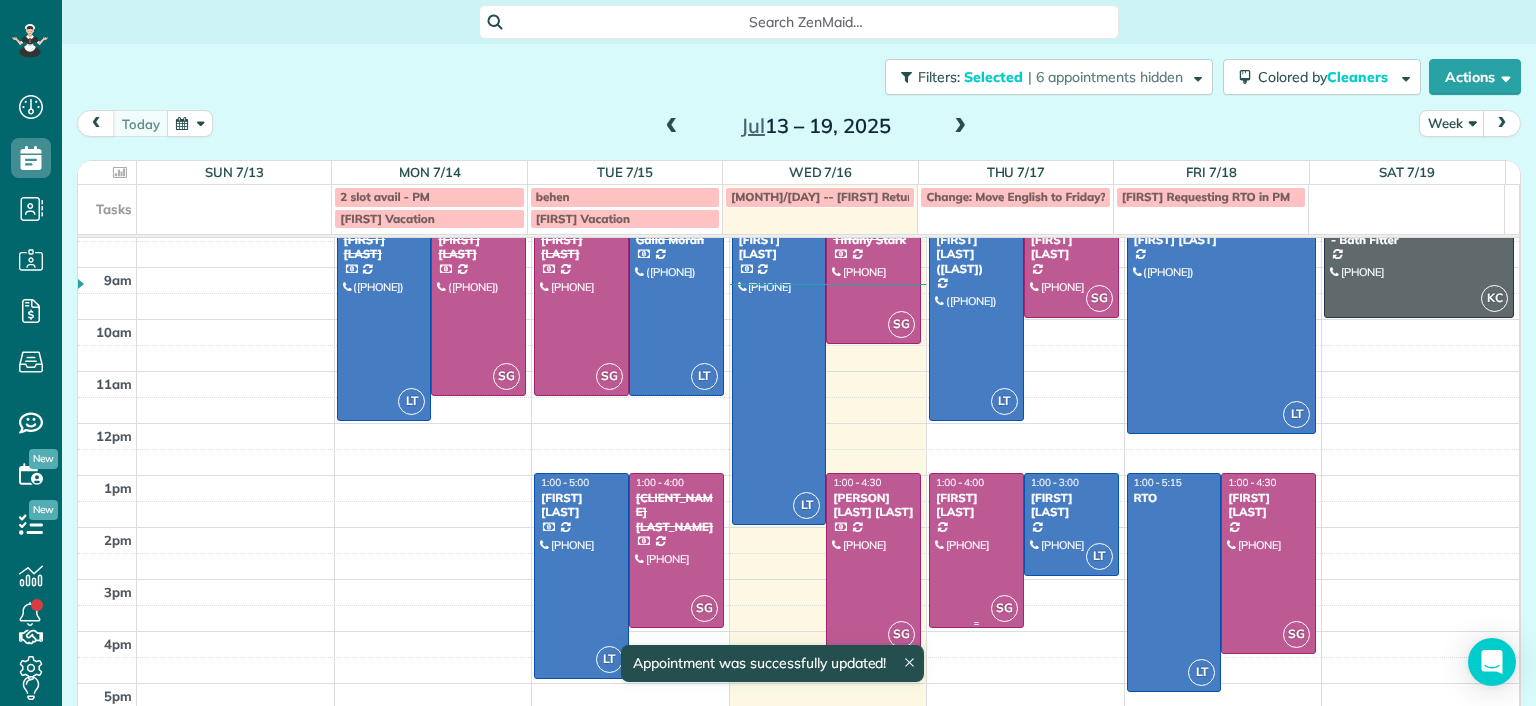 click at bounding box center [976, 550] 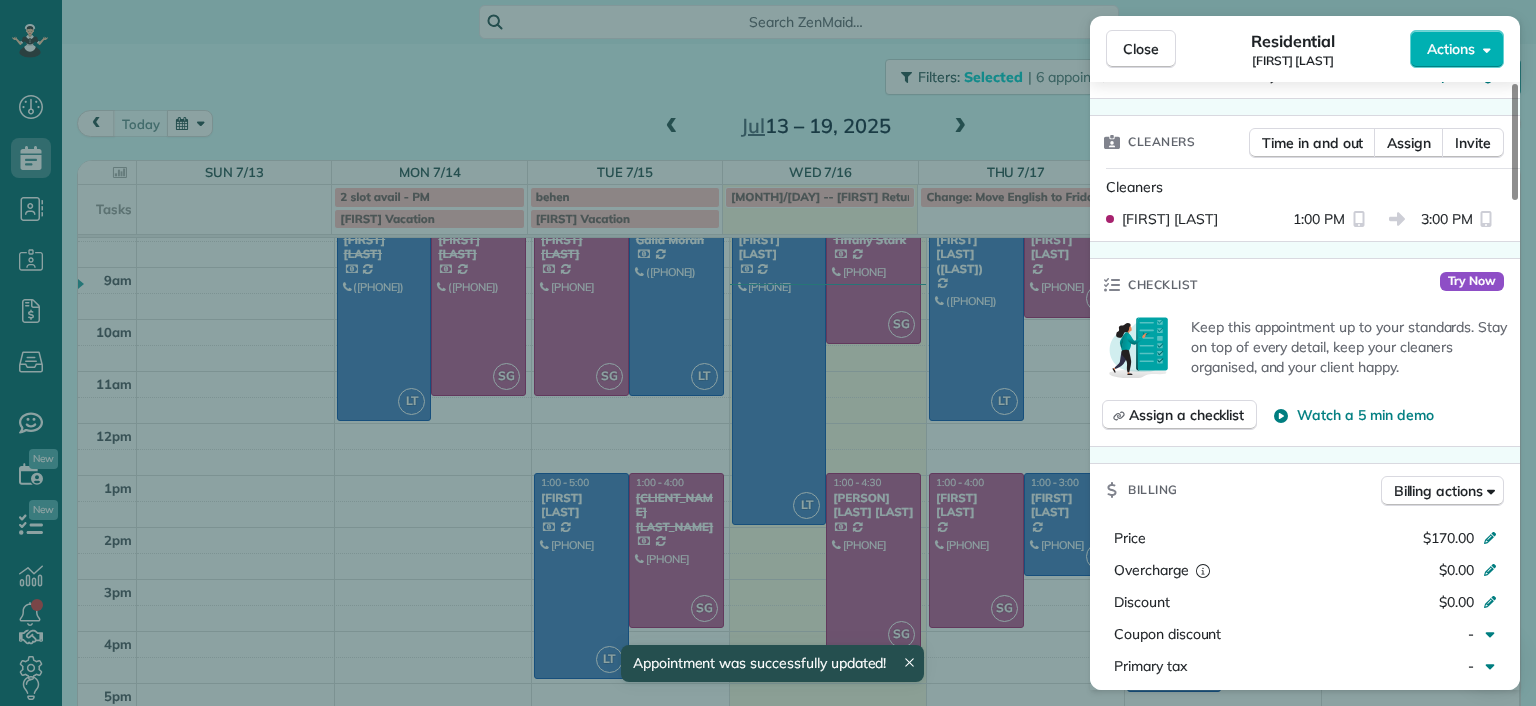 scroll, scrollTop: 500, scrollLeft: 0, axis: vertical 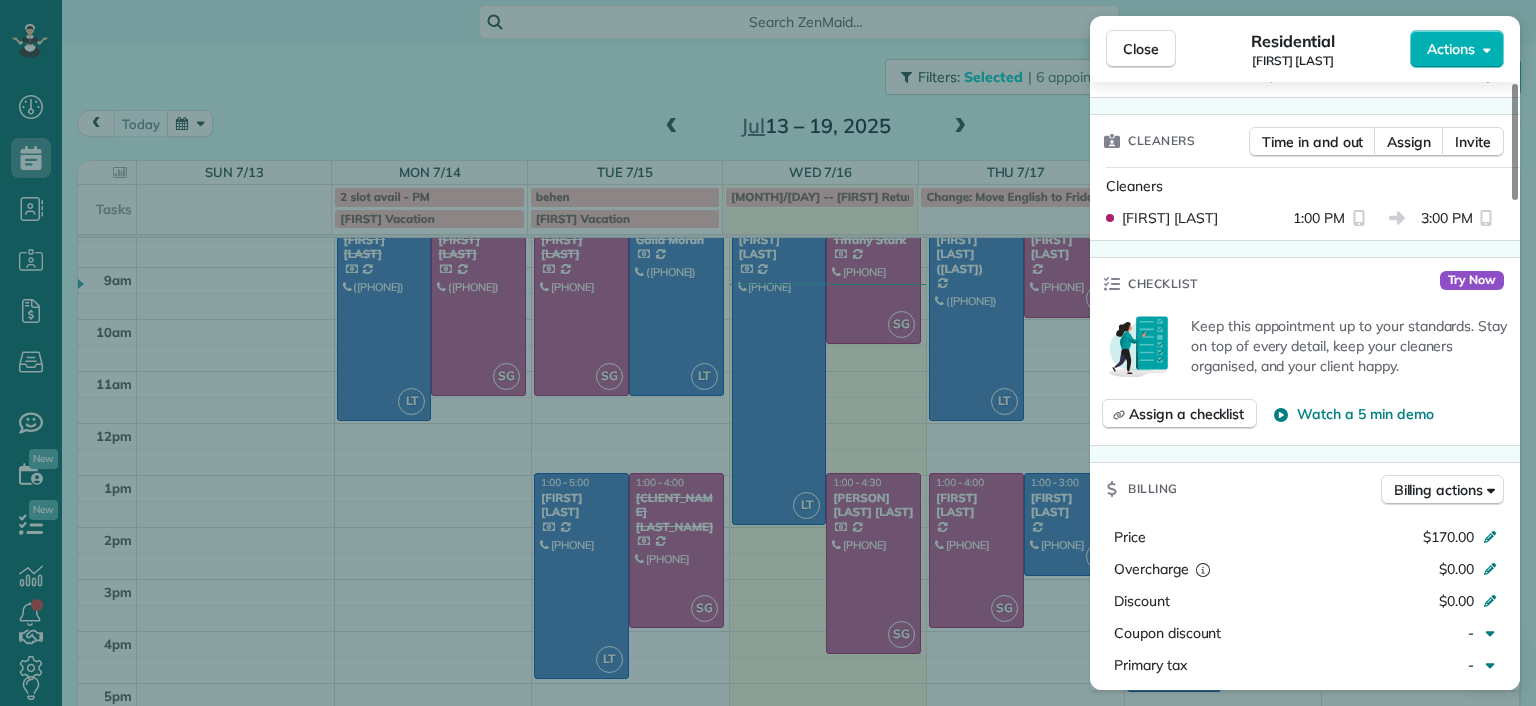 click on "Close Residential [NAME] Actions Status Active [NAME] · Open profile Mobile ([PHONE]) Copy [EMAIL] Copy View Details Residential Thursday, July 17, 2025 ( tomorrow ) 1:00 PM 3:00 PM 2 hours and 0 minutes Repeats every 2 weeks Edit recurring service Previous (Jul 01) Next (Jul 31) 8641 Devara Court [CITY] [STATE] 23235 Service was not rated yet Setup ratings Cleaners Time in and out Assign Invite Cleaners [NAME]   [NAME] 1:00 PM 3:00 PM Checklist Try Now Keep this appointment up to your standards. Stay on top of every detail, keep your cleaners organised, and your client happy. Assign a checklist Watch a 5 min demo Billing Billing actions Price $170.00 Overcharge $0.00 Discount $0.00 Coupon discount - Primary tax - Secondary tax - Total appointment price $170.00 Tips collected New feature! $0.00 Unpaid Mark as paid Total including tip $170.00 Get paid online in no-time! Send an invoice and reward your cleaners with tips Charge customer credit card Appointment custom fields - 8" at bounding box center (768, 353) 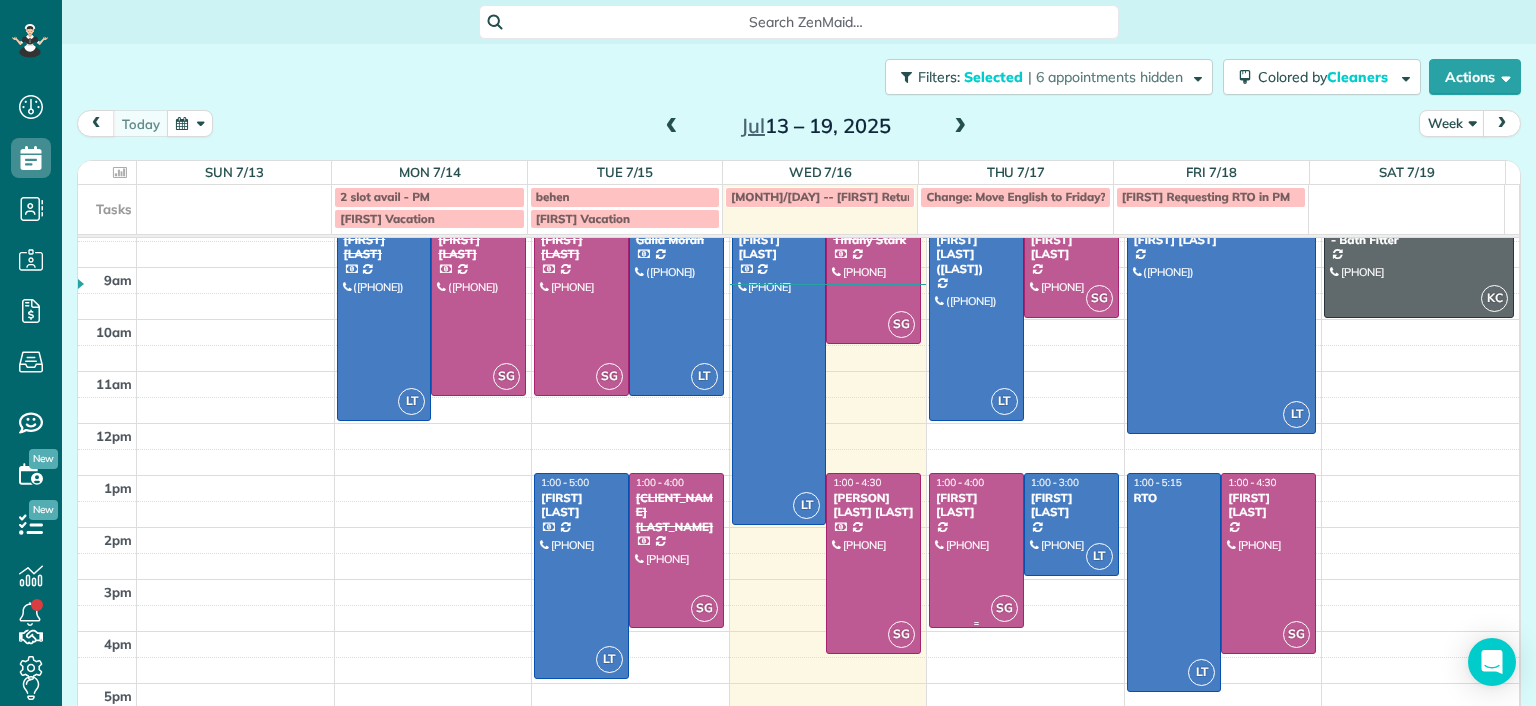 click at bounding box center [976, 550] 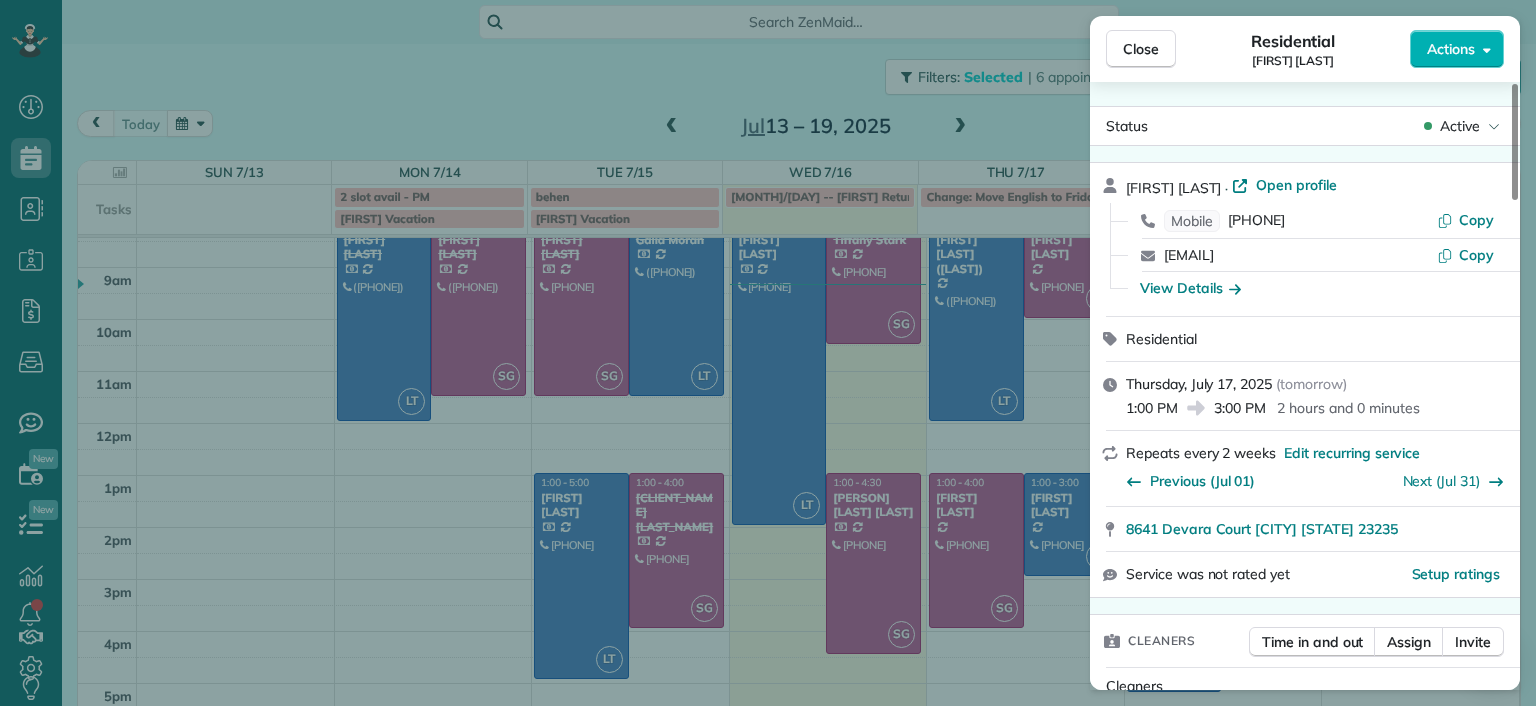 click on "Close Residential [NAME] Actions Status Active [NAME] · Open profile Mobile ([PHONE]) Copy [EMAIL] Copy View Details Residential Thursday, July 17, 2025 ( tomorrow ) 1:00 PM 3:00 PM 2 hours and 0 minutes Repeats every 2 weeks Edit recurring service Previous (Jul 01) Next (Jul 31) 8641 Devara Court [CITY] [STATE] 23235 Service was not rated yet Setup ratings Cleaners Time in and out Assign Invite Cleaners [NAME]   [NAME] 1:00 PM 3:00 PM Checklist Try Now Keep this appointment up to your standards. Stay on top of every detail, keep your cleaners organised, and your client happy. Assign a checklist Watch a 5 min demo Billing Billing actions Price $170.00 Overcharge $0.00 Discount $0.00 Coupon discount - Primary tax - Secondary tax - Total appointment price $170.00 Tips collected New feature! $0.00 Unpaid Mark as paid Total including tip $170.00 Get paid online in no-time! Send an invoice and reward your cleaners with tips Charge customer credit card Appointment custom fields - 8" at bounding box center [768, 353] 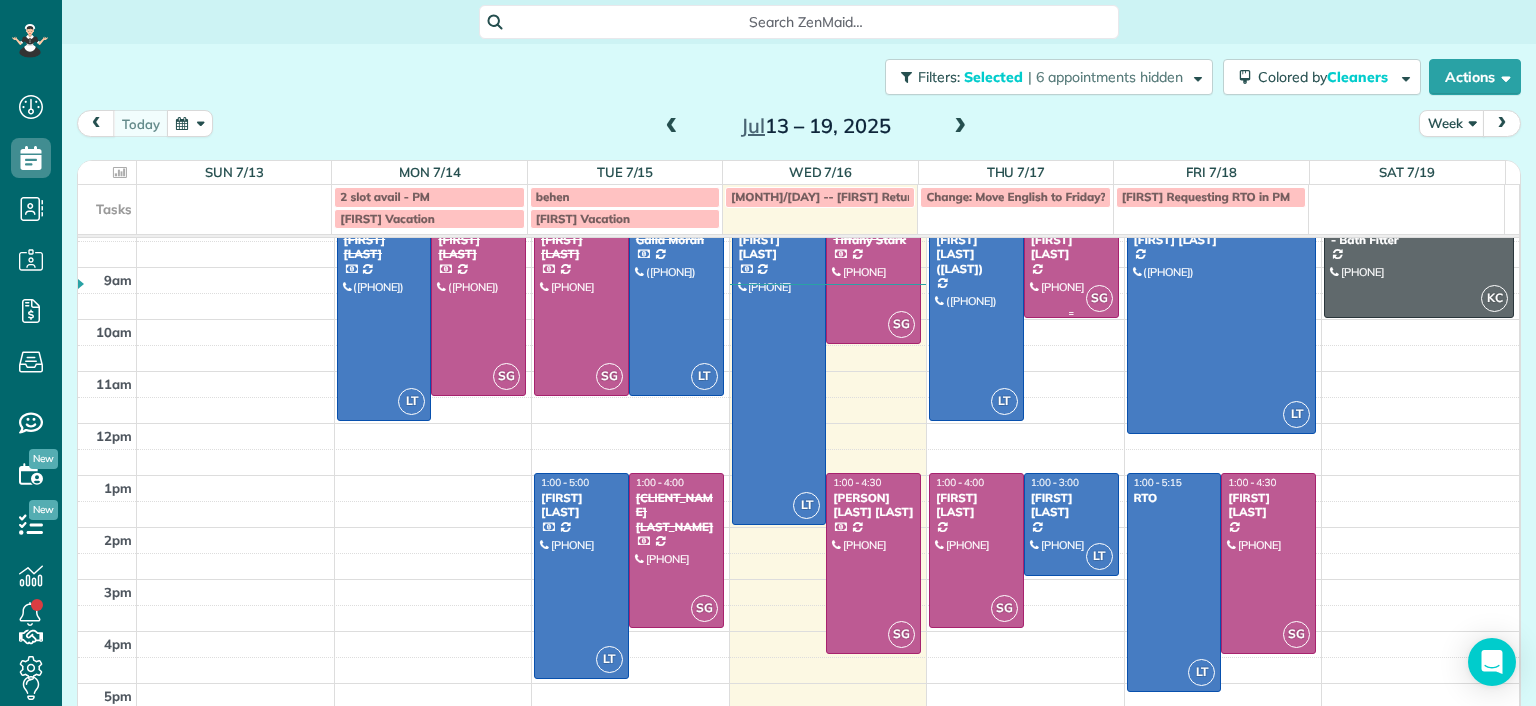 click on "[FIRST] [LAST]" at bounding box center (1071, 247) 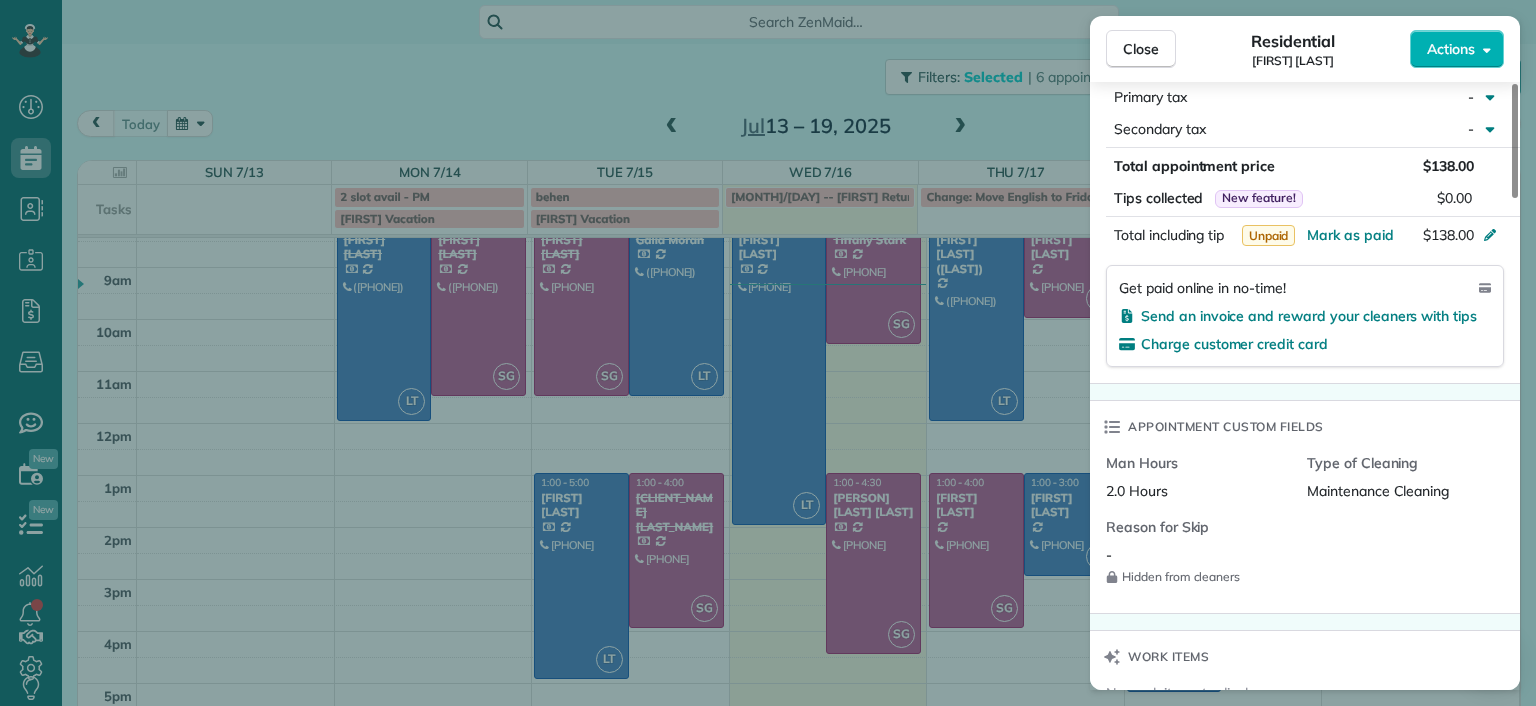 scroll, scrollTop: 1100, scrollLeft: 0, axis: vertical 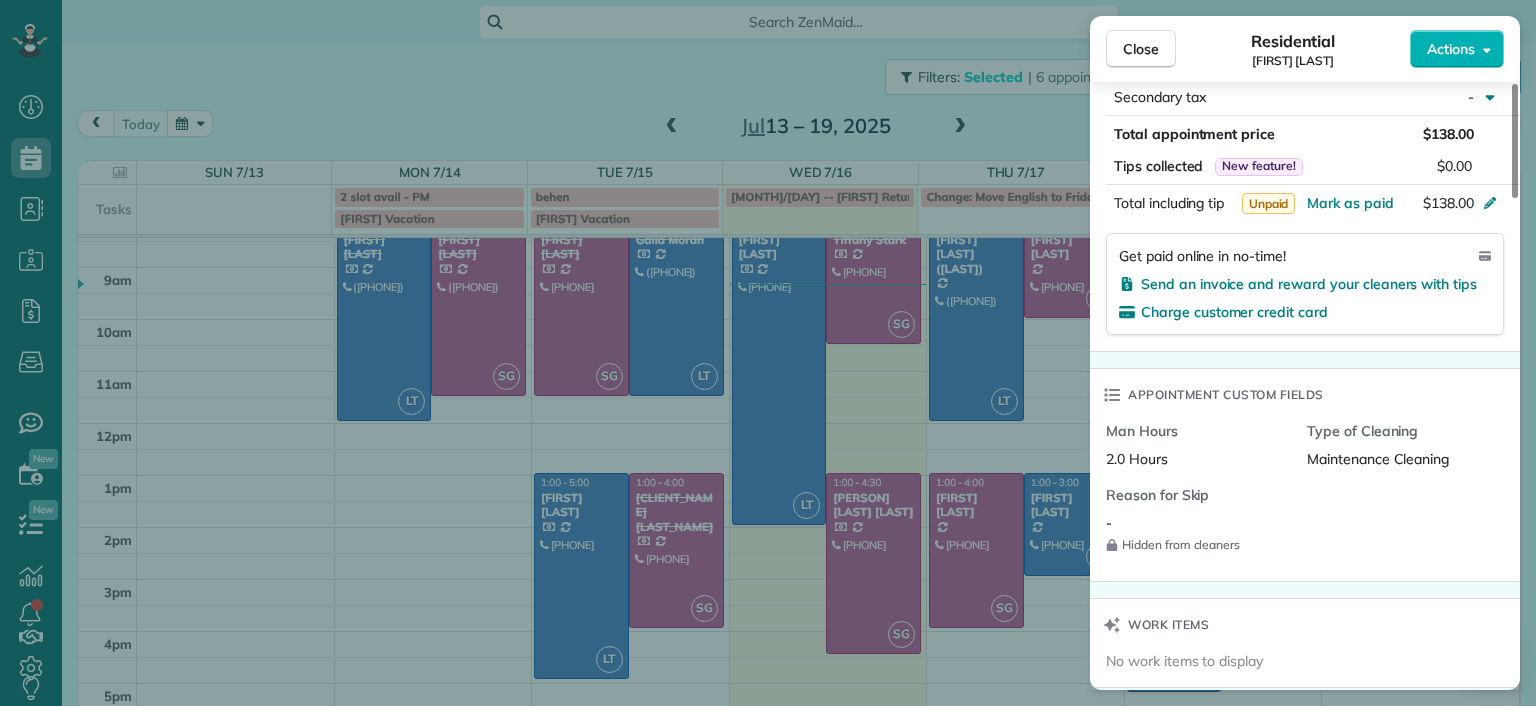 click on "Close Residential Ann Whitlow Actions Status Active Ann Whitlow · Open profile Mobile [PHONE] Copy arwhokie@example.com Copy View Details Residential Thursday, July 17, 2025 ( tomorrow ) 8:00 AM 10:00 AM 2 hours and 0 minutes Repeats every 4 weeks Edit recurring service Previous (Jun 10) Next (Aug 05) 619 Roseneath Road Richmond VA 23221 Service was not rated yet Setup ratings Cleaners Time in and out Assign Invite Cleaners Sophie   Gibbs 8:00 AM 10:00 AM Checklist Try Now Keep this appointment up to your standards. Stay on top of every detail, keep your cleaners organised, and your client happy. Assign a checklist Watch a 5 min demo Billing Billing actions Price $138.00 Overcharge $0.00 Discount $0.00 Coupon discount - Primary tax - Secondary tax - Total appointment price $138.00 Tips collected New feature! $0.00 Unpaid Mark as paid Total including tip $138.00 Get paid online in no-time! Send an invoice and reward your cleaners with tips Charge customer credit card Appointment custom fields Man Hours -" at bounding box center [768, 353] 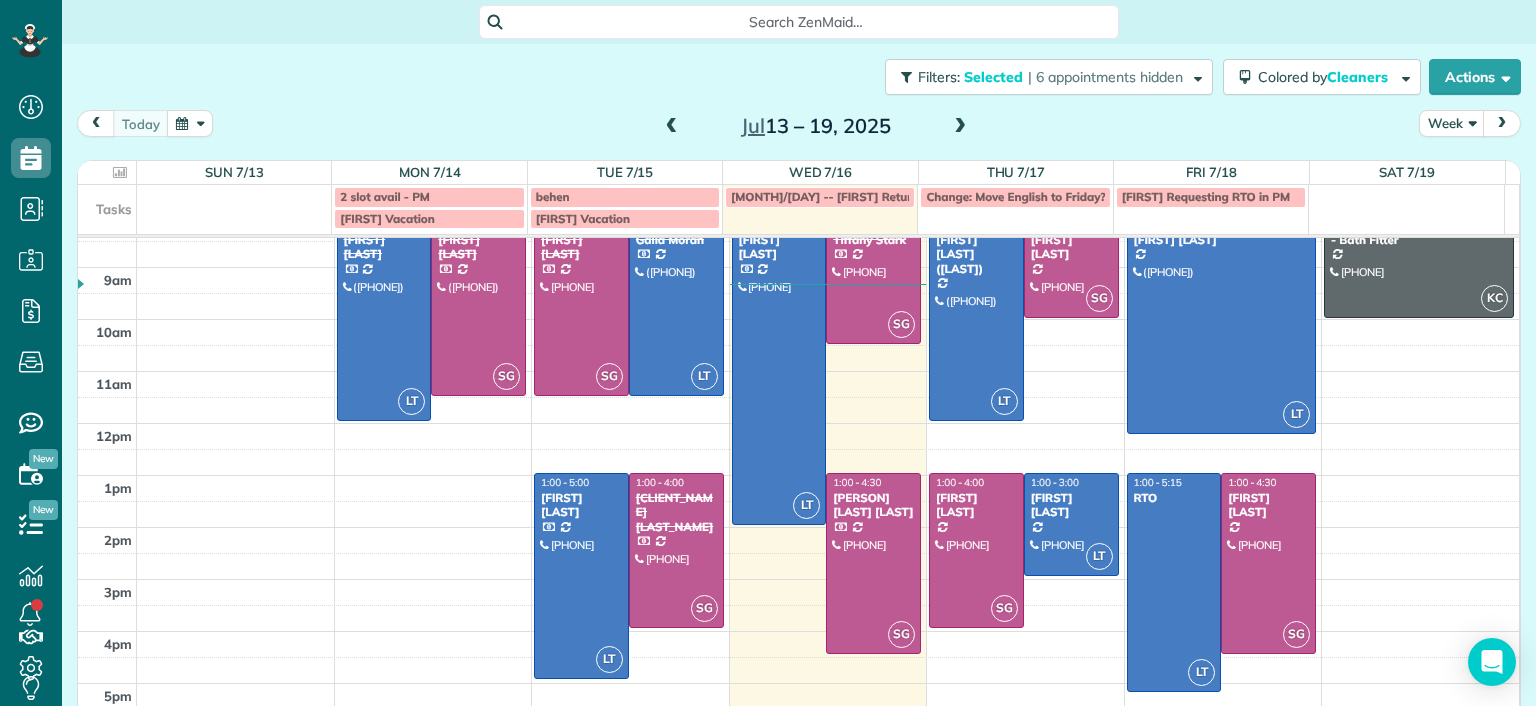 click at bounding box center [976, 550] 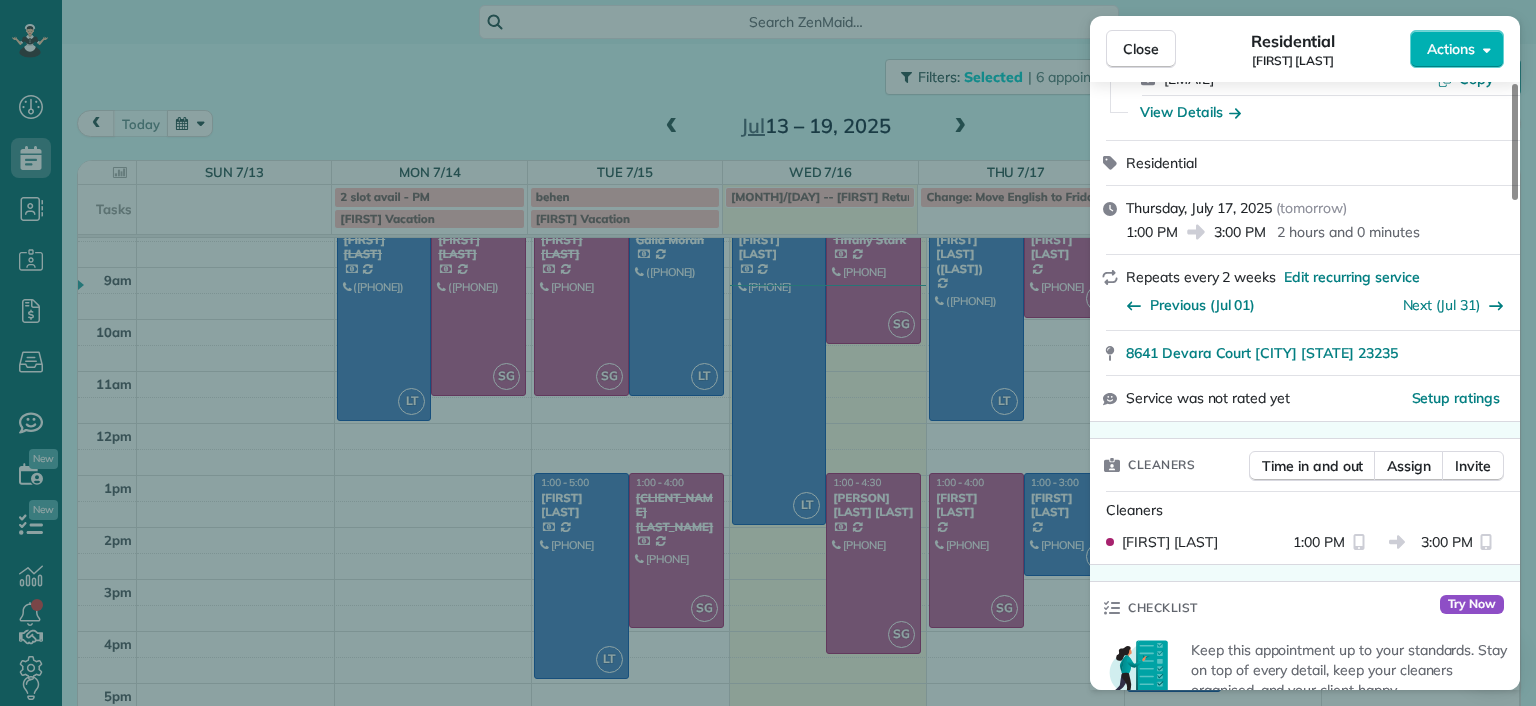 scroll, scrollTop: 500, scrollLeft: 0, axis: vertical 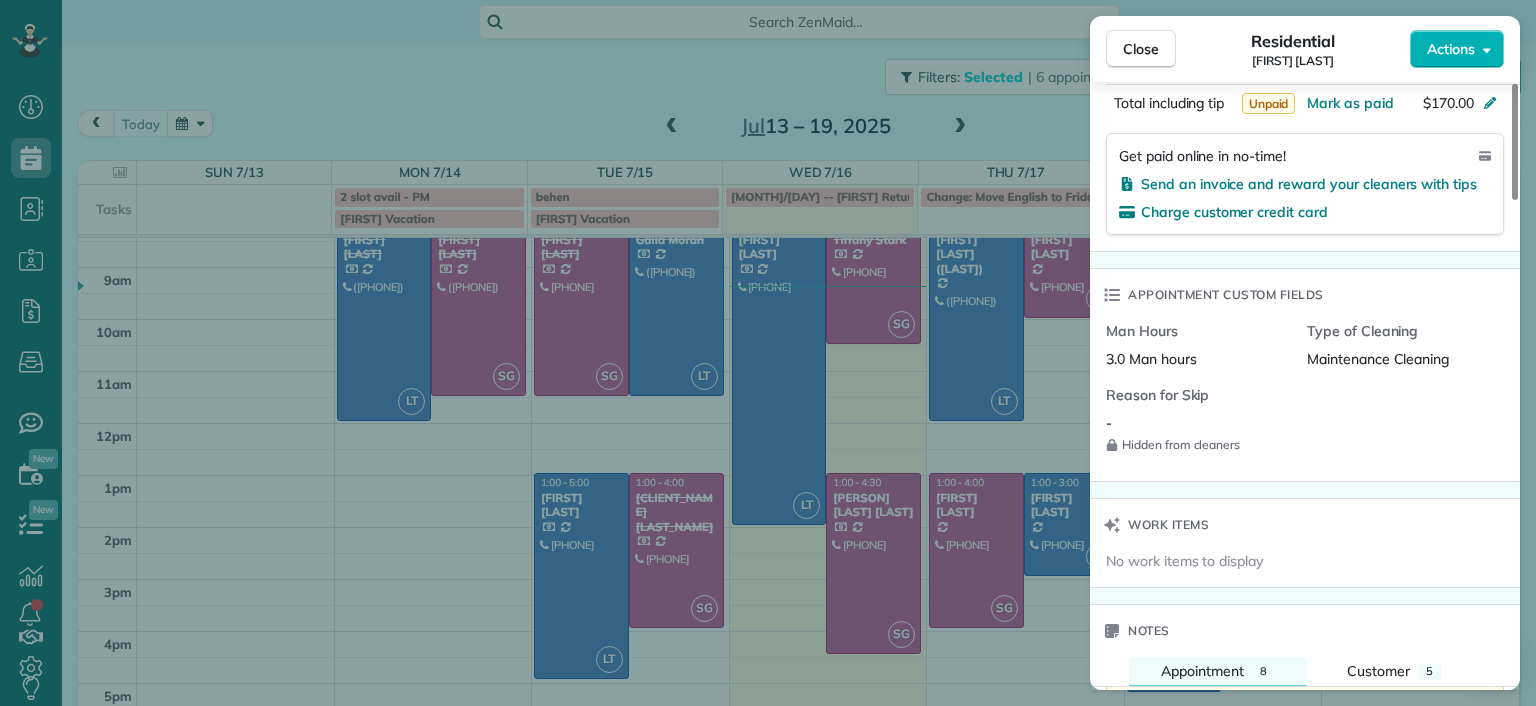 click on "Close Residential [CLIENT_NAME] [LAST_NAME] Actions Status Active [CLIENT_NAME] [LAST_NAME] · Open profile Mobile [PHONE] Copy [EMAIL] Copy View Details Residential [DAY], [DATE] ( tomorrow ) [TIME] [TIME] [DURATION] Repeats every 2 weeks Edit recurring service Previous ([DATE]) Next ([DATE]) [NUMBER] [STREET] [CITY] [STATE] [POSTAL_CODE] Service was not rated yet Setup ratings Cleaners Time in and out Assign Invite Cleaners [CLEANER_NAME] [LAST_NAME] [TIME] [TIME] Checklist Try Now Keep this appointment up to your standards. Stay on top of every detail, keep your cleaners organised, and your client happy. Assign a checklist Watch a 5 min demo Billing Billing actions Price $170.00 Overcharge $0.00 Discount $0.00 Coupon discount - Primary tax - Secondary tax - Total appointment price $170.00 Tips collected New feature! $0.00 Unpaid Mark as paid Total including tip $170.00 Get paid online in no-time! Send an invoice and reward your cleaners with tips Charge customer credit card Appointment custom fields - 8" at bounding box center (768, 353) 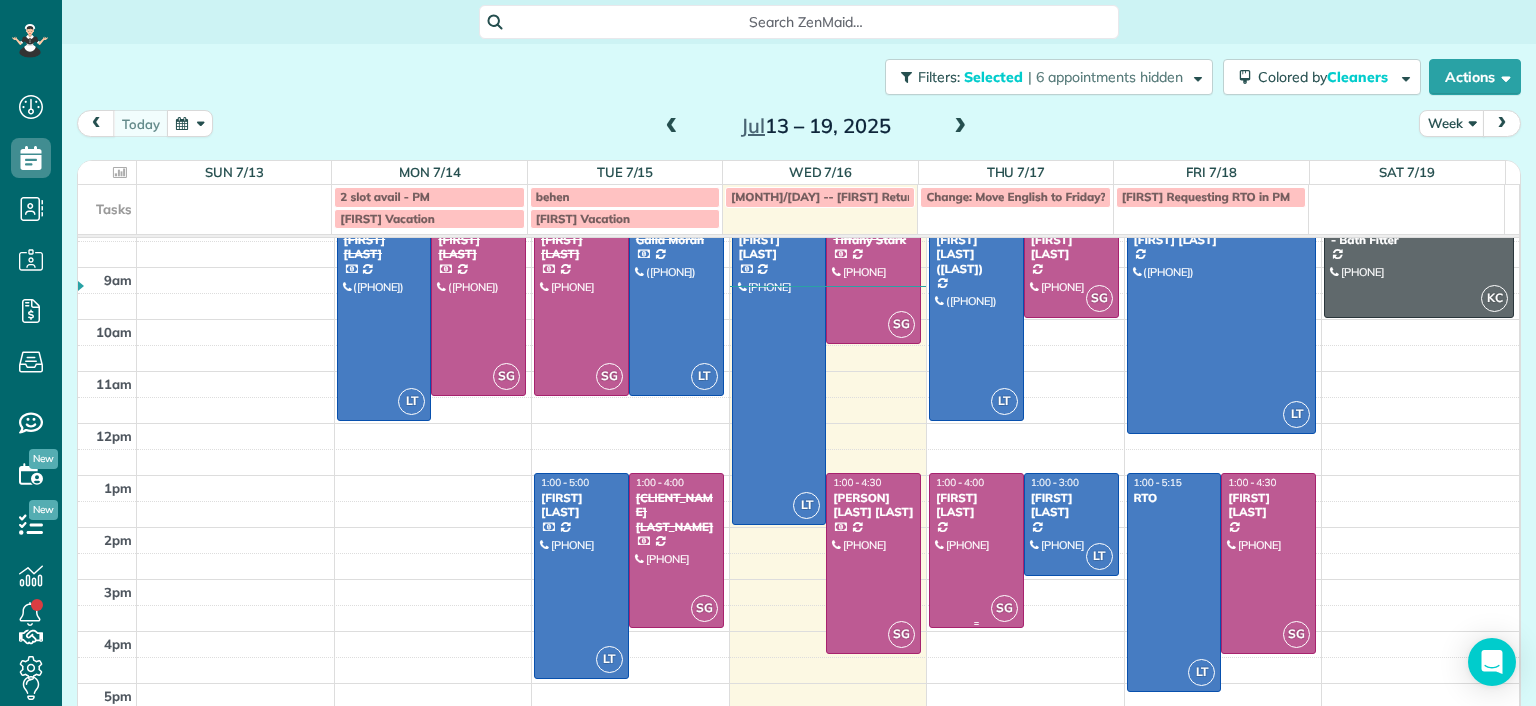 click on "[FIRST] [LAST]" at bounding box center (976, 505) 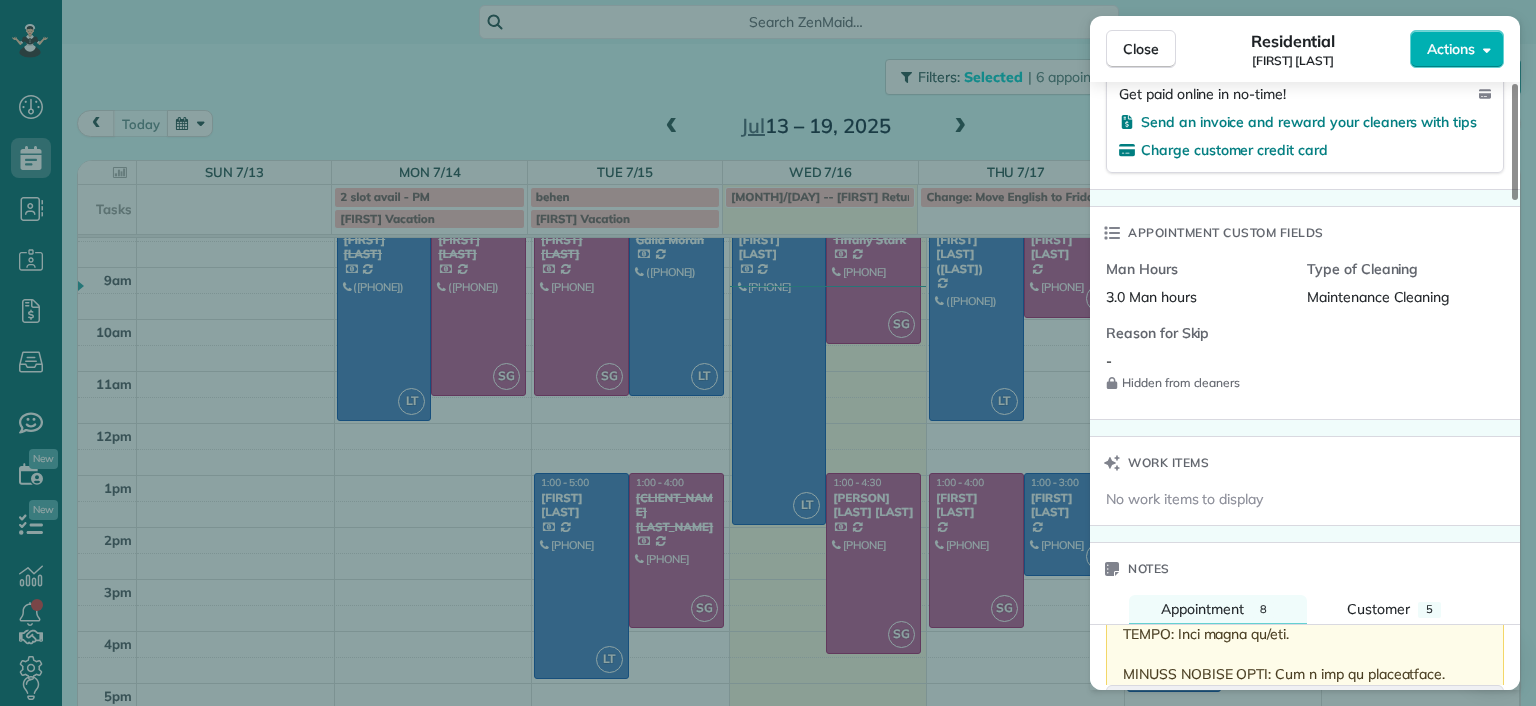 scroll, scrollTop: 1200, scrollLeft: 0, axis: vertical 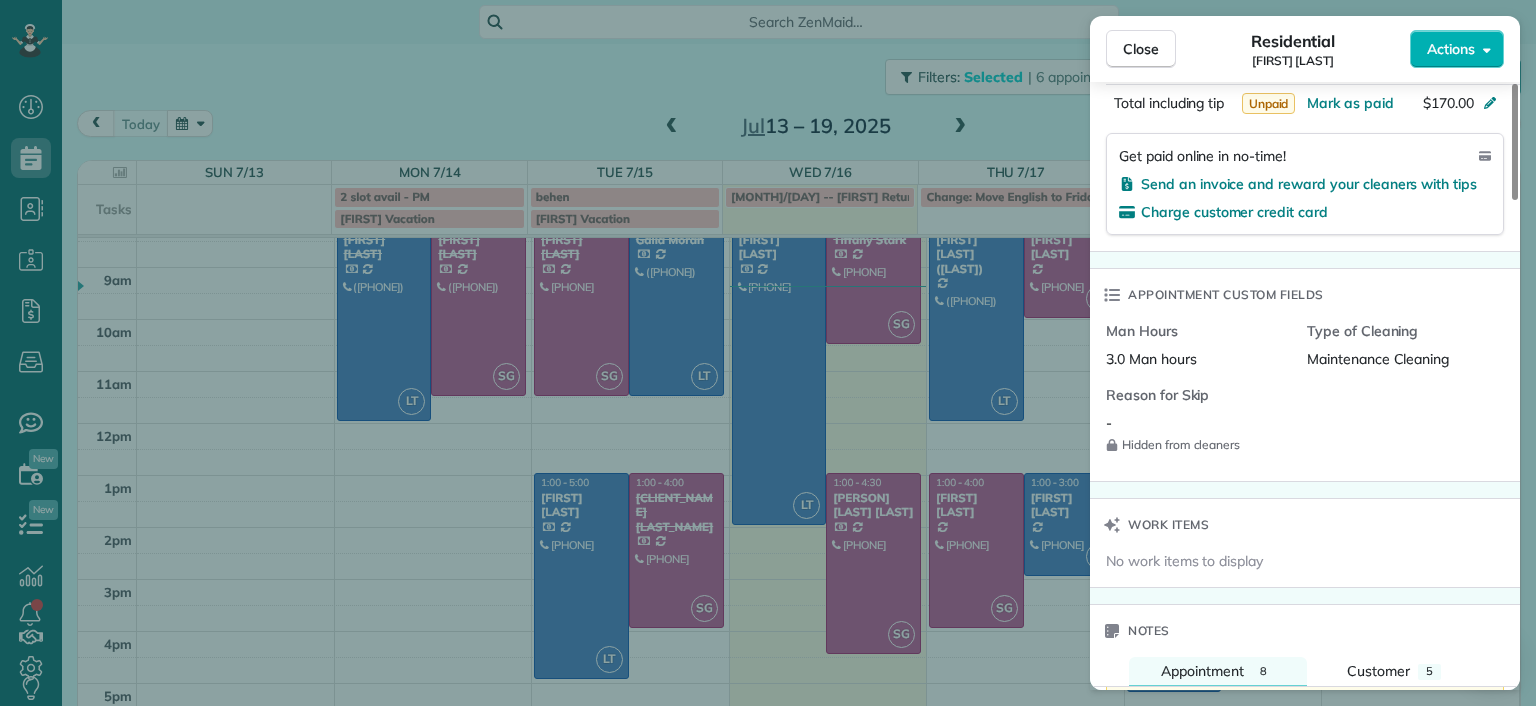 click on "Close Residential [CLIENT_NAME] [LAST_NAME] Actions Status Active [CLIENT_NAME] [LAST_NAME] · Open profile Mobile [PHONE] Copy [EMAIL] Copy View Details Residential [DAY], [DATE] ( tomorrow ) [TIME] [TIME] [DURATION] Repeats every 2 weeks Edit recurring service Previous ([DATE]) Next ([DATE]) [NUMBER] [STREET] [CITY] [STATE] [POSTAL_CODE] Service was not rated yet Setup ratings Cleaners Time in and out Assign Invite Cleaners [CLEANER_NAME] [LAST_NAME] [TIME] [TIME] Checklist Try Now Keep this appointment up to your standards. Stay on top of every detail, keep your cleaners organised, and your client happy. Assign a checklist Watch a 5 min demo Billing Billing actions Price $170.00 Overcharge $0.00 Discount $0.00 Coupon discount - Primary tax - Secondary tax - Total appointment price $170.00 Tips collected New feature! $0.00 Unpaid Mark as paid Total including tip $170.00 Get paid online in no-time! Send an invoice and reward your cleaners with tips Charge customer credit card Appointment custom fields - 8" at bounding box center (768, 353) 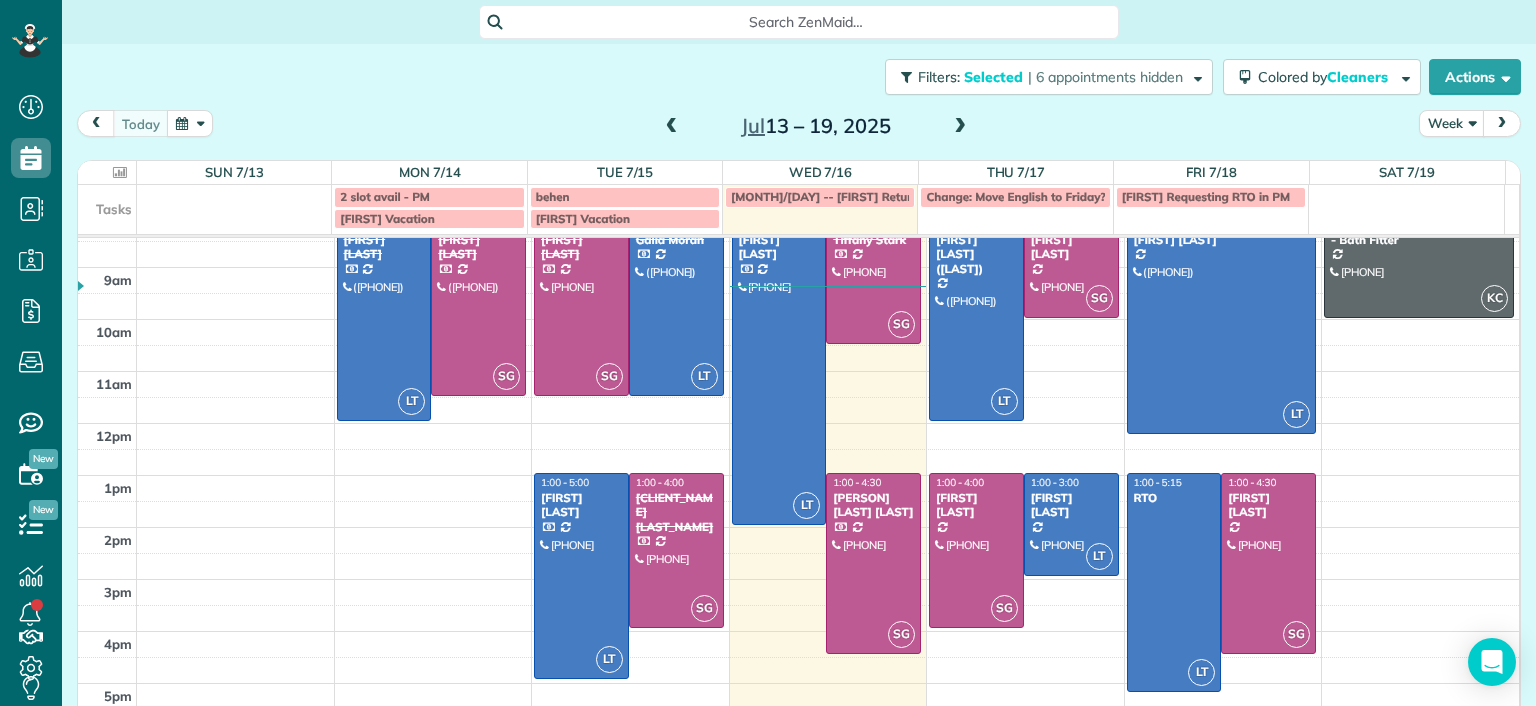 click at bounding box center (120, 172) 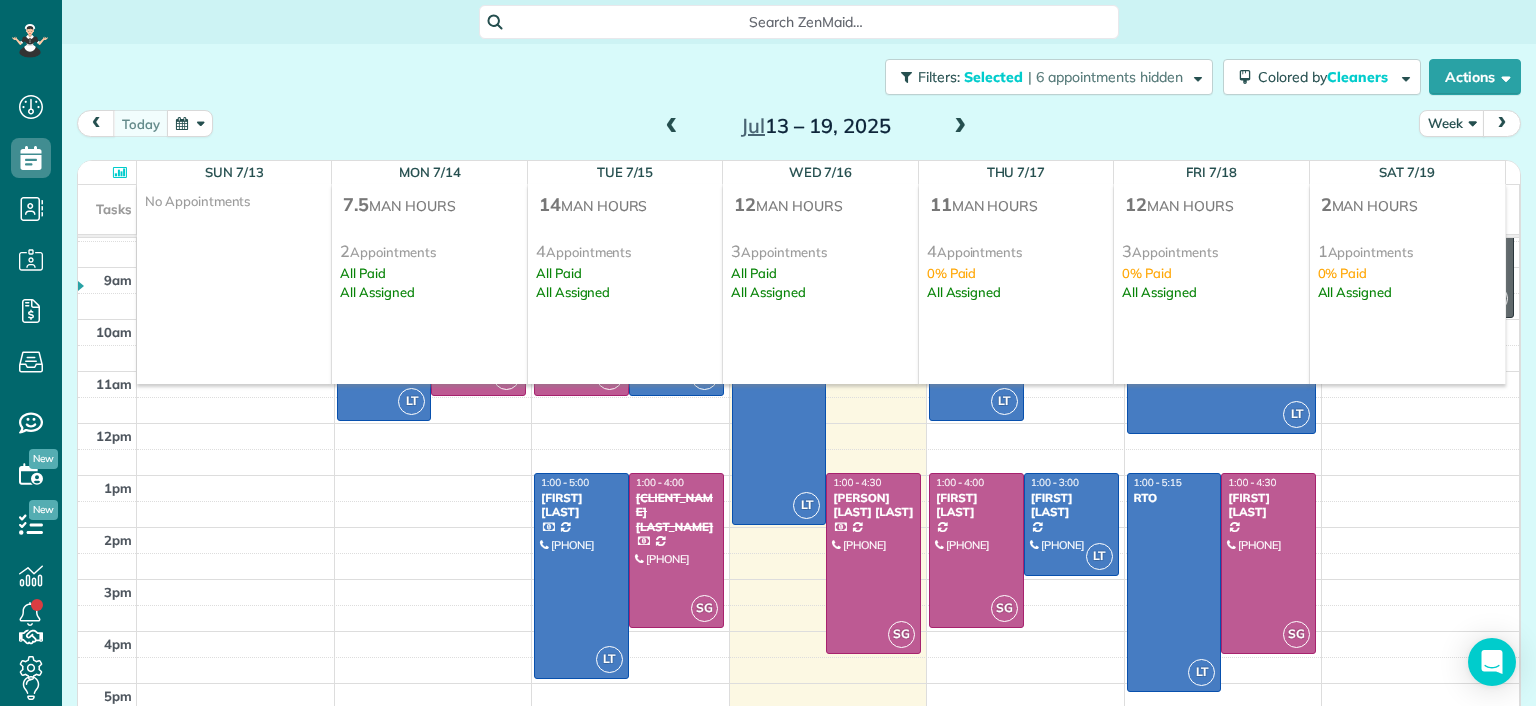 click at bounding box center (120, 172) 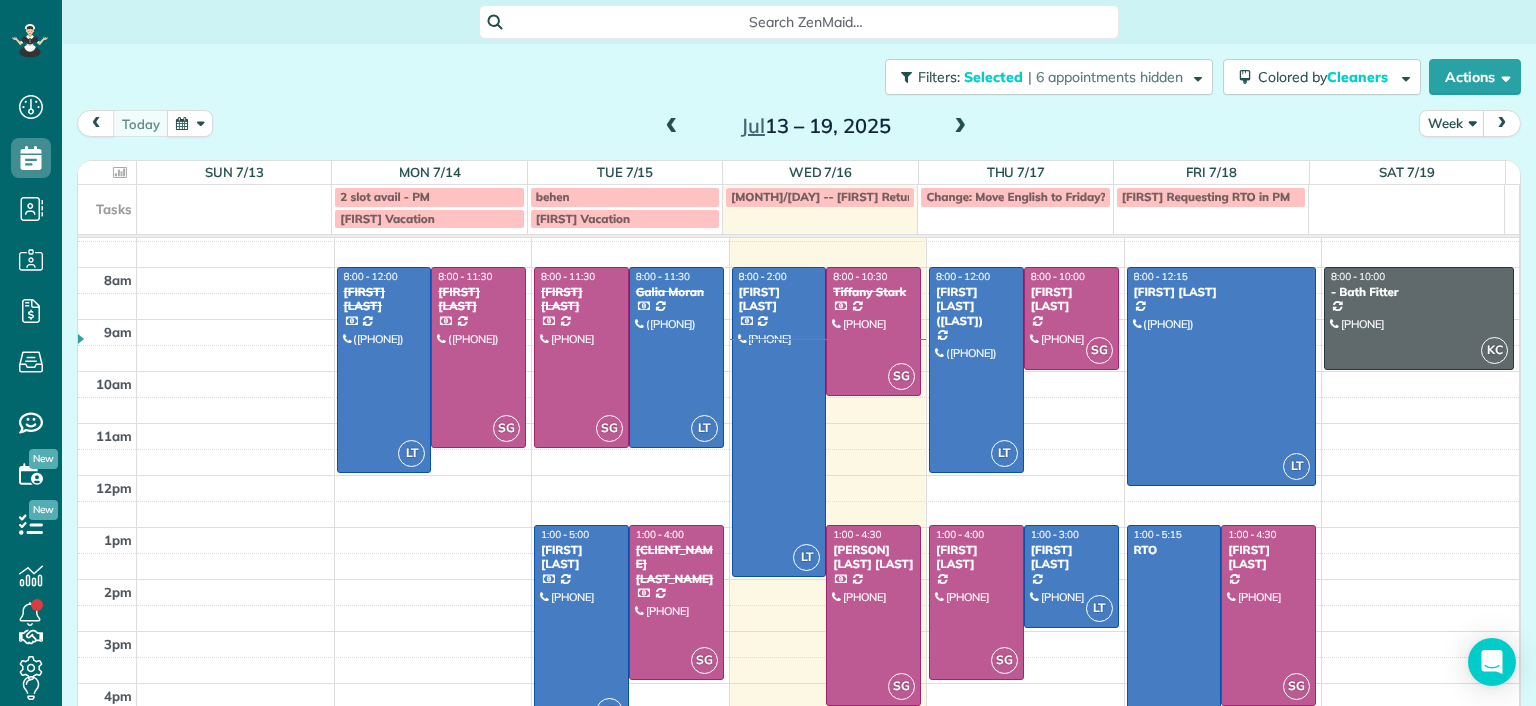 scroll, scrollTop: 0, scrollLeft: 0, axis: both 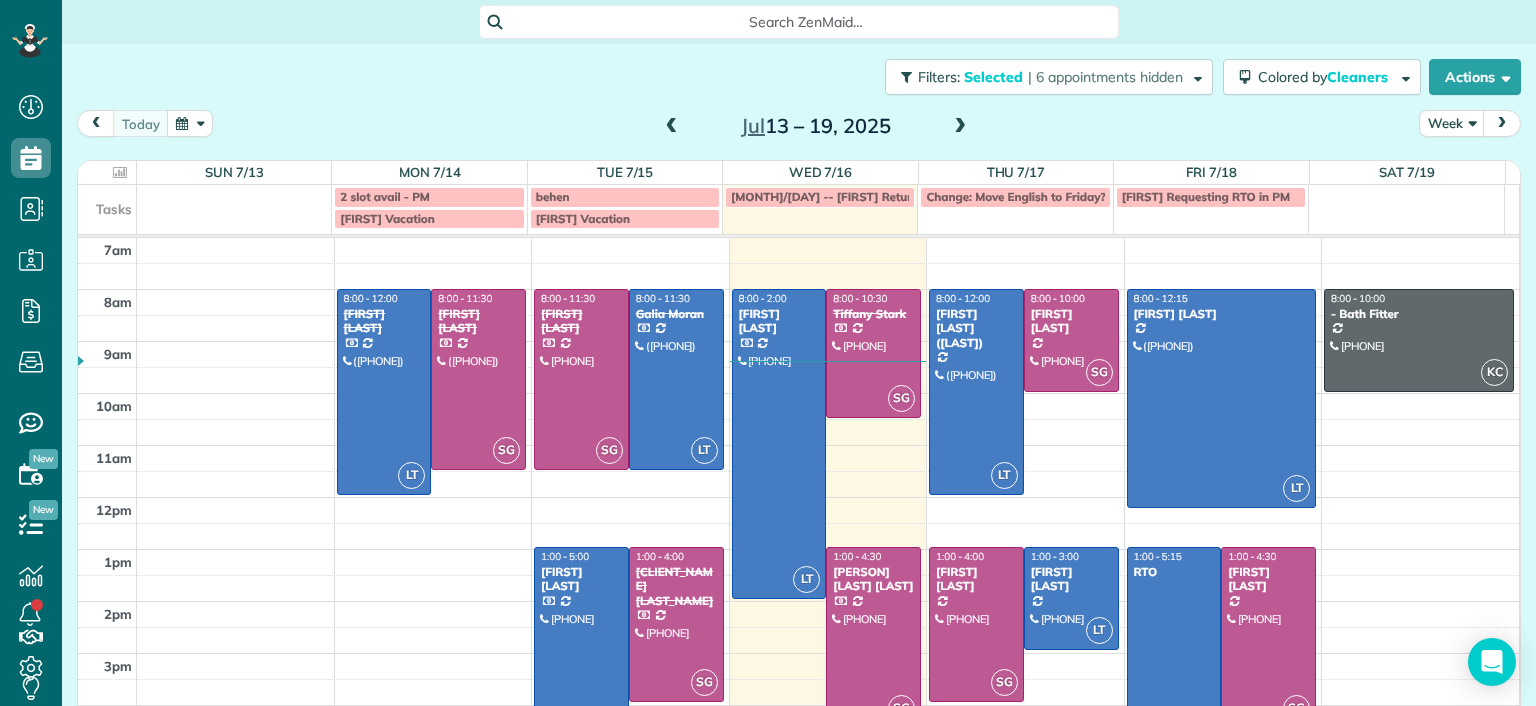 click at bounding box center [672, 127] 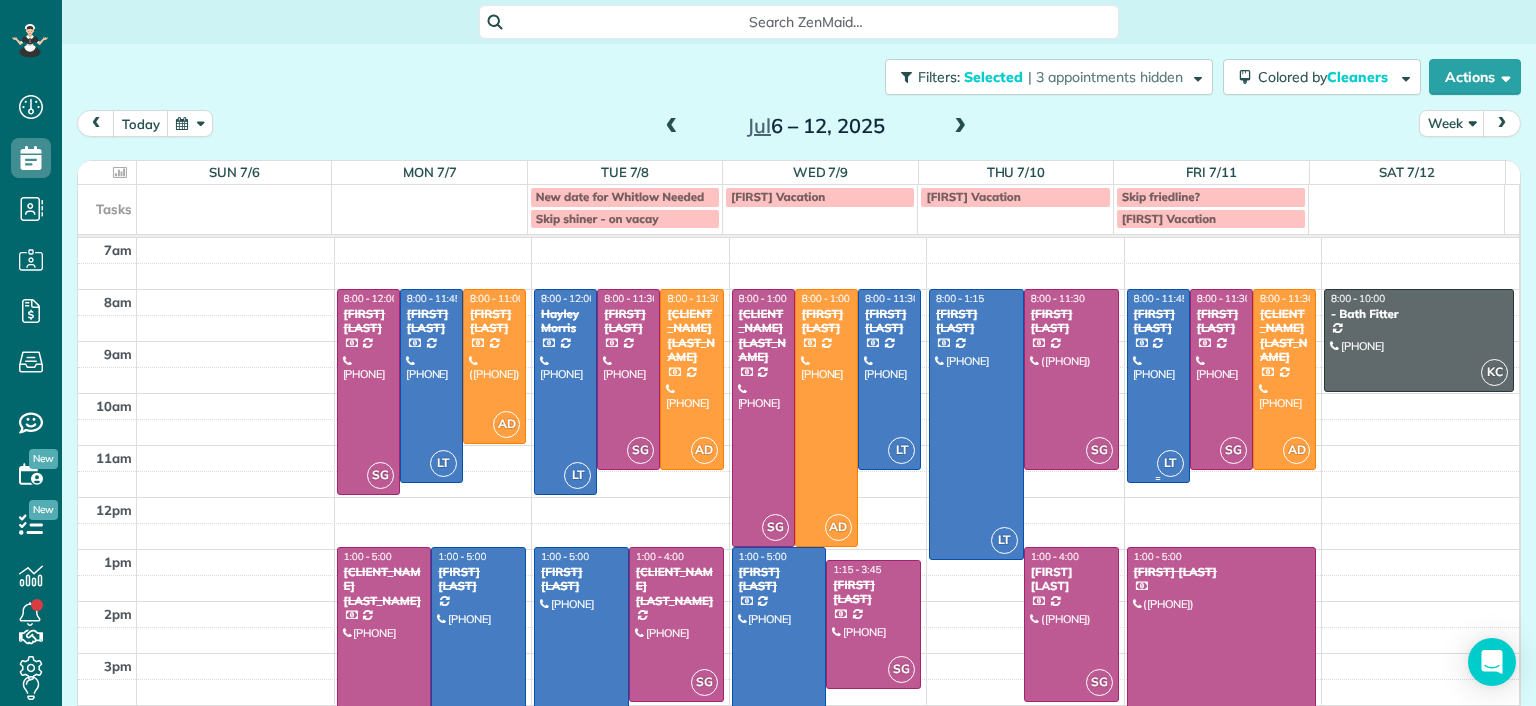 click at bounding box center [1158, 386] 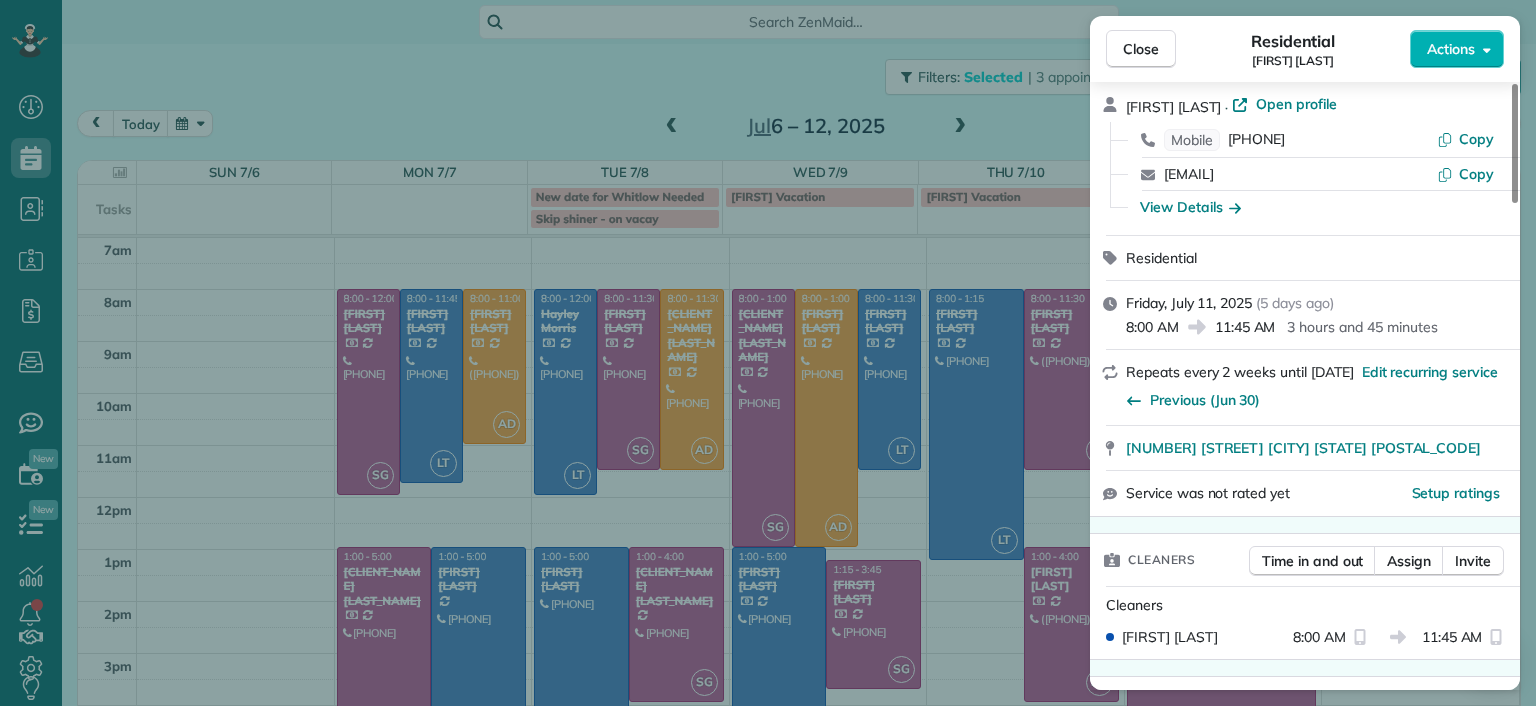 scroll, scrollTop: 0, scrollLeft: 0, axis: both 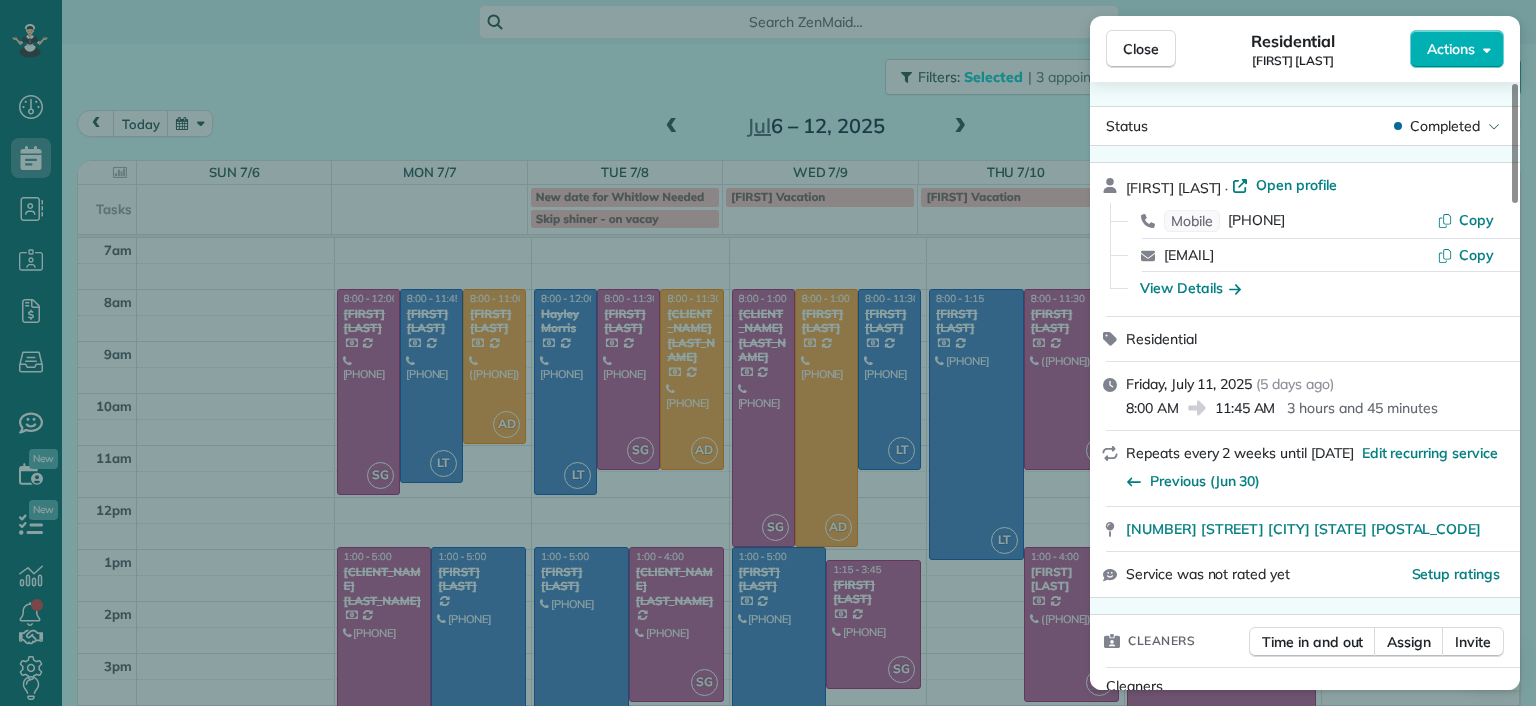 click on "Close Residential [FIRST] [LAST] Actions Status Completed [FIRST] [LAST] · Open profile Mobile [PHONE] Copy [EMAIL] Copy View Details Residential Friday, July 11, 2025 ( 5 days ago ) 8:00 AM 11:45 AM 3 hours and 45 minutes Repeats every 2 weeks until Jul 11 Edit recurring service Previous (Jun 30) 4200 Grove Avenue Richmond VA 23221 Service was not rated yet Setup ratings Cleaners Time in and out Assign Invite Cleaners [FIRST] [LAST] 8:00 AM 11:45 AM Checklist Try Now Keep this appointment up to your standards. Stay on top of every detail, keep your cleaners organised, and your client happy. Assign a checklist Watch a 5 min demo Billing Billing actions Price $200.00 Overcharge $0.00 Discount $0.00 Coupon discount - Primary tax - Secondary tax - Total appointment price $200.00 Tips collected New feature! $0.00 Paid by card Total including tip $200.00 Get paid online in no-time! Send an invoice and reward your cleaners with tips Charge customer credit card Appointment custom fields -" at bounding box center (768, 353) 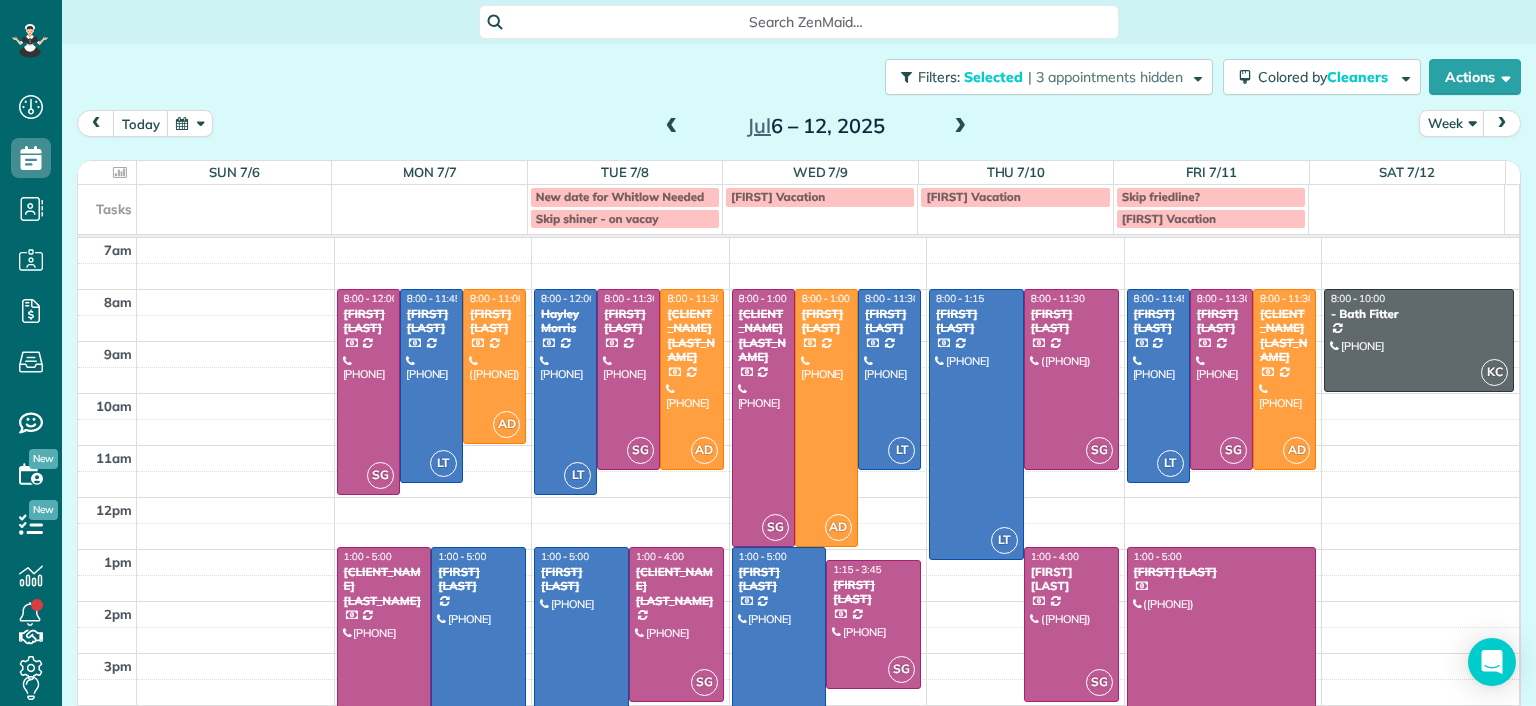 click at bounding box center (960, 127) 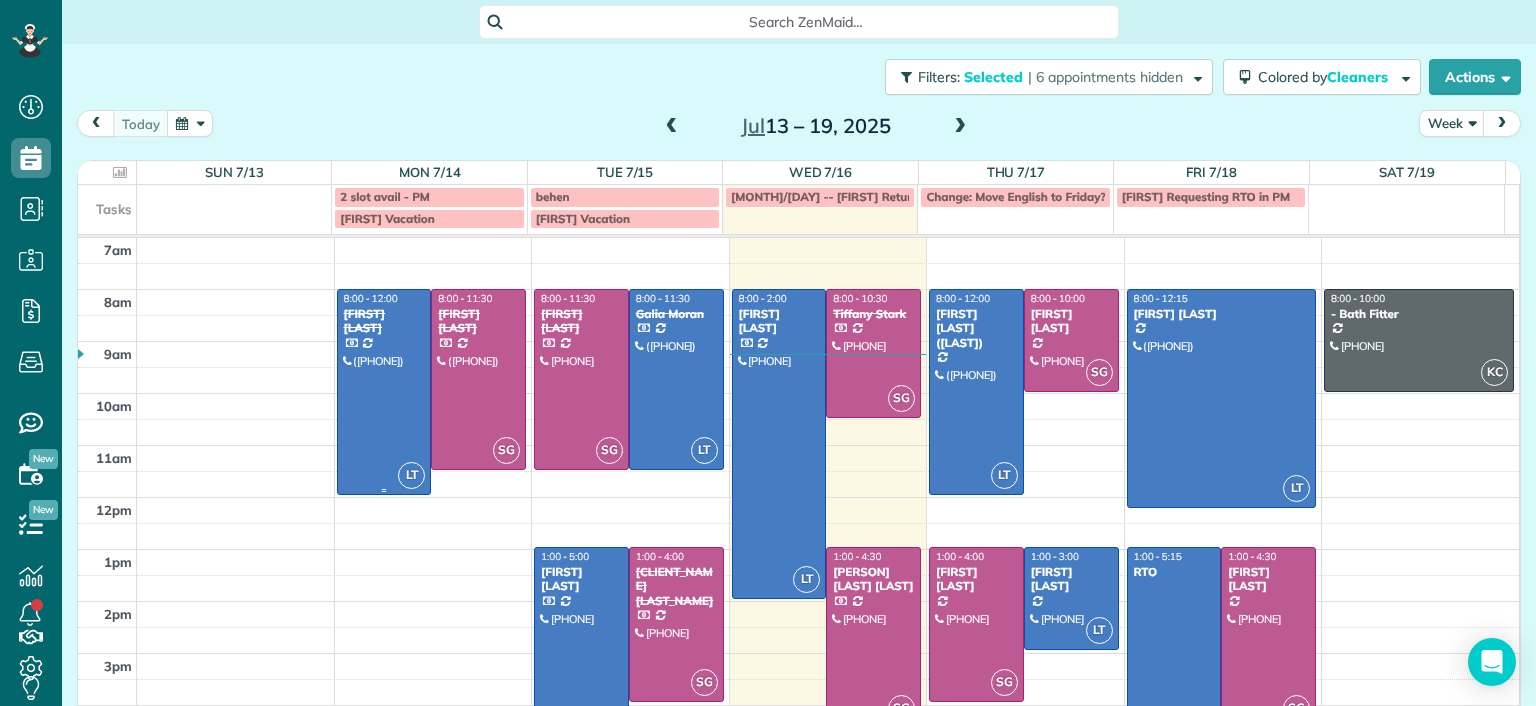click at bounding box center [384, 392] 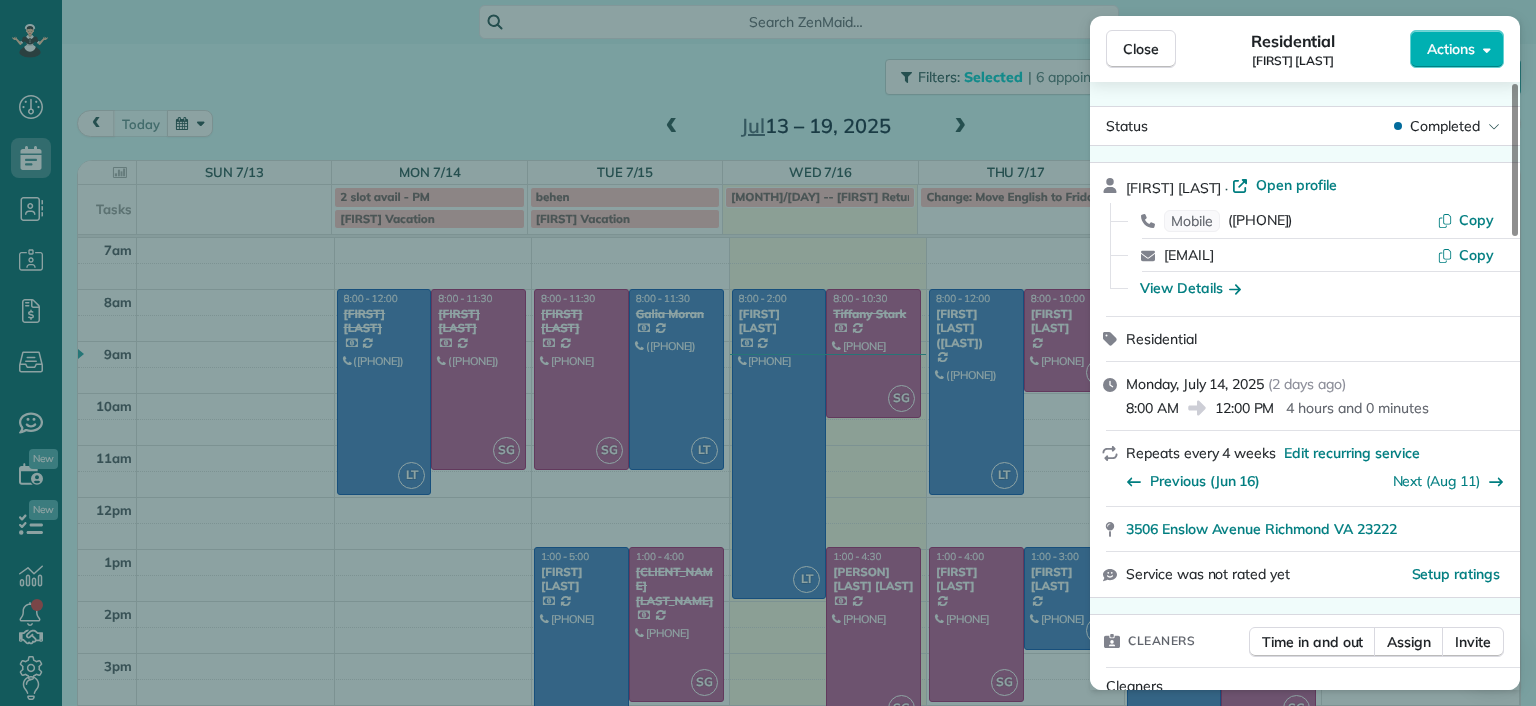 click on "Close Residential [FIRST] [LAST] Actions Status Completed [FIRST] [LAST] · Open profile Mobile ([PHONE]) Copy [EMAIL] Copy View Details Residential Monday, July 14, 2025 ( 2 days ago ) 8:00 AM 12:00 PM 4 hours and 0 minutes Repeats every 4 weeks Edit recurring service Previous (Jun 16) Next (Aug 11) [NUMBER] [STREET] [CITY] [STATE] [POSTAL_CODE] Service was not rated yet Setup ratings Cleaners Time in and out Assign Invite Cleaners [FIRST] [LAST] 8:00 AM 12:00 PM Checklist Try Now Keep this appointment up to your standards. Stay on top of every detail, keep your cleaners organised, and your client happy. Assign a checklist Watch a 5 min demo Billing Billing actions Price $220.00 Overcharge $0.00 Discount $0.00 Coupon discount - Primary tax - Secondary tax - Total appointment price $220.00 Tips collected New feature! $0.00 Paid by card Total including tip $220.00 Get paid online in no-time! Send an invoice and reward your cleaners with tips Charge customer credit card Appointment custom fields 4 -" at bounding box center [768, 353] 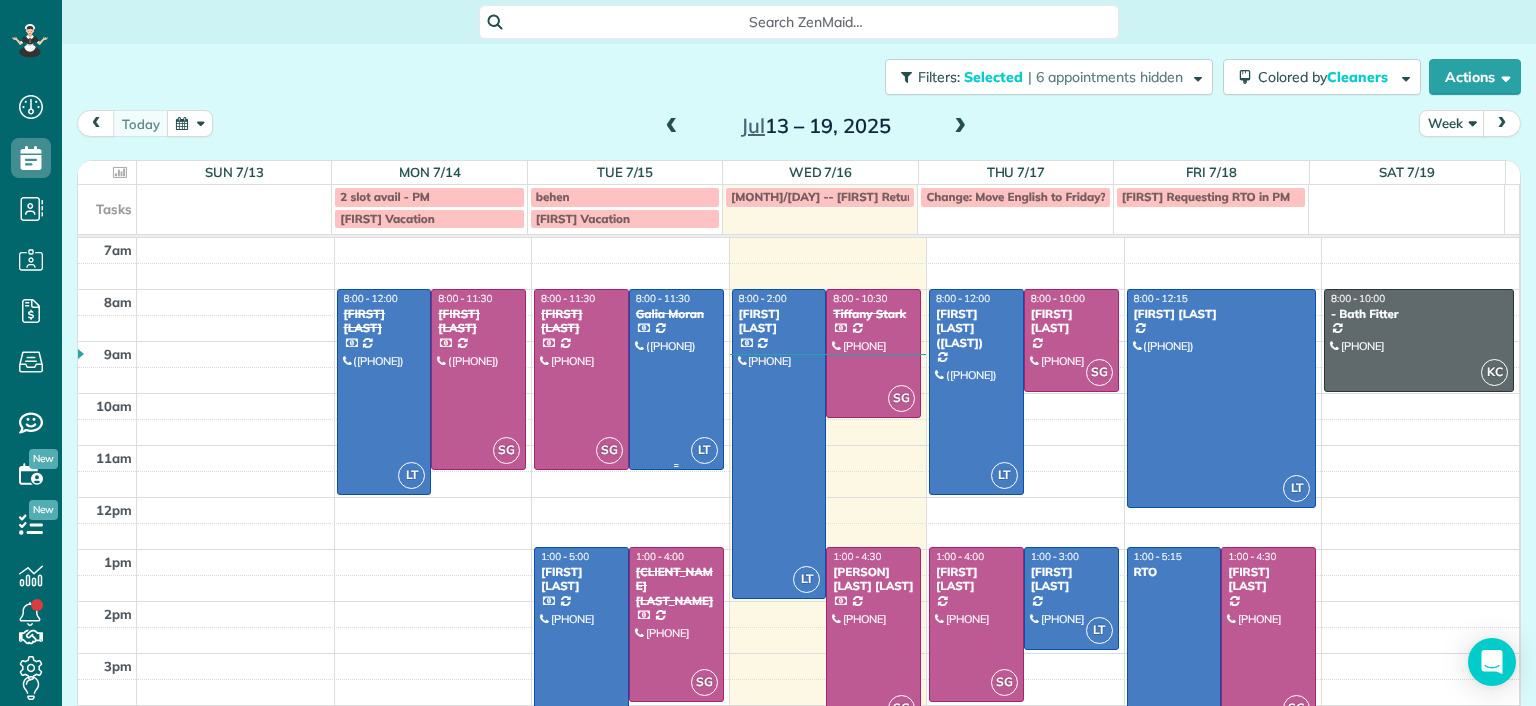 click at bounding box center [676, 379] 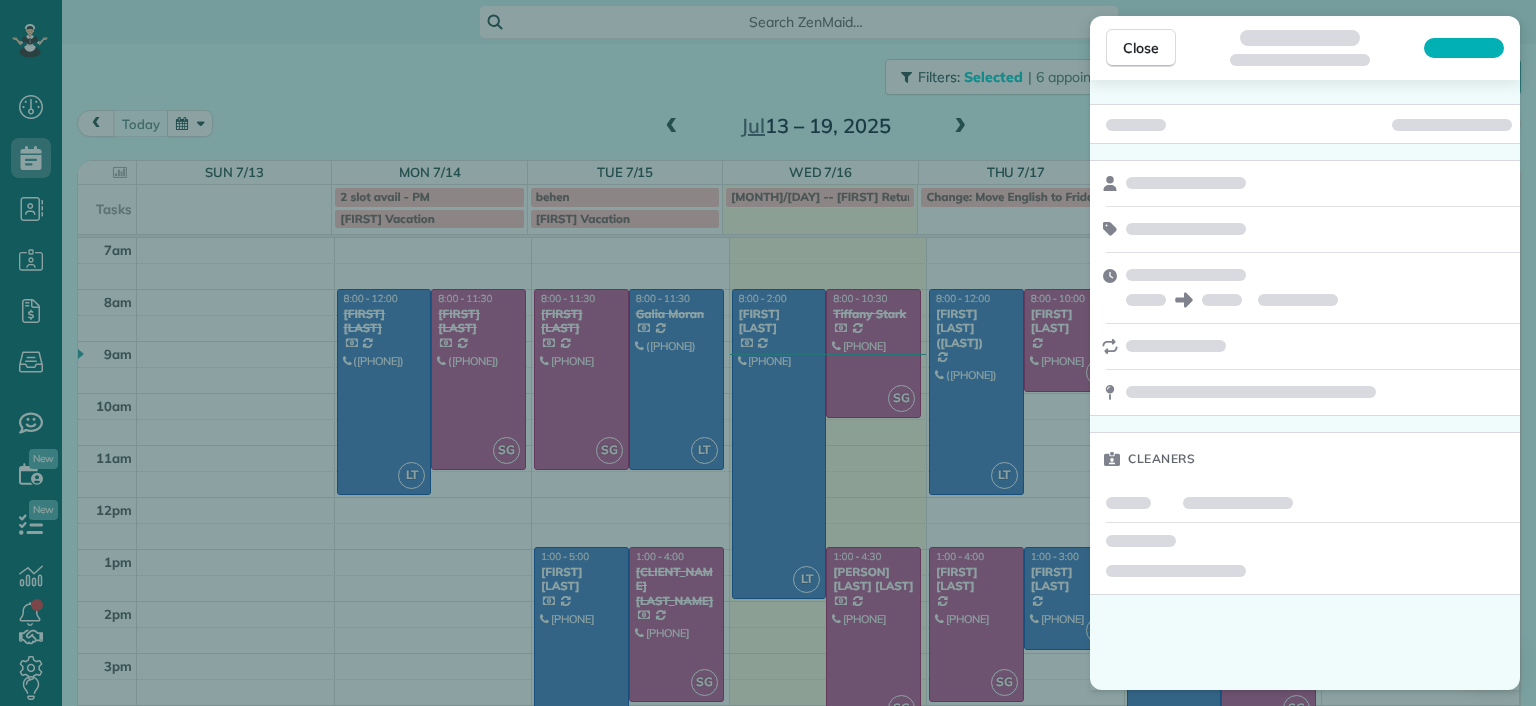 click on "Close   Cleaners" at bounding box center (768, 353) 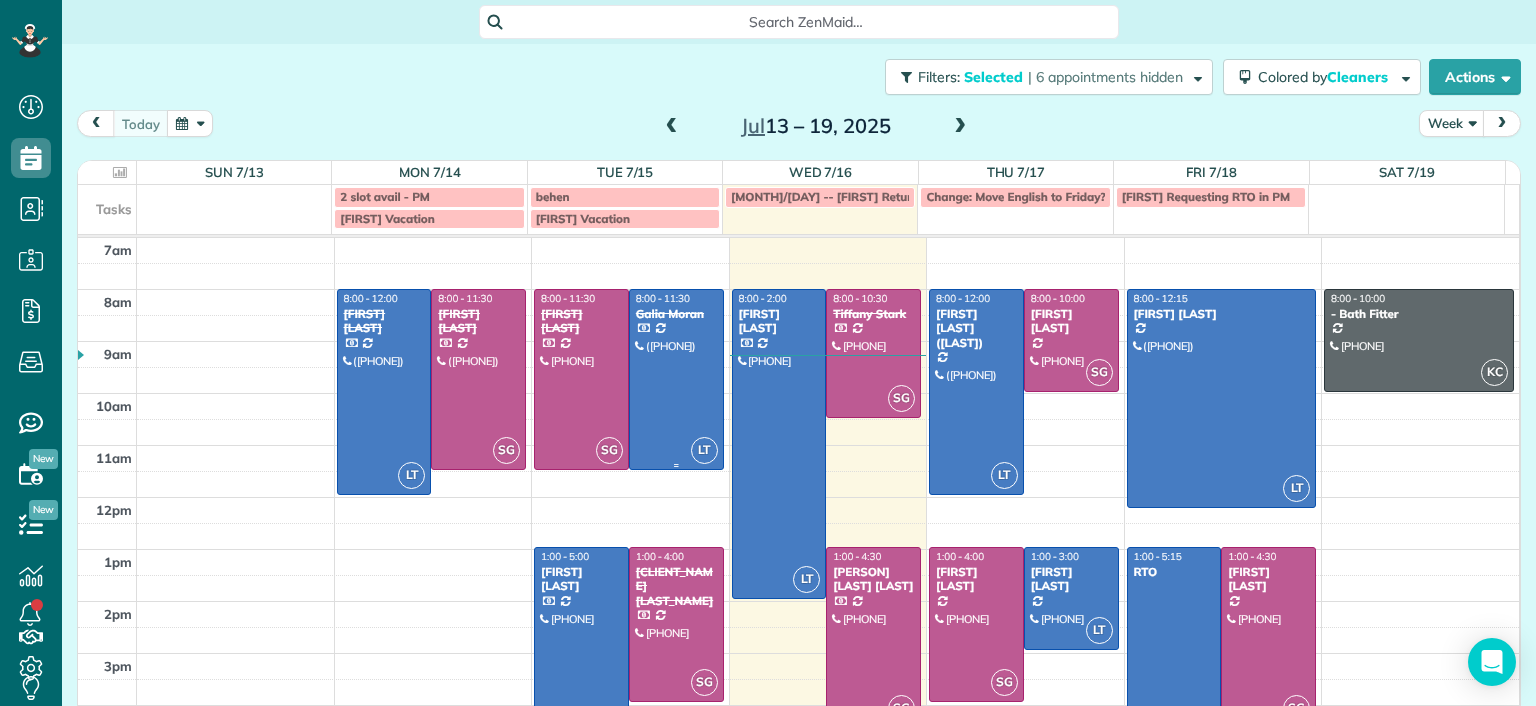 click at bounding box center [676, 379] 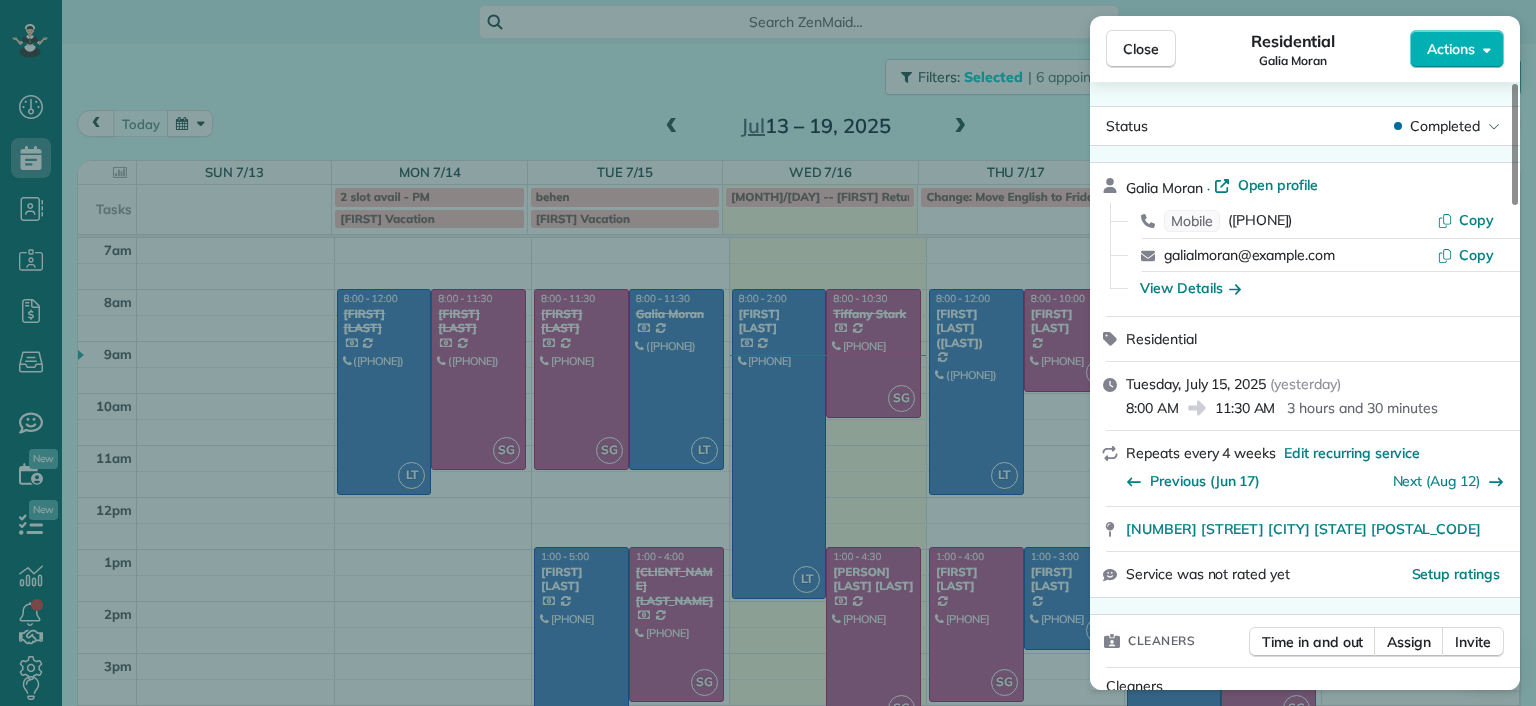 click on "Close Residential [FIRST] [LAST] Actions Status Completed [FIRST] [LAST] · Open profile Mobile [PHONE] Copy [EMAIL] Copy View Details Residential Tuesday, [DATE] ( yesterday ) 8:00 AM 11:30 AM 3 hours and 30 minutes Repeats every 4 weeks Edit recurring service Previous (Jun 17) Next (Aug 12) [NUM] [STREET] [CITY] [STATE] [POSTAL_CODE] Service was not rated yet Setup ratings Cleaners Time in and out Assign Invite Cleaners [FIRST] [LAST] 8:00 AM 11:30 AM Checklist Try Now Keep this appointment up to your standards. Stay on top of every detail, keep your cleaners organised, and your client happy. Assign a checklist Watch a 5 min demo Billing Billing actions Price $188.00 Overcharge $0.00 Discount $0.00 Coupon discount - Primary tax - Secondary tax - Total appointment price $188.00 Tips collected New feature! $0.00 Paid by card Total including tip $188.00 Get paid online in no-time! Send an invoice and reward your cleaners with tips Charge customer credit card Appointment custom fields -" at bounding box center (768, 353) 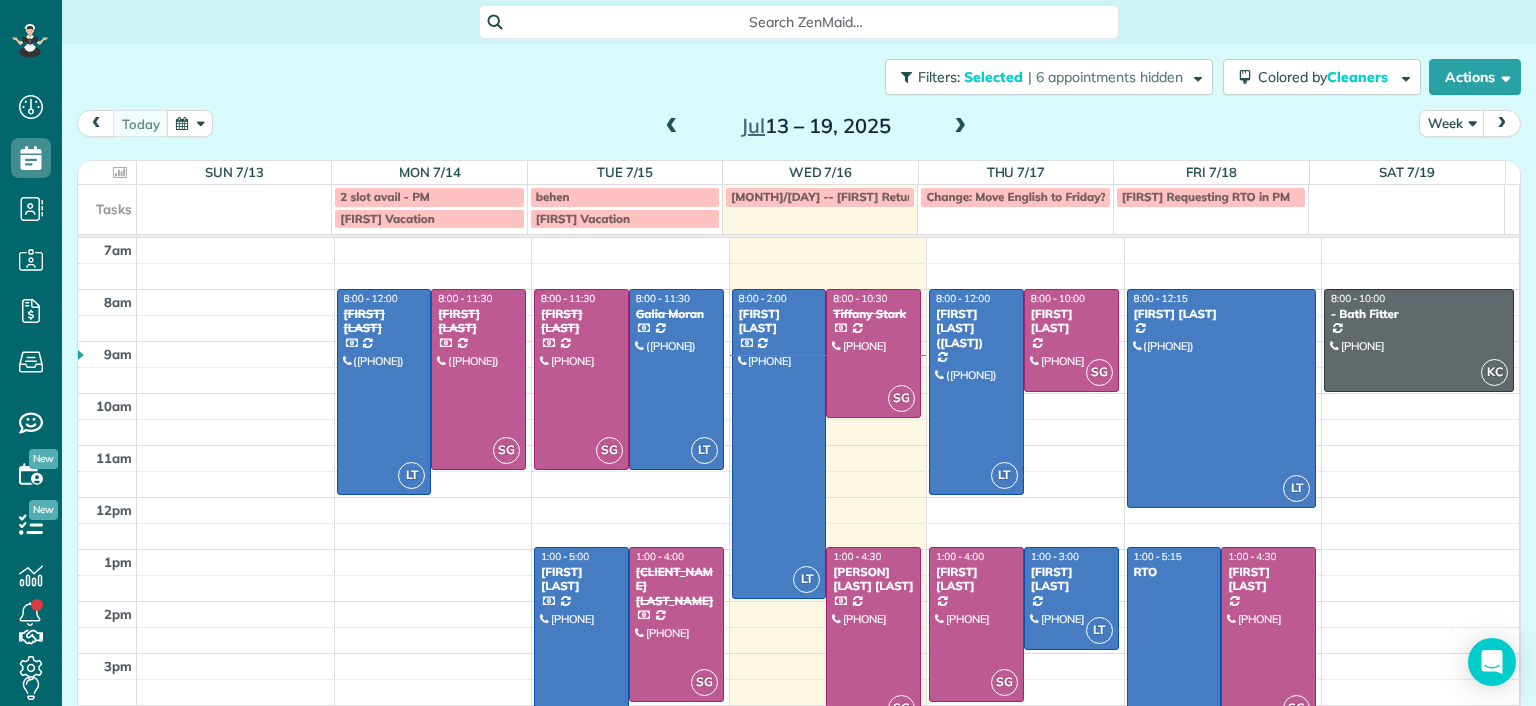 click at bounding box center (581, 650) 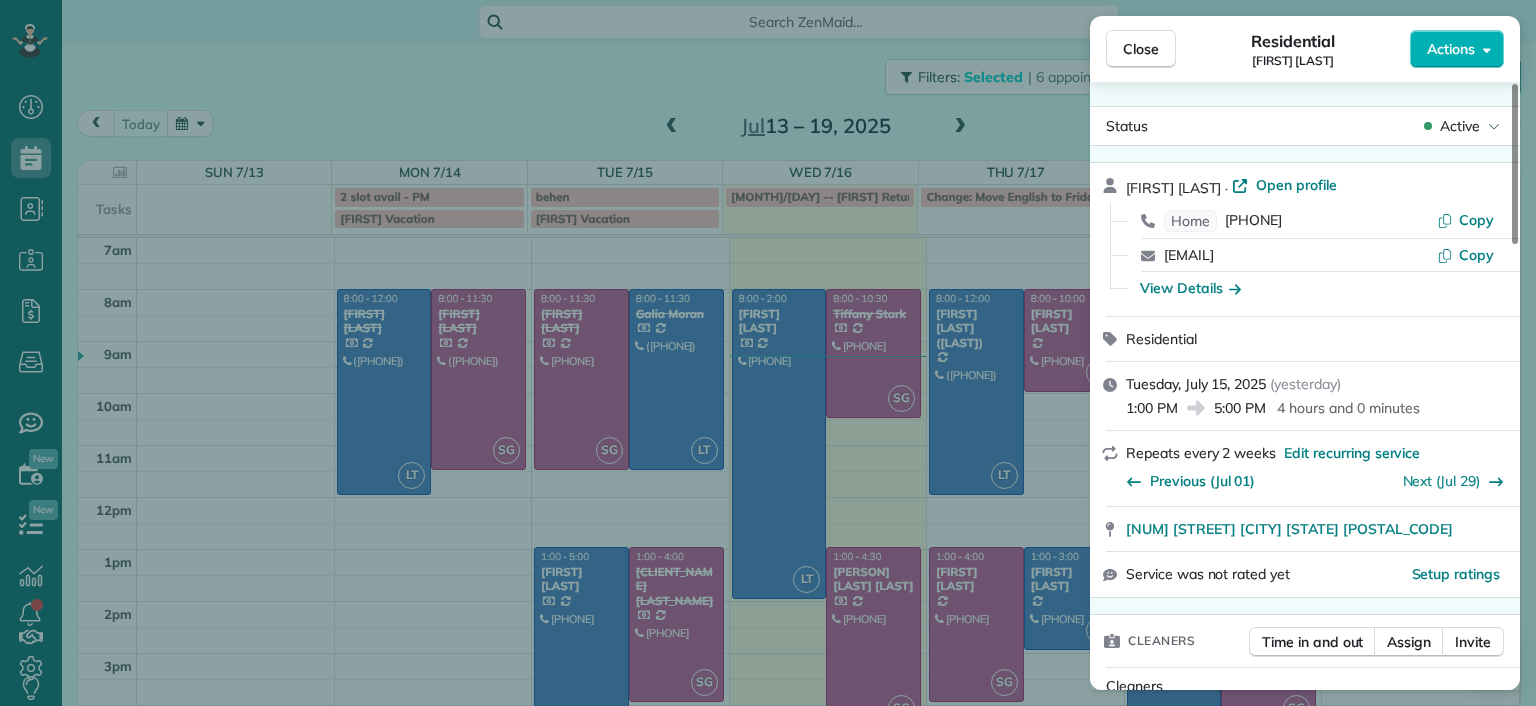 click on "Close Residential [CLIENT_NAME] [LAST_NAME] Actions Status Active [CLIENT_NAME] [LAST_NAME] · Open profile Home [PHONE] Copy [EMAIL] Copy View Details Residential [DAY], [DATE] ( yesterday ) [TIME] [TIME] [DURATION] Repeats every 2 weeks Edit recurring service Previous ([DATE]) Next ([DATE]) [NUMBER] [STREET] [CITY] [STATE] [POSTAL_CODE] Service was not rated yet Setup ratings Cleaners Time in and out Assign Invite Cleaners [CLEANER_NAME] [LAST_NAME] [TIME] [TIME] Checklist Try Now Keep this appointment up to your standards. Stay on top of every detail, keep your cleaners organised, and your client happy. Assign a checklist Watch a 5 min demo Billing Billing actions Price $87.45 Overcharge $0.00 Discount $0.00 Coupon discount - Primary tax - Secondary tax - Total appointment price $87.45 Tips collected New feature! $0.00 Paid by card Total including tip $87.45 Get paid online in no-time! Send an invoice and reward your cleaners with tips Charge customer credit card Appointment custom fields Man Hours 4 - Notes" at bounding box center [768, 353] 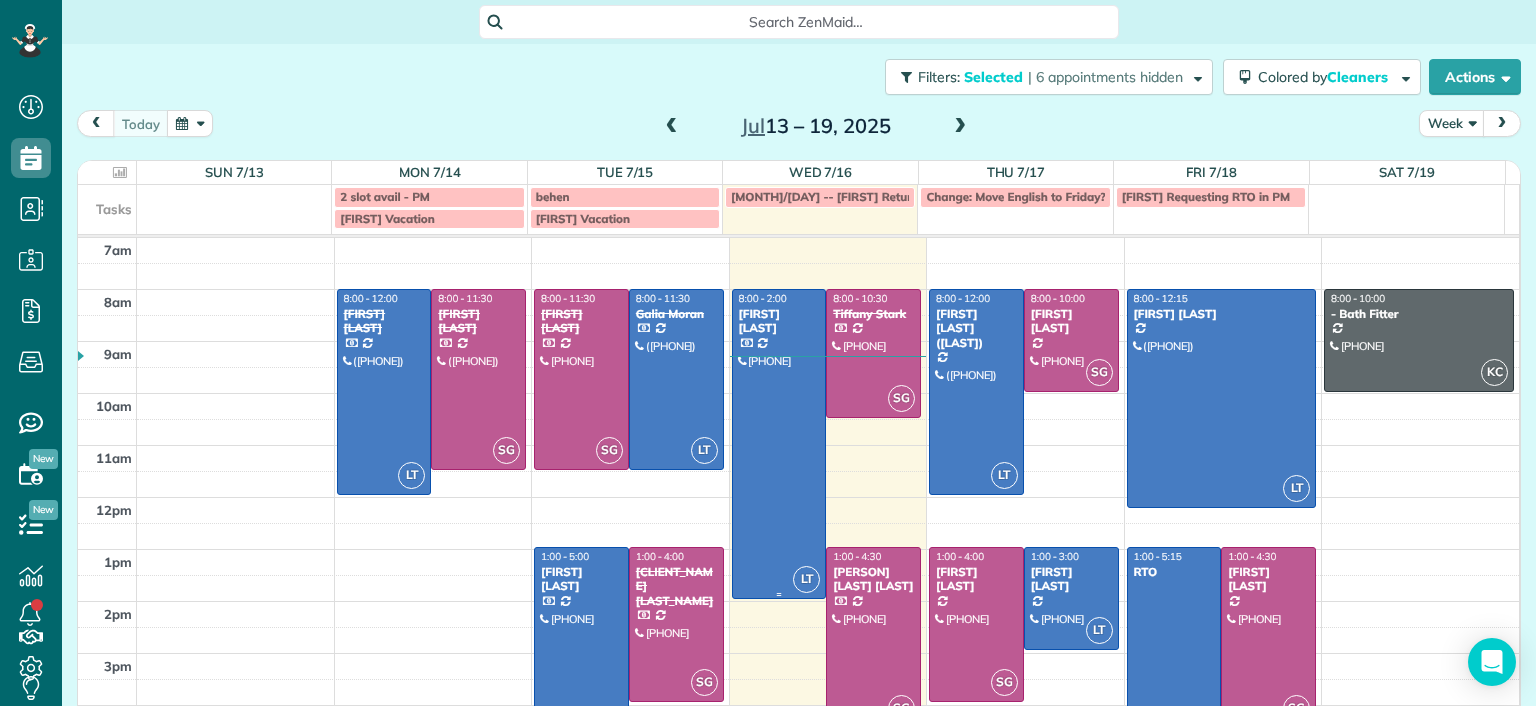 click at bounding box center (779, 444) 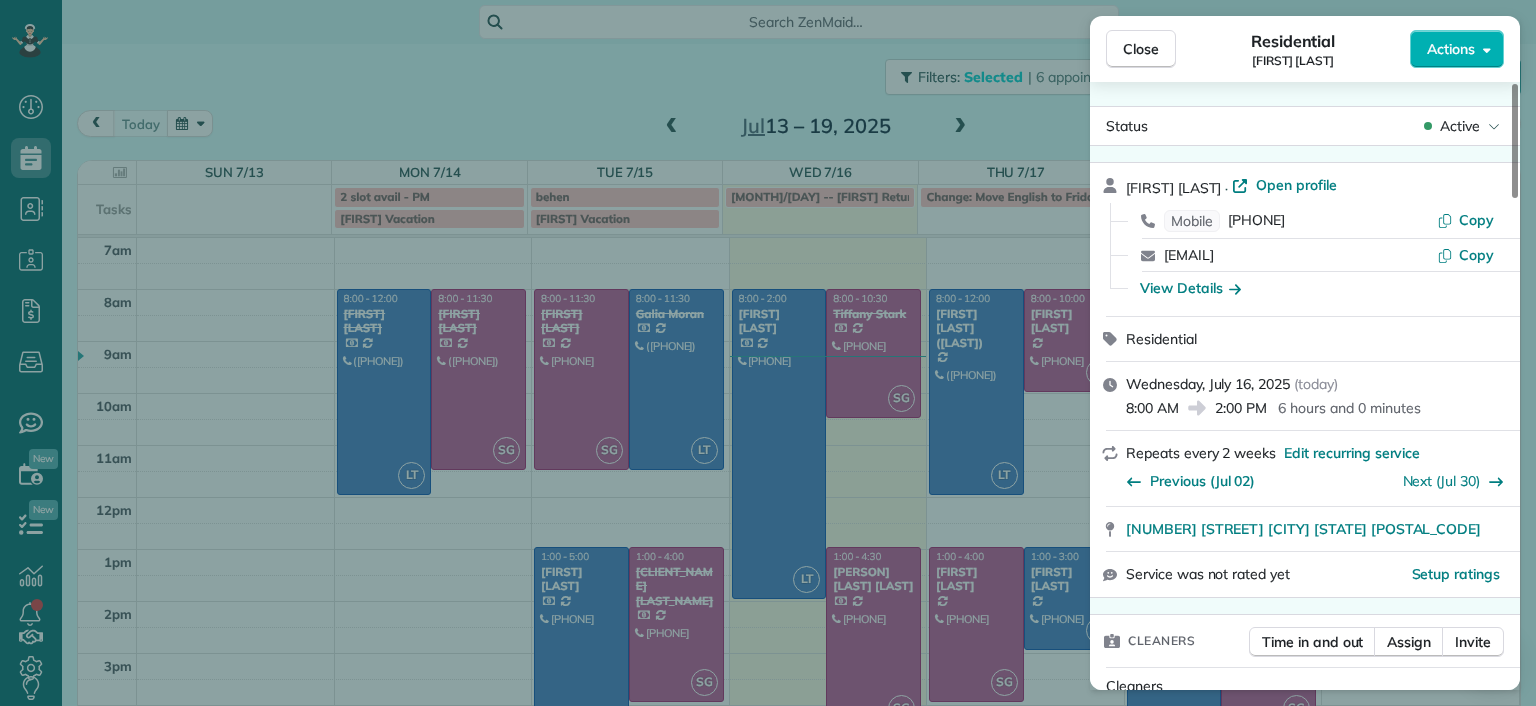click on "Close Residential [FIRST] [LAST] Actions Status Active [FIRST] [LAST] · Open profile Mobile [PHONE] Copy [EMAIL] Copy View Details Residential Wednesday, [MONTH], [YEAR] ( today ) 8:00 AM 2:00 PM 6 hours and 0 minutes Repeats every 2 weeks Edit recurring service Previous (Jul 02) Next (Jul 30) [NUMBER] [STREET] [CITY] [STATE] [POSTAL_CODE] Service was not rated yet Setup ratings Cleaners Time in and out Assign Invite Cleaners [FIRST] [LAST] 8:00 AM 2:00 PM Checklist Try Now Keep this appointment up to your standards. Stay on top of every detail, keep your cleaners organised, and your client happy. Assign a checklist Watch a 5 min demo Billing Billing actions Price $280.00 Overcharge $0.00 Discount $0.00 Coupon discount - Primary tax - Secondary tax - Total appointment price $280.00 Tips collected New feature! $0.00 Paid by card Total including tip $280.00 Get paid online in no-time! Send an invoice and reward your cleaners with tips Charge customer credit card Appointment custom fields Man Hours" at bounding box center (768, 353) 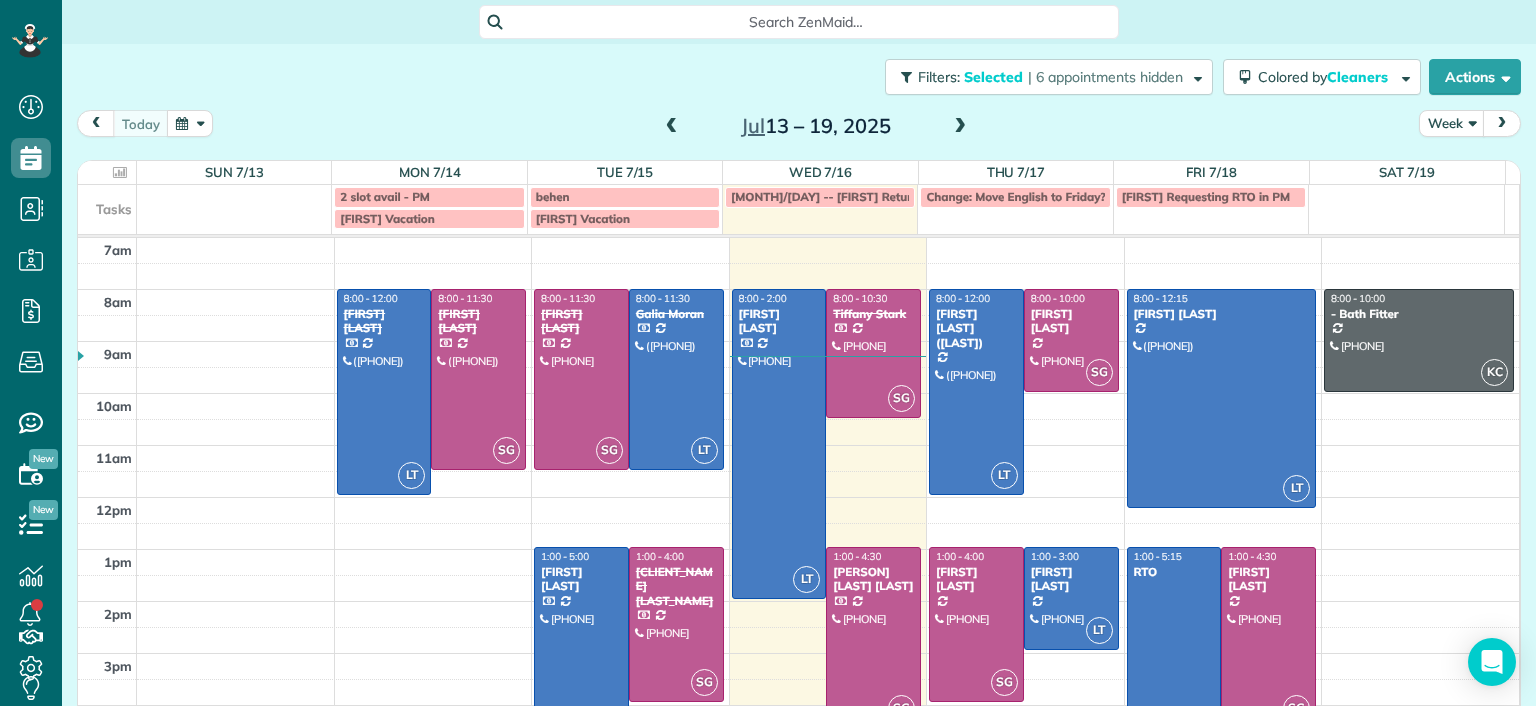 click at bounding box center (672, 127) 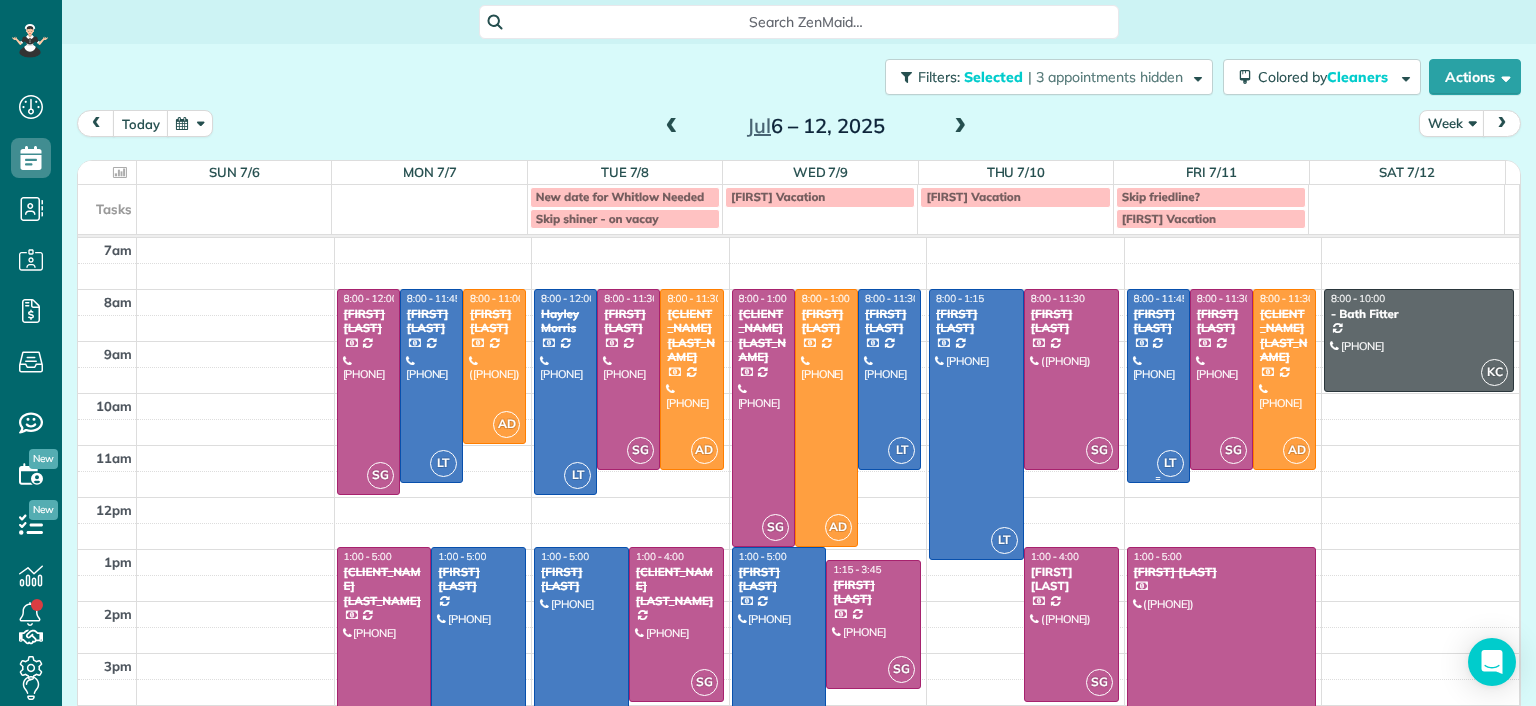 click at bounding box center [1158, 386] 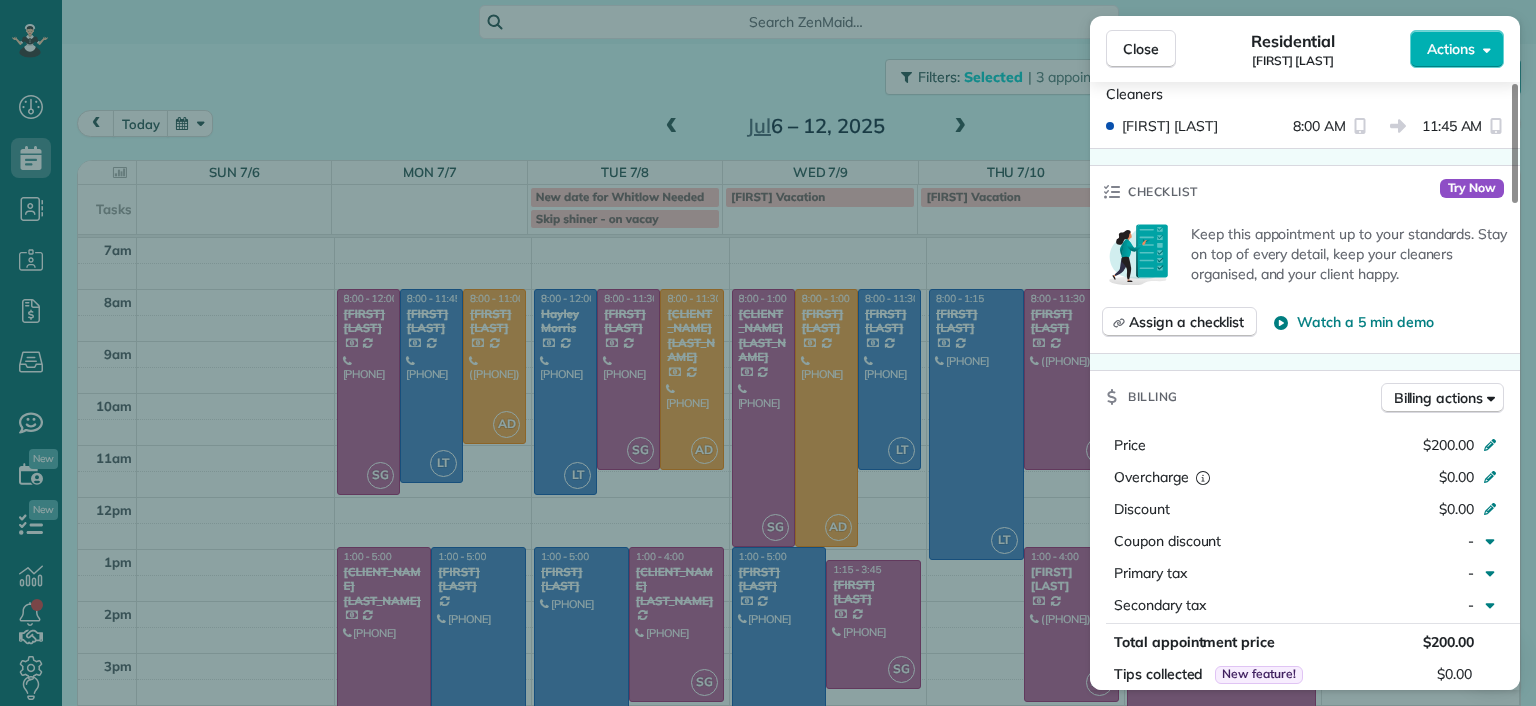 scroll, scrollTop: 600, scrollLeft: 0, axis: vertical 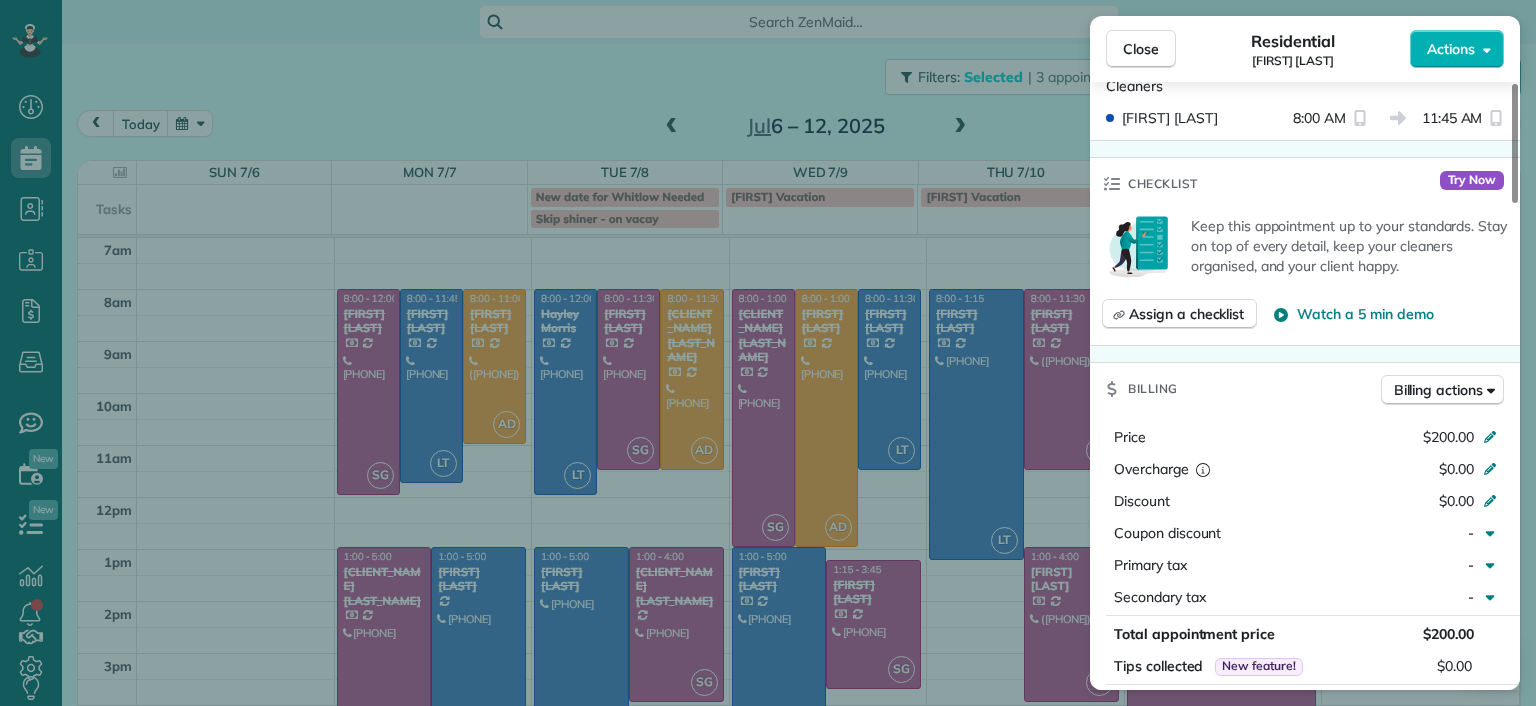 click on "Close Residential [FIRST] [LAST] Actions Status Completed [FIRST] [LAST] · Open profile Mobile [PHONE] Copy [EMAIL] Copy View Details Residential Friday, July 11, 2025 ( 5 days ago ) 8:00 AM 11:45 AM 3 hours and 45 minutes Repeats every 2 weeks until Jul 11 Edit recurring service Previous (Jun 30) 4200 Grove Avenue Richmond VA 23221 Service was not rated yet Setup ratings Cleaners Time in and out Assign Invite Cleaners [FIRST] [LAST] 8:00 AM 11:45 AM Checklist Try Now Keep this appointment up to your standards. Stay on top of every detail, keep your cleaners organised, and your client happy. Assign a checklist Watch a 5 min demo Billing Billing actions Price $200.00 Overcharge $0.00 Discount $0.00 Coupon discount - Primary tax - Secondary tax - Total appointment price $200.00 Tips collected New feature! $0.00 Paid by card Total including tip $200.00 Get paid online in no-time! Send an invoice and reward your cleaners with tips Charge customer credit card Appointment custom fields -" at bounding box center [768, 353] 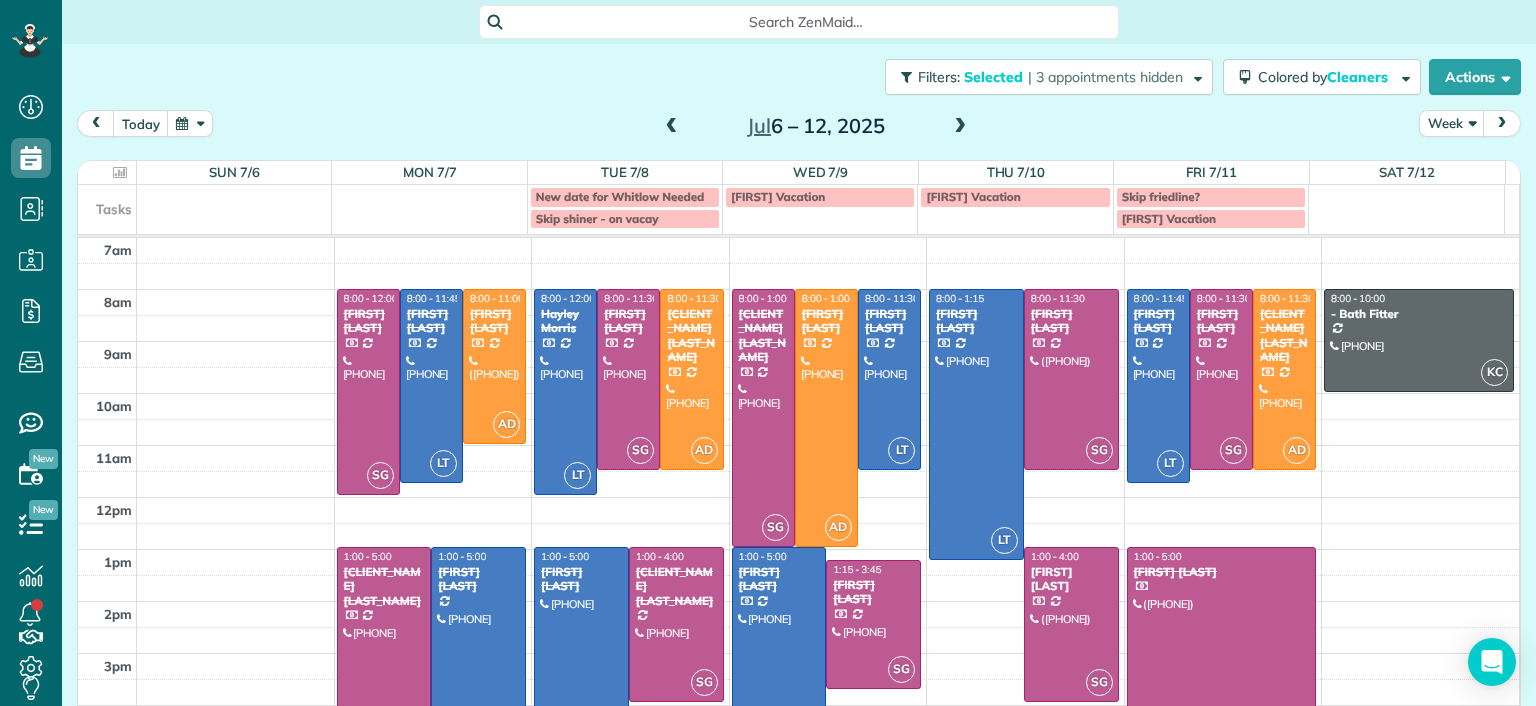 click at bounding box center [960, 127] 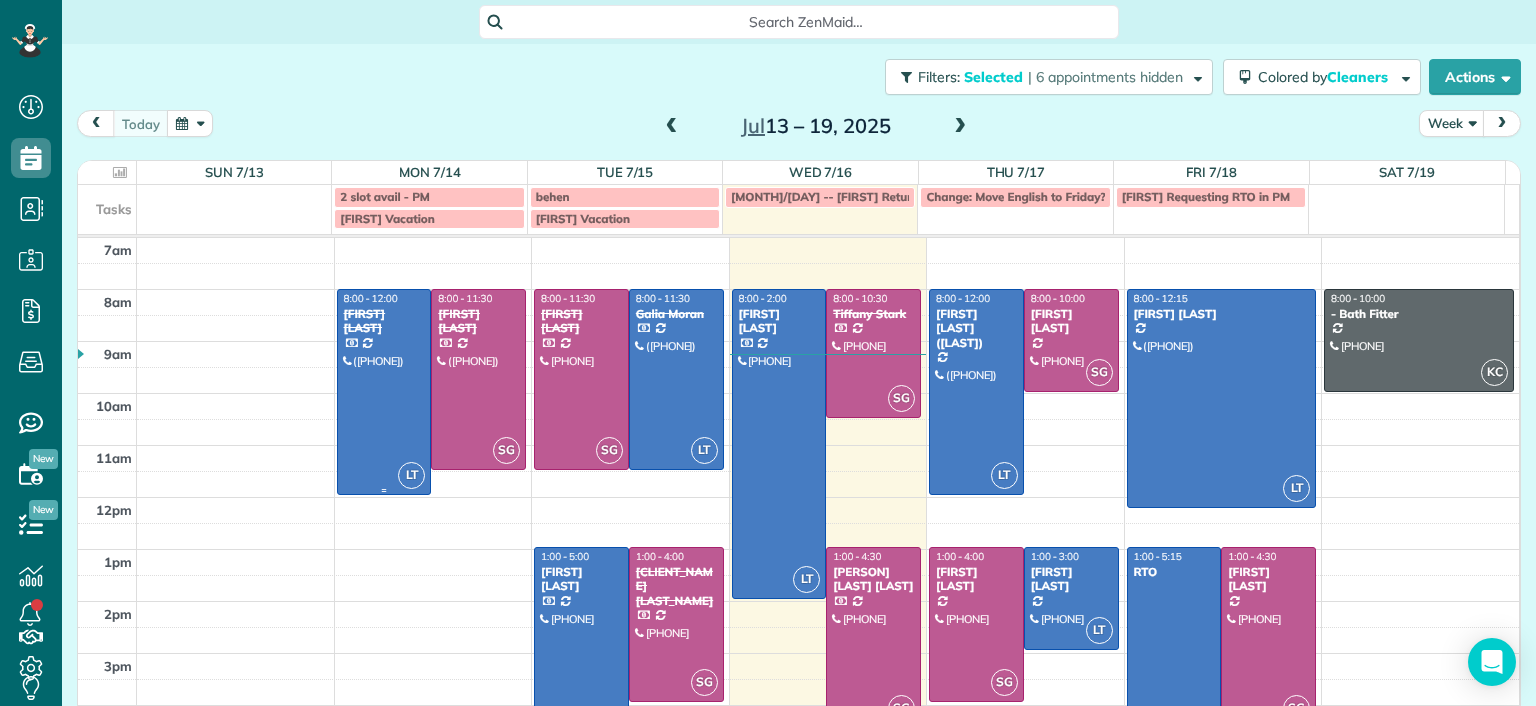 click at bounding box center [384, 392] 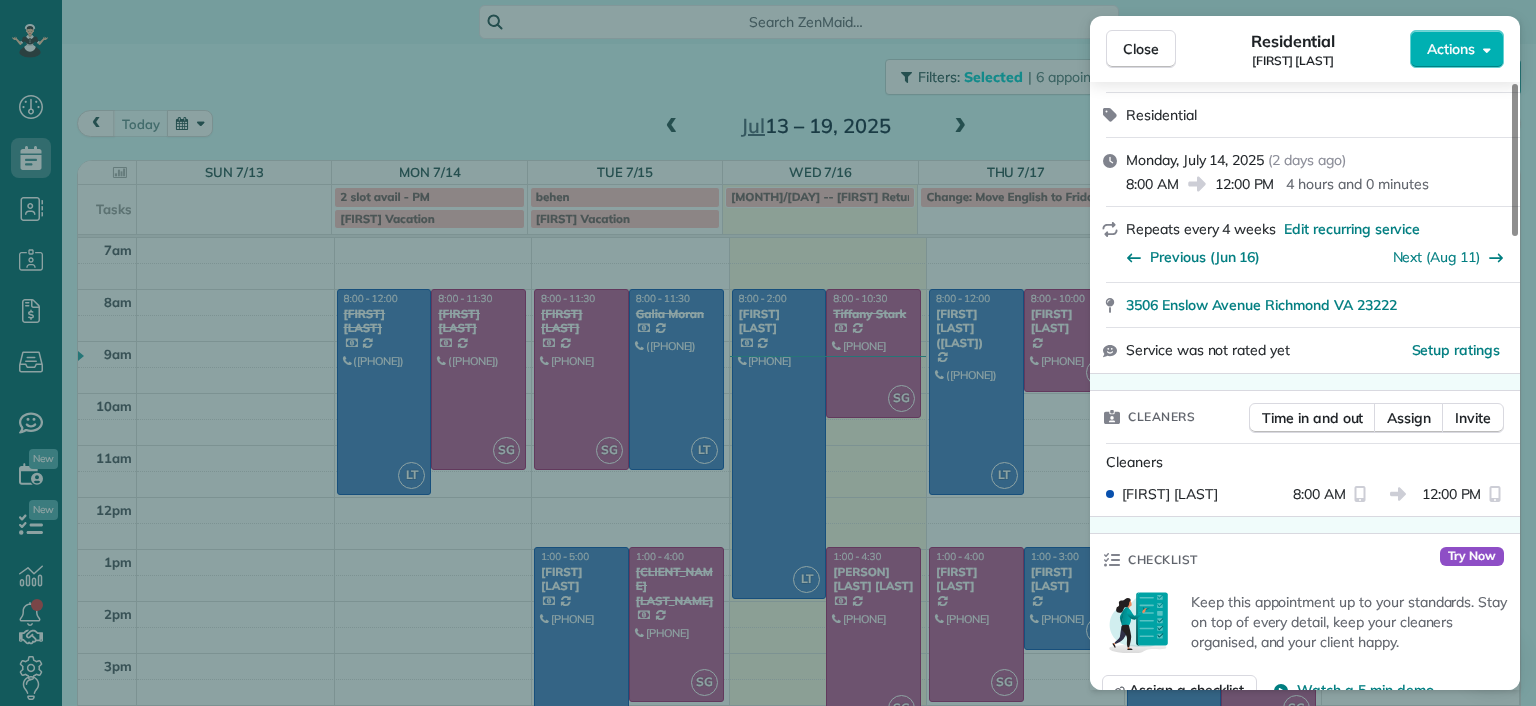 scroll, scrollTop: 0, scrollLeft: 0, axis: both 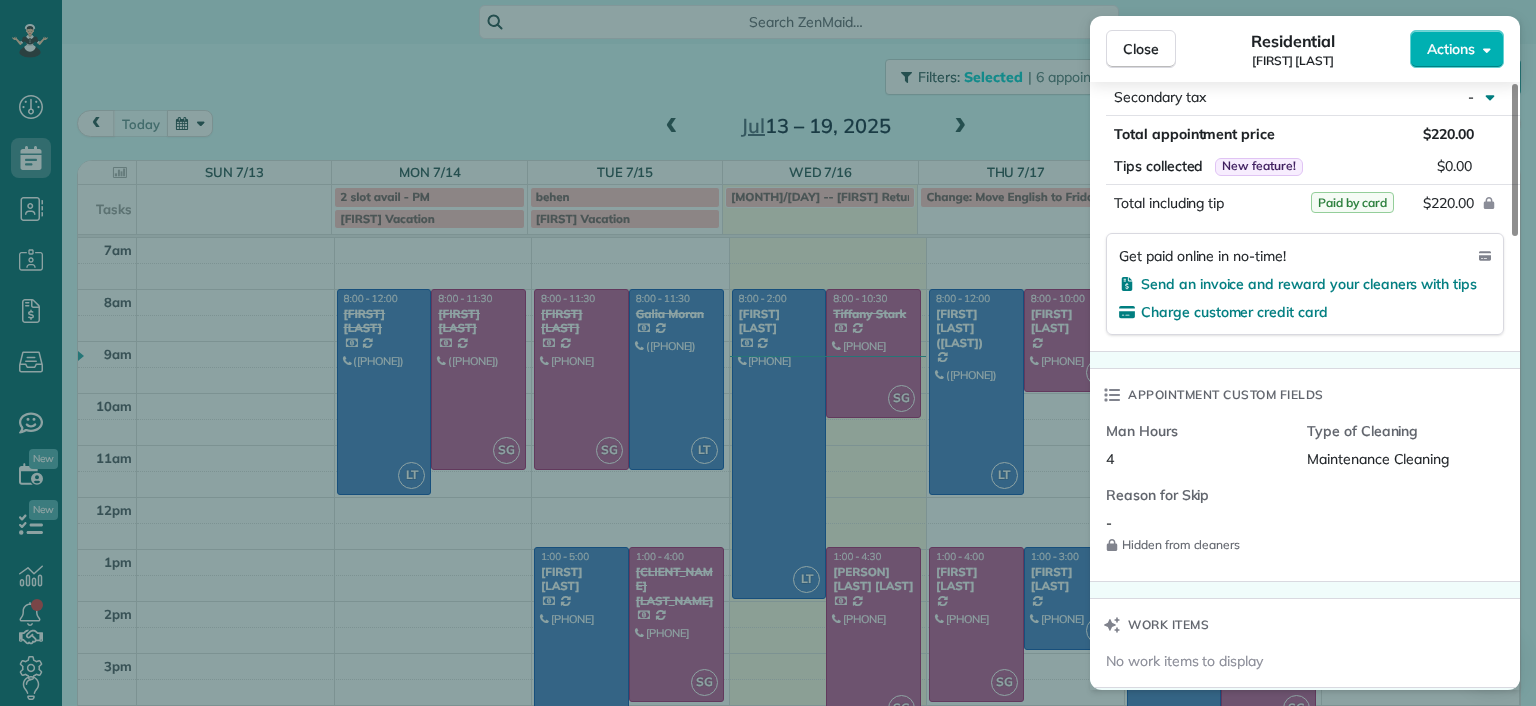 click on "Close Residential [FIRST] [LAST] Actions Status Completed [FIRST] [LAST] · Open profile Mobile ([PHONE]) Copy [EMAIL] Copy View Details Residential Monday, July 14, 2025 ( 2 days ago ) 8:00 AM 12:00 PM 4 hours and 0 minutes Repeats every 4 weeks Edit recurring service Previous (Jun 16) Next (Aug 11) [NUMBER] [STREET] [CITY] [STATE] [POSTAL_CODE] Service was not rated yet Setup ratings Cleaners Time in and out Assign Invite Cleaners [FIRST] [LAST] 8:00 AM 12:00 PM Checklist Try Now Keep this appointment up to your standards. Stay on top of every detail, keep your cleaners organised, and your client happy. Assign a checklist Watch a 5 min demo Billing Billing actions Price $220.00 Overcharge $0.00 Discount $0.00 Coupon discount - Primary tax - Secondary tax - Total appointment price $220.00 Tips collected New feature! $0.00 Paid by card Total including tip $220.00 Get paid online in no-time! Send an invoice and reward your cleaners with tips Charge customer credit card Appointment custom fields 4 -" at bounding box center (768, 353) 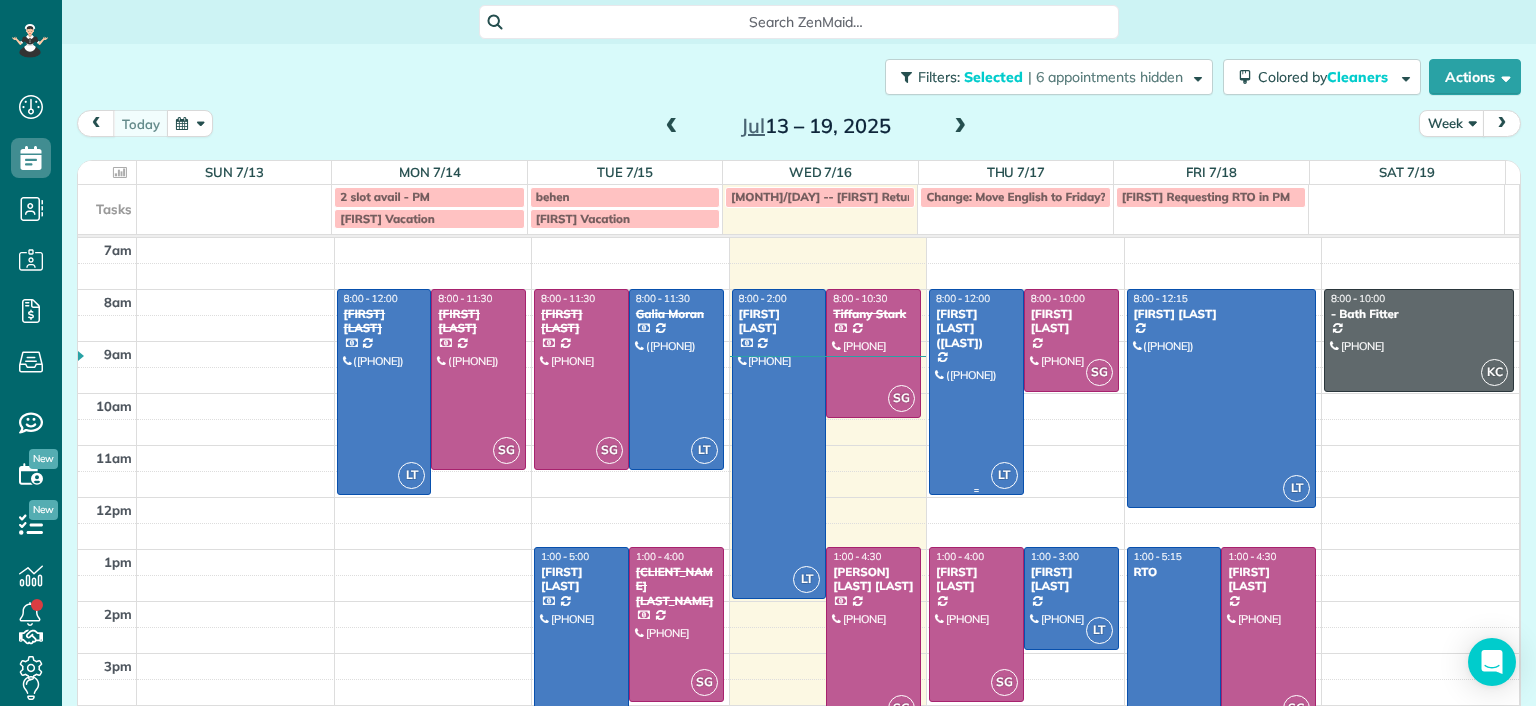 click at bounding box center [976, 392] 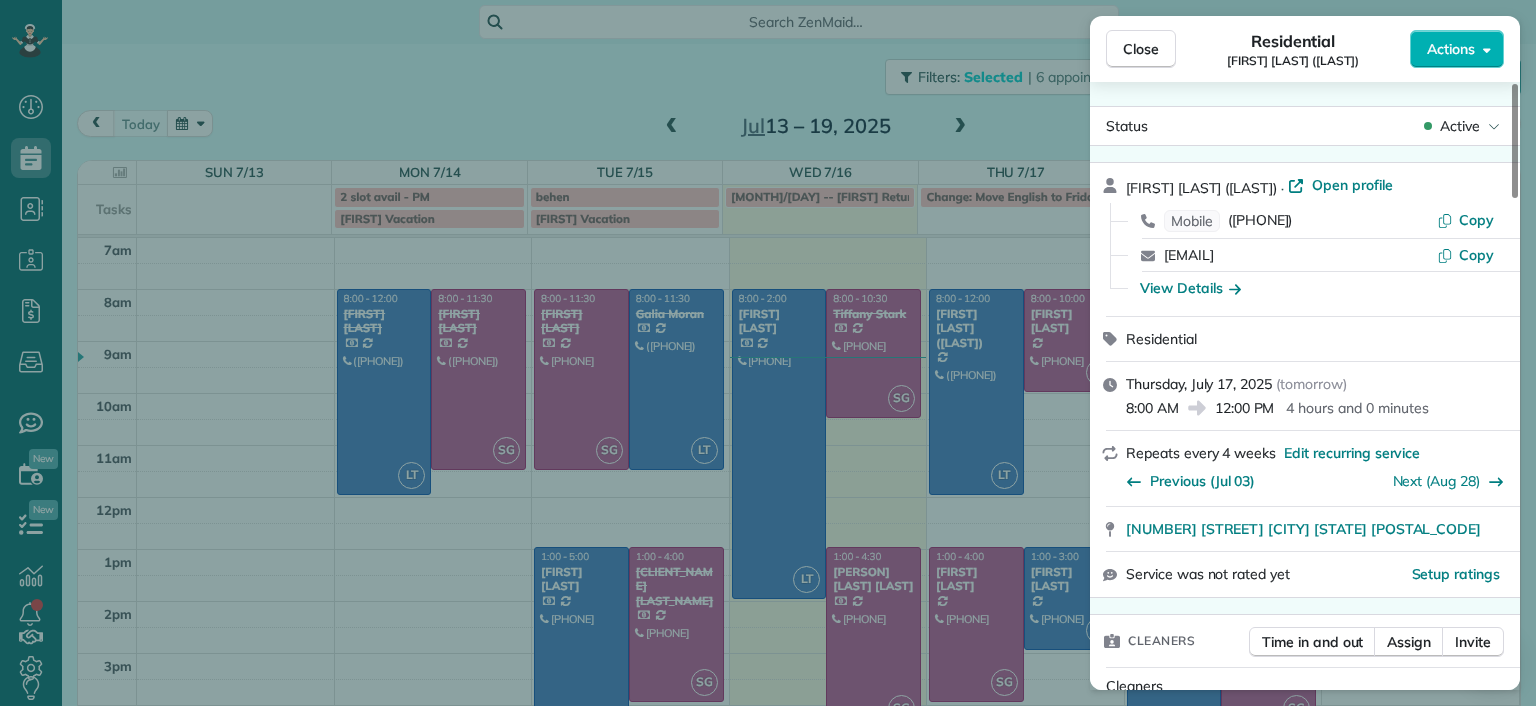 click on "Close Residential [FIRST] [LAST] Actions Status Active [FIRST] [LAST] · Open profile Mobile [PHONE] Copy [EMAIL] Copy View Details Residential Thursday, July 17, 2025 ( tomorrow ) 8:00 AM 12:00 PM 4 hours and 0 minutes Repeats every 4 weeks Edit recurring service Previous (Jul 03) Next (Aug 28) [NUMBER] [STREET] [CITY] [STATE] [POSTAL_CODE] Service was not rated yet Setup ratings Cleaners Time in and out Assign Invite Cleaners [FIRST] [LAST] 8:00 AM 12:00 PM Checklist Try Now Keep this appointment up to your standards. Stay on top of every detail, keep your cleaners organised, and your client happy. Assign a checklist Watch a 5 min demo Billing Billing actions Price $221.00 Overcharge $0.00 Discount $0.00 Coupon discount - Primary tax - Secondary tax - Total appointment price $221.00 Tips collected New feature! $0.00 Unpaid Mark as paid Total including tip $221.00 Get paid online in no-time! Send an invoice and reward your cleaners with tips Charge customer credit card - 5" at bounding box center (768, 353) 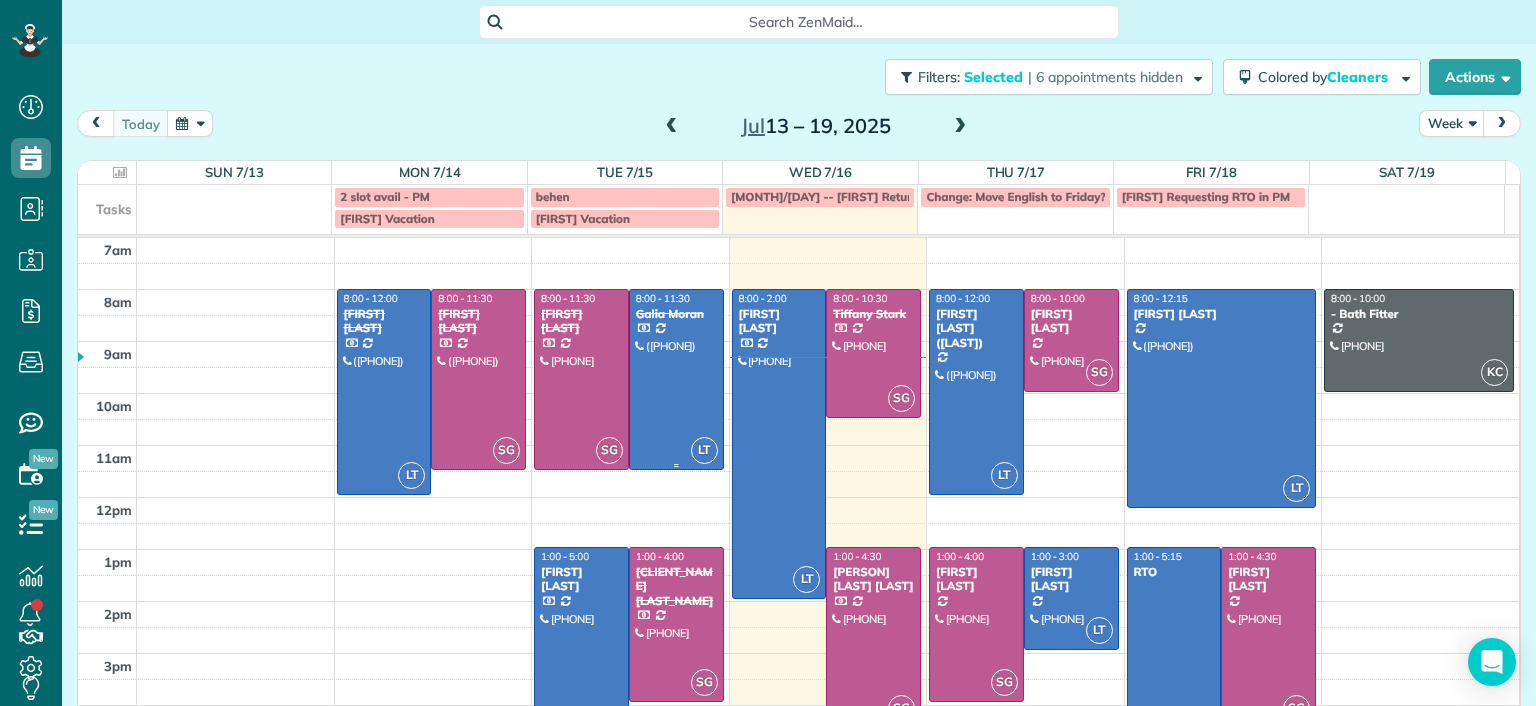 click at bounding box center [676, 379] 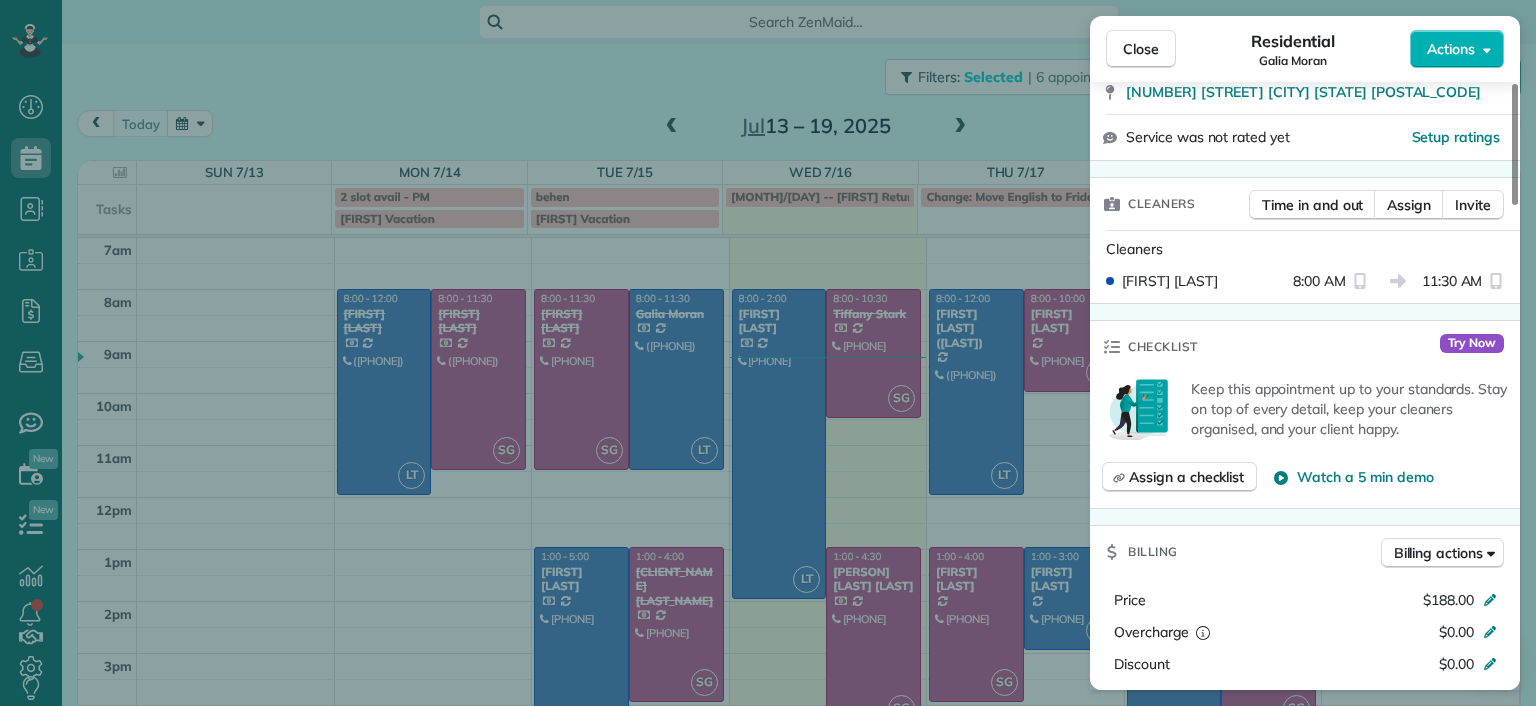 scroll, scrollTop: 500, scrollLeft: 0, axis: vertical 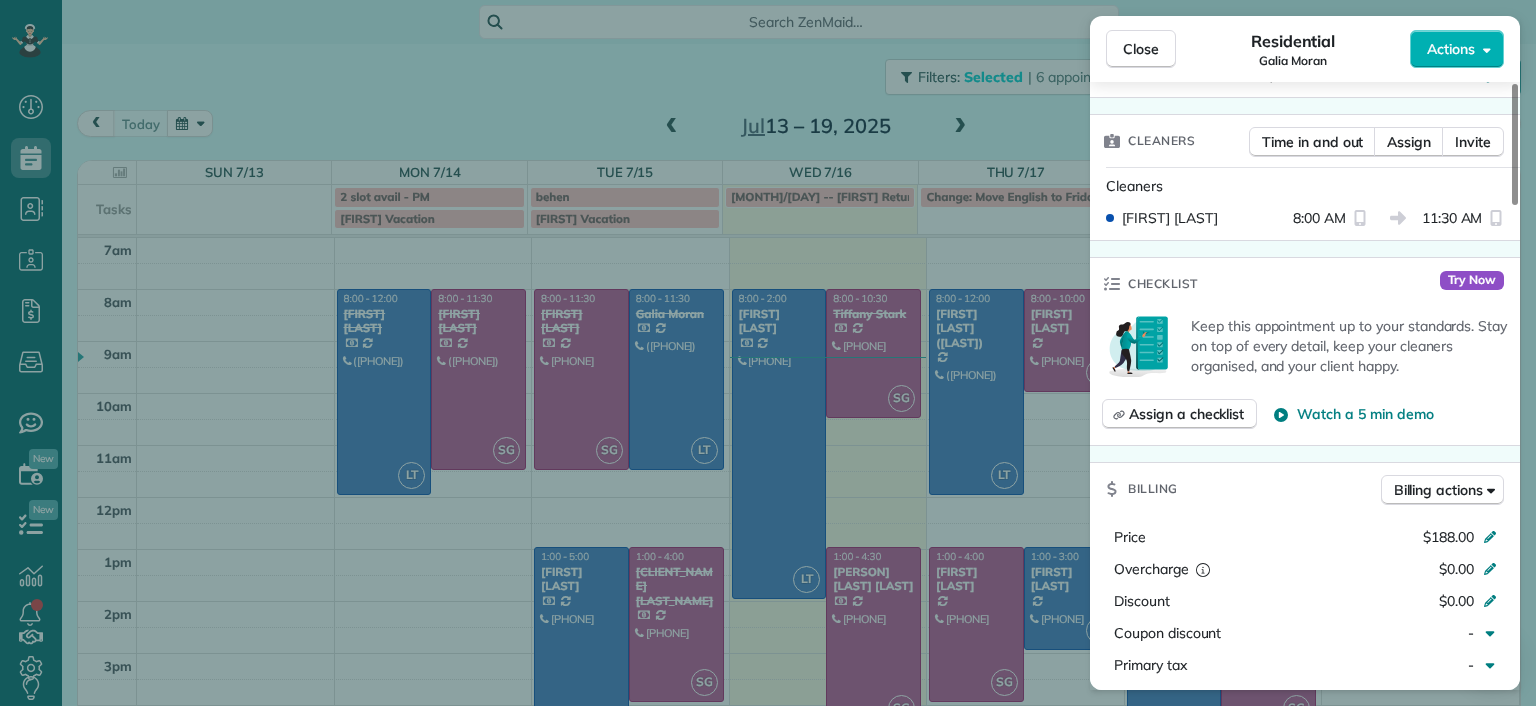 click on "Close Residential [FIRST] [LAST] Actions Status Completed [FIRST] [LAST] · Open profile Mobile [PHONE] Copy [EMAIL] Copy View Details Residential Tuesday, [DATE] ( yesterday ) 8:00 AM 11:30 AM 3 hours and 30 minutes Repeats every 4 weeks Edit recurring service Previous (Jun 17) Next (Aug 12) [NUM] [STREET] [CITY] [STATE] [POSTAL_CODE] Service was not rated yet Setup ratings Cleaners Time in and out Assign Invite Cleaners [FIRST] [LAST] 8:00 AM 11:30 AM Checklist Try Now Keep this appointment up to your standards. Stay on top of every detail, keep your cleaners organised, and your client happy. Assign a checklist Watch a 5 min demo Billing Billing actions Price $188.00 Overcharge $0.00 Discount $0.00 Coupon discount - Primary tax - Secondary tax - Total appointment price $188.00 Tips collected New feature! $0.00 Paid by card Total including tip $188.00 Get paid online in no-time! Send an invoice and reward your cleaners with tips Charge customer credit card Appointment custom fields -" at bounding box center (768, 353) 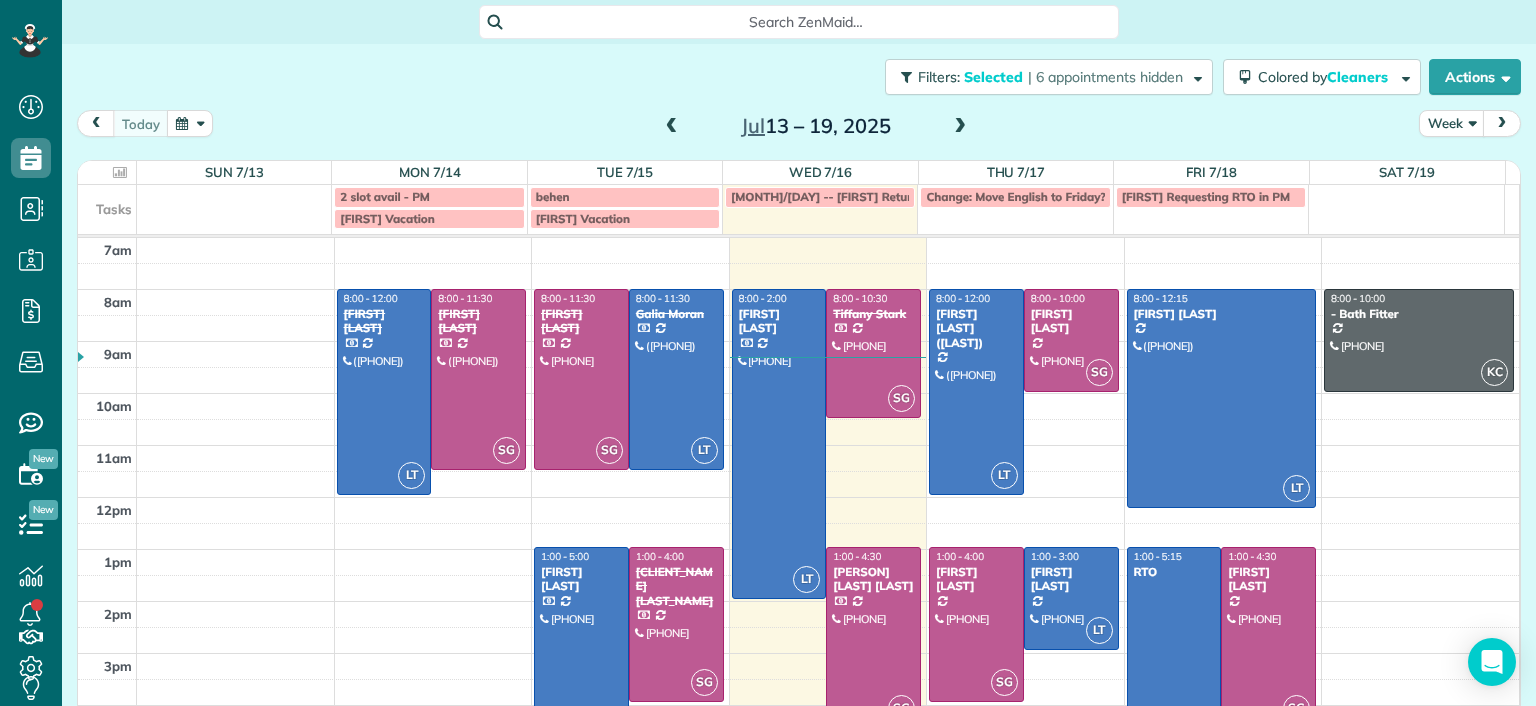 click at bounding box center (581, 650) 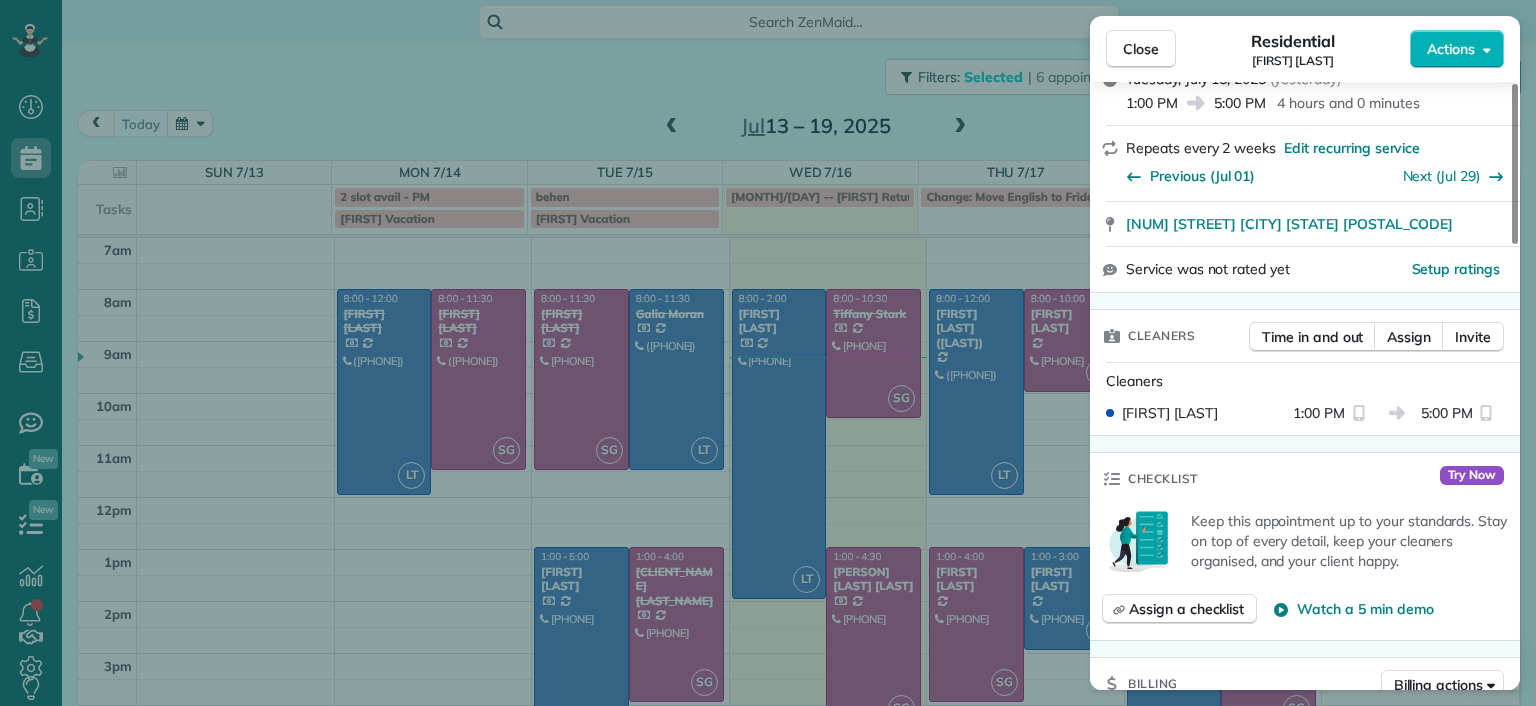 scroll, scrollTop: 400, scrollLeft: 0, axis: vertical 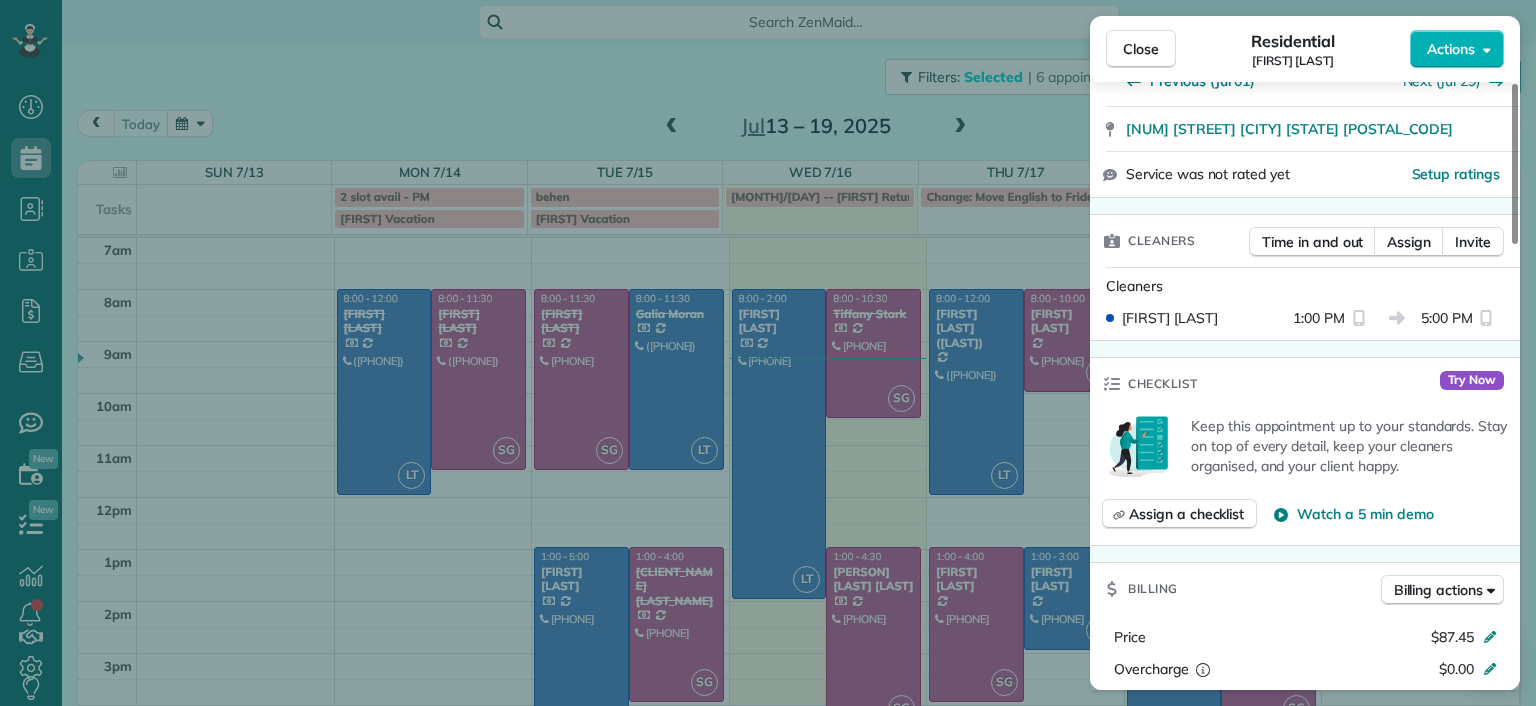 click on "Close Residential [CLIENT_NAME] [LAST_NAME] Actions Status Active [CLIENT_NAME] [LAST_NAME] · Open profile Home [PHONE] Copy [EMAIL] Copy View Details Residential [DAY], [DATE] ( yesterday ) [TIME] [TIME] [DURATION] Repeats every 2 weeks Edit recurring service Previous ([DATE]) Next ([DATE]) [NUMBER] [STREET] [CITY] [STATE] [POSTAL_CODE] Service was not rated yet Setup ratings Cleaners Time in and out Assign Invite Cleaners [CLEANER_NAME] [LAST_NAME] [TIME] [TIME] Checklist Try Now Keep this appointment up to your standards. Stay on top of every detail, keep your cleaners organised, and your client happy. Assign a checklist Watch a 5 min demo Billing Billing actions Price $87.45 Overcharge $0.00 Discount $0.00 Coupon discount - Primary tax - Secondary tax - Total appointment price $87.45 Tips collected New feature! $0.00 Paid by card Total including tip $87.45 Get paid online in no-time! Send an invoice and reward your cleaners with tips Charge customer credit card Appointment custom fields Man Hours 4 - Notes" at bounding box center (768, 353) 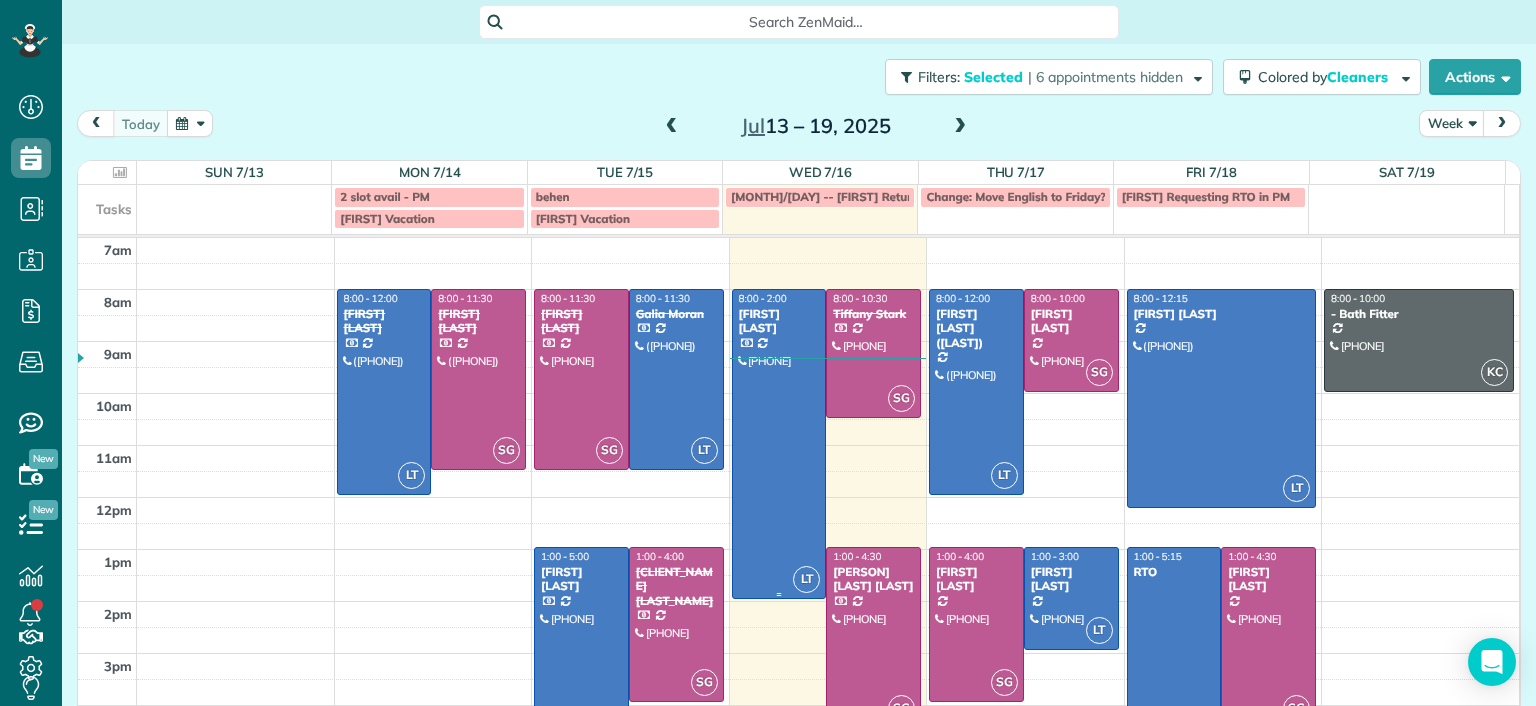 click at bounding box center [779, 444] 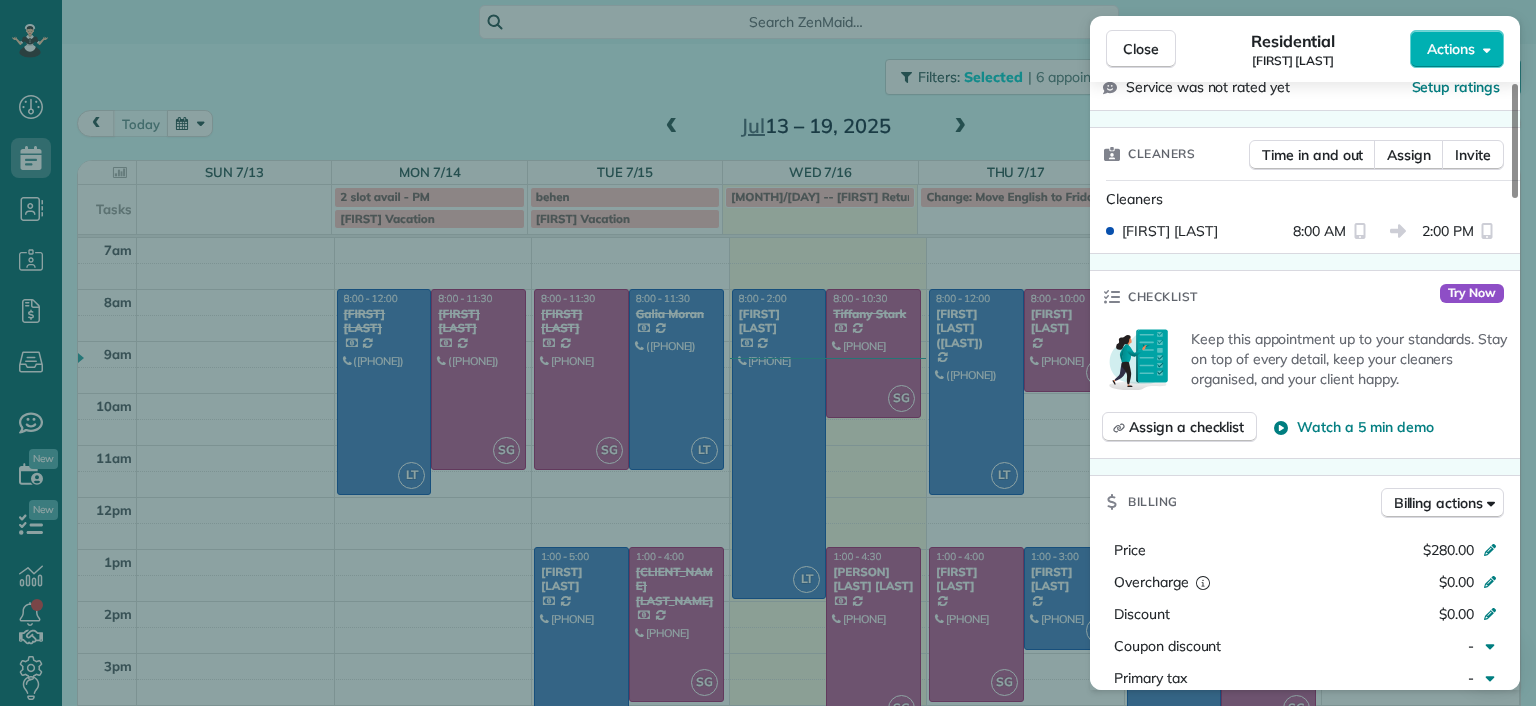 scroll, scrollTop: 500, scrollLeft: 0, axis: vertical 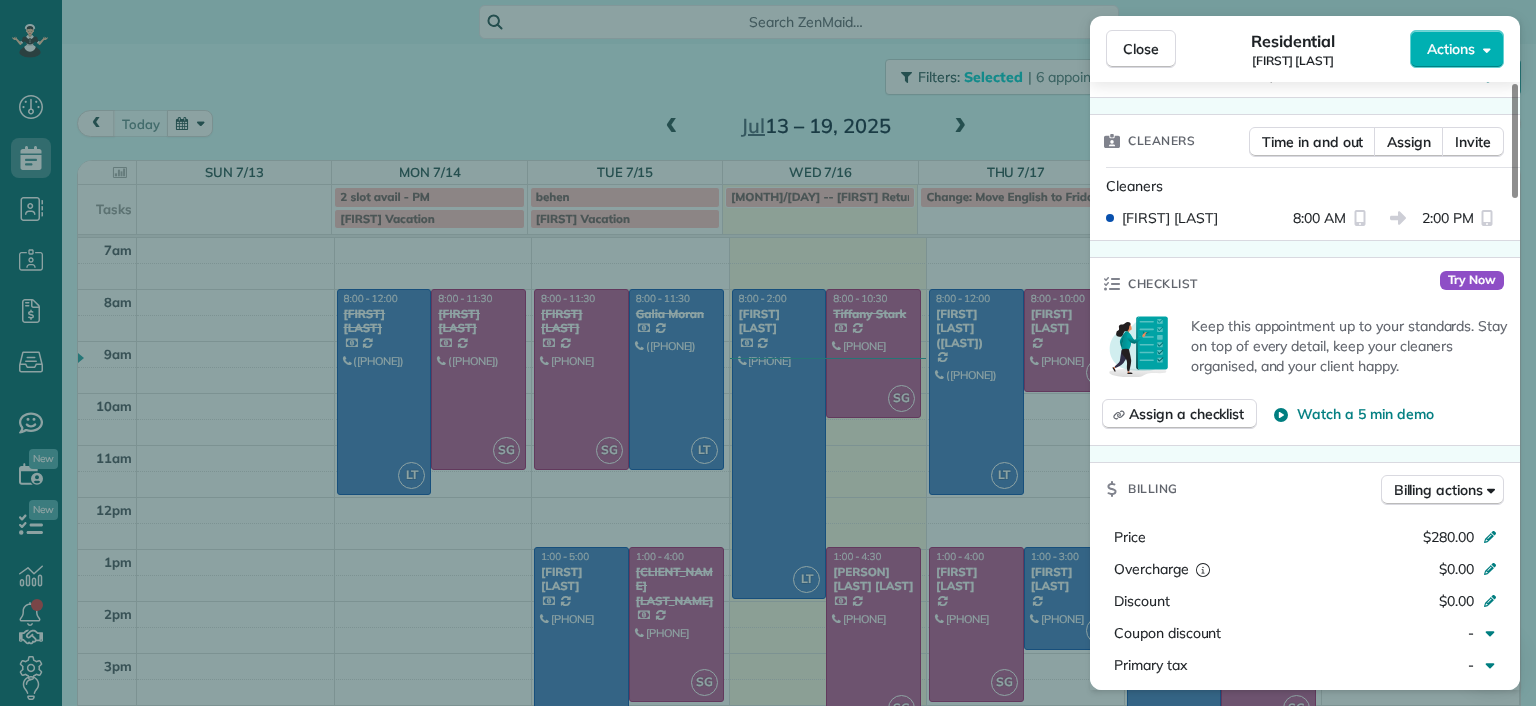 click on "Close Residential [FIRST] [LAST] Actions Status Active [FIRST] [LAST] · Open profile Mobile [PHONE] Copy [EMAIL] Copy View Details Residential Wednesday, [MONTH], [YEAR] ( today ) 8:00 AM 2:00 PM 6 hours and 0 minutes Repeats every 2 weeks Edit recurring service Previous (Jul 02) Next (Jul 30) [NUMBER] [STREET] [CITY] [STATE] [POSTAL_CODE] Service was not rated yet Setup ratings Cleaners Time in and out Assign Invite Cleaners [FIRST] [LAST] 8:00 AM 2:00 PM Checklist Try Now Keep this appointment up to your standards. Stay on top of every detail, keep your cleaners organised, and your client happy. Assign a checklist Watch a 5 min demo Billing Billing actions Price $280.00 Overcharge $0.00 Discount $0.00 Coupon discount - Primary tax - Secondary tax - Total appointment price $280.00 Tips collected New feature! $0.00 Paid by card Total including tip $280.00 Get paid online in no-time! Send an invoice and reward your cleaners with tips Charge customer credit card Appointment custom fields Man Hours" at bounding box center (768, 353) 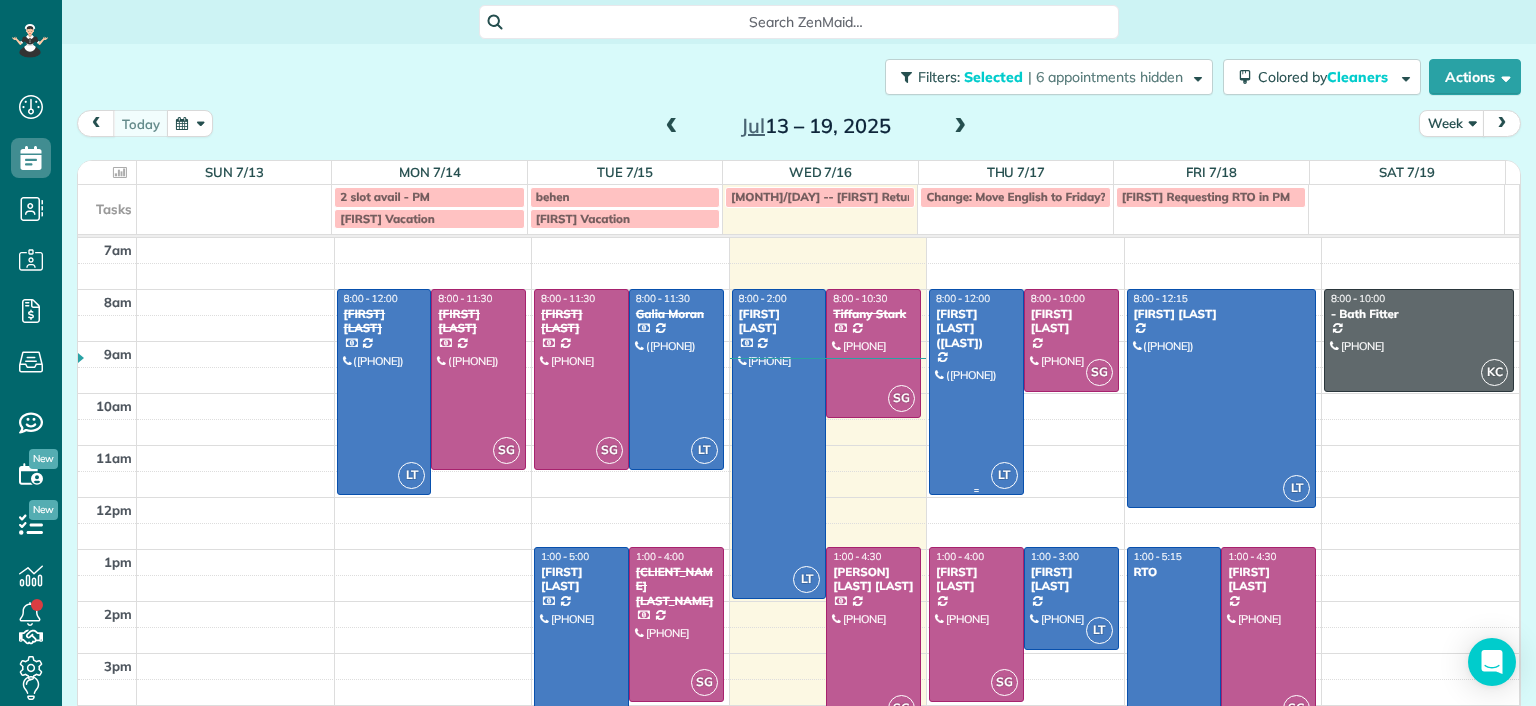 click at bounding box center [976, 392] 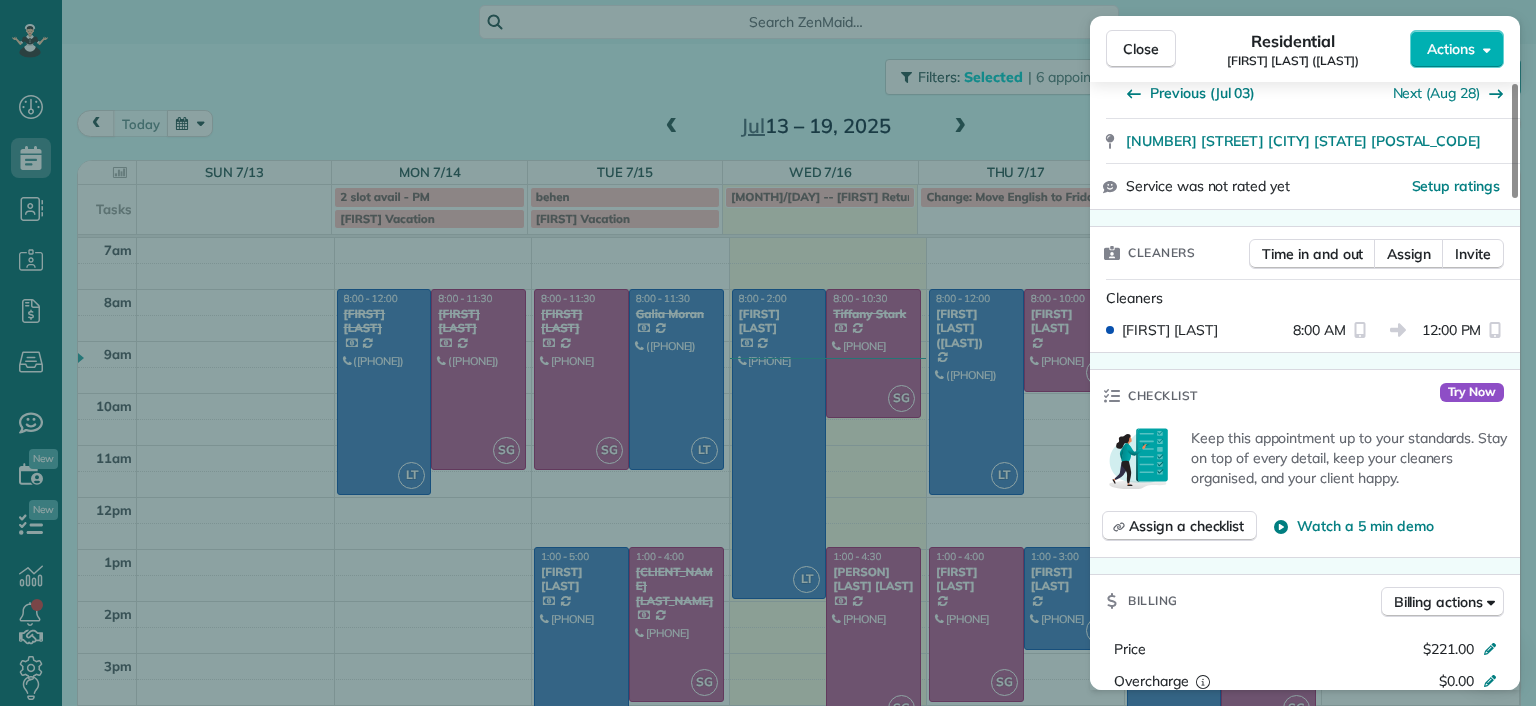 scroll, scrollTop: 400, scrollLeft: 0, axis: vertical 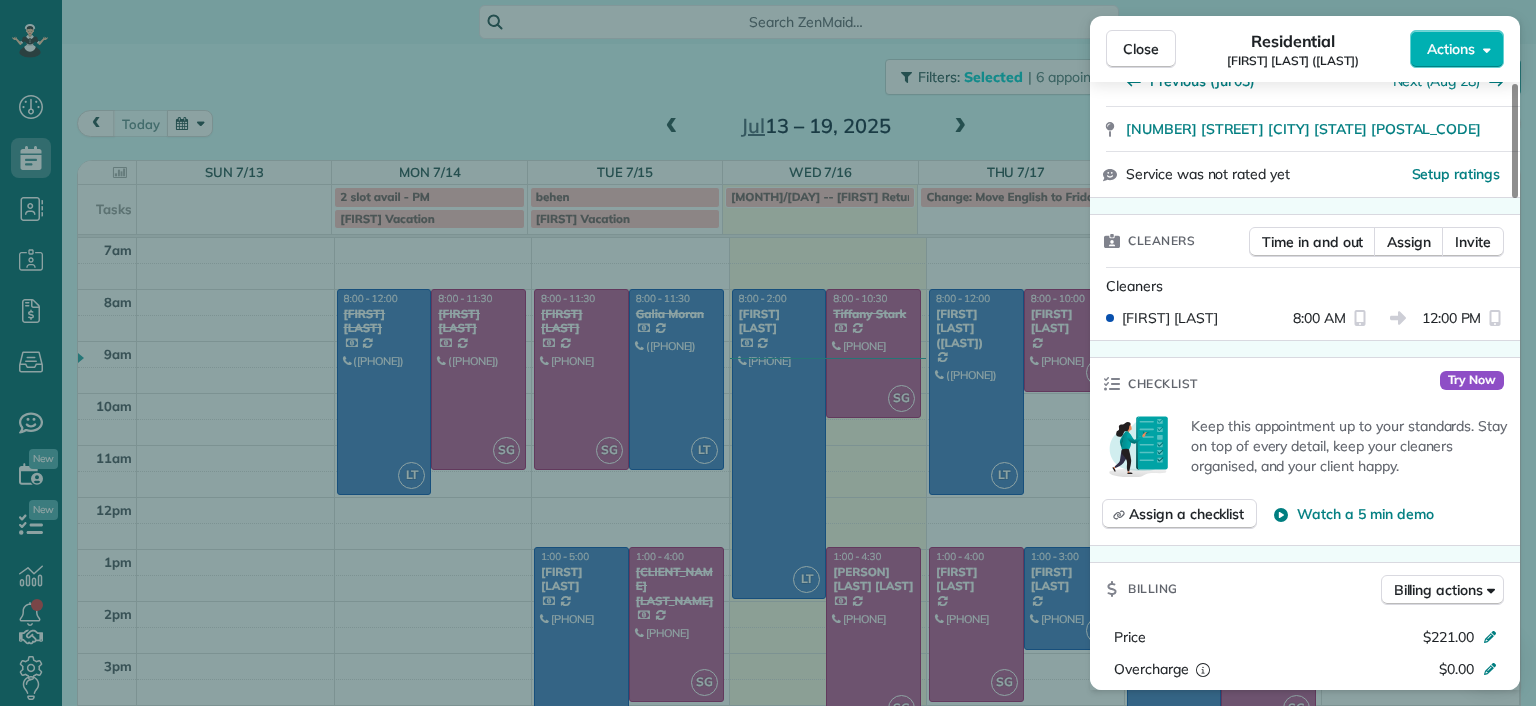 drag, startPoint x: 1372, startPoint y: 452, endPoint x: 1325, endPoint y: 580, distance: 136.35616 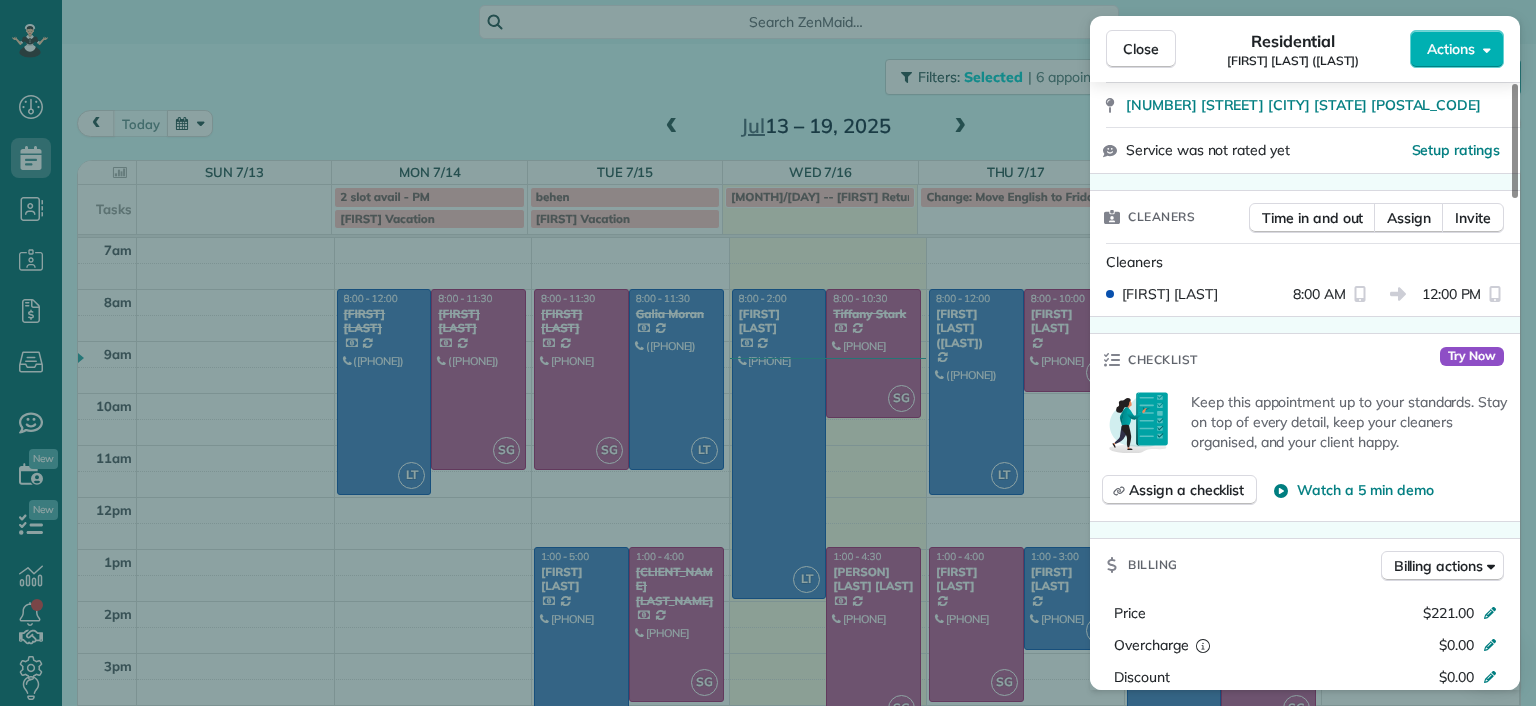 scroll, scrollTop: 500, scrollLeft: 0, axis: vertical 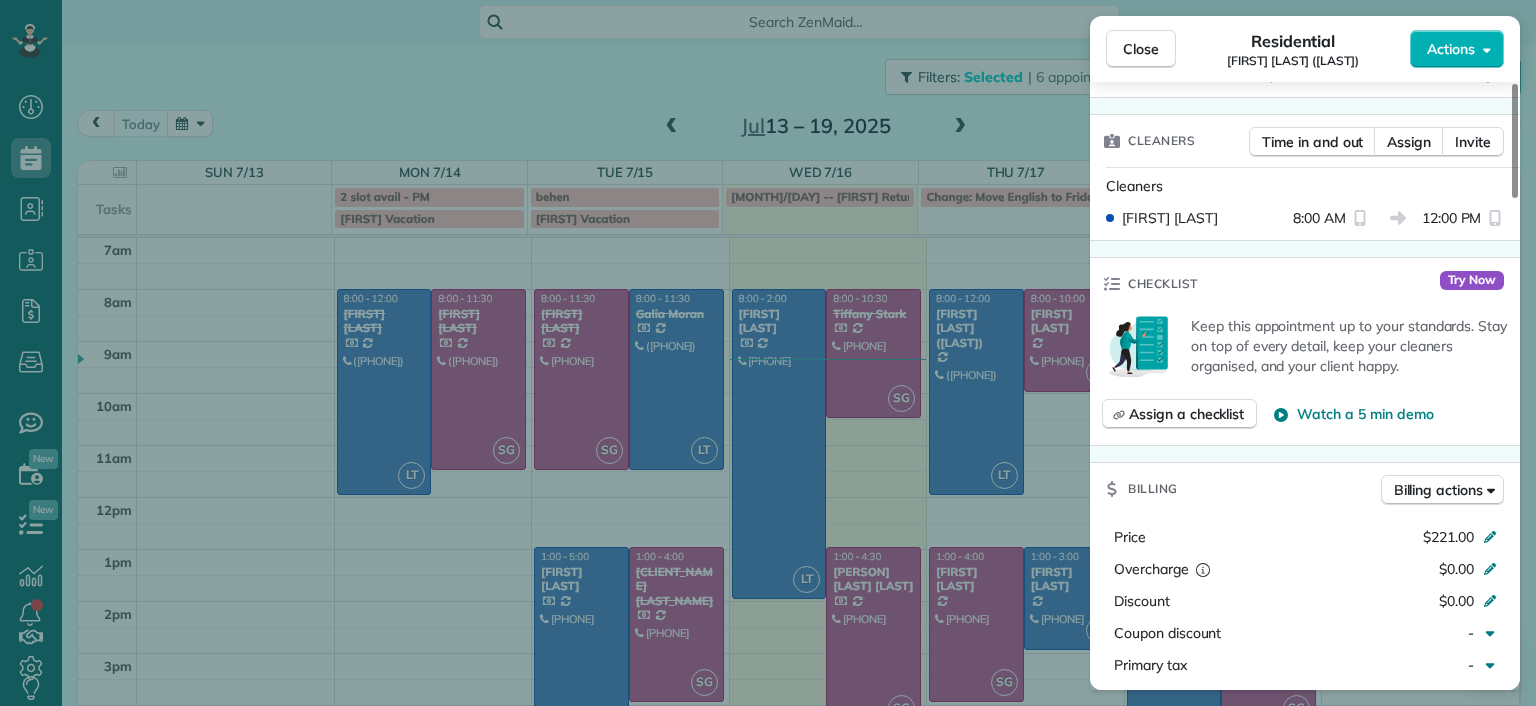 click on "Close Residential [FIRST] [LAST] Actions Status Active [FIRST] [LAST] · Open profile Mobile [PHONE] Copy [EMAIL] Copy View Details Residential Thursday, July 17, 2025 ( tomorrow ) 8:00 AM 12:00 PM 4 hours and 0 minutes Repeats every 4 weeks Edit recurring service Previous (Jul 03) Next (Aug 28) [NUMBER] [STREET] [CITY] [STATE] [POSTAL_CODE] Service was not rated yet Setup ratings Cleaners Time in and out Assign Invite Cleaners [FIRST] [LAST] 8:00 AM 12:00 PM Checklist Try Now Keep this appointment up to your standards. Stay on top of every detail, keep your cleaners organised, and your client happy. Assign a checklist Watch a 5 min demo Billing Billing actions Price $221.00 Overcharge $0.00 Discount $0.00 Coupon discount - Primary tax - Secondary tax - Total appointment price $221.00 Tips collected New feature! $0.00 Unpaid Mark as paid Total including tip $221.00 Get paid online in no-time! Send an invoice and reward your cleaners with tips Charge customer credit card - 5" at bounding box center (768, 353) 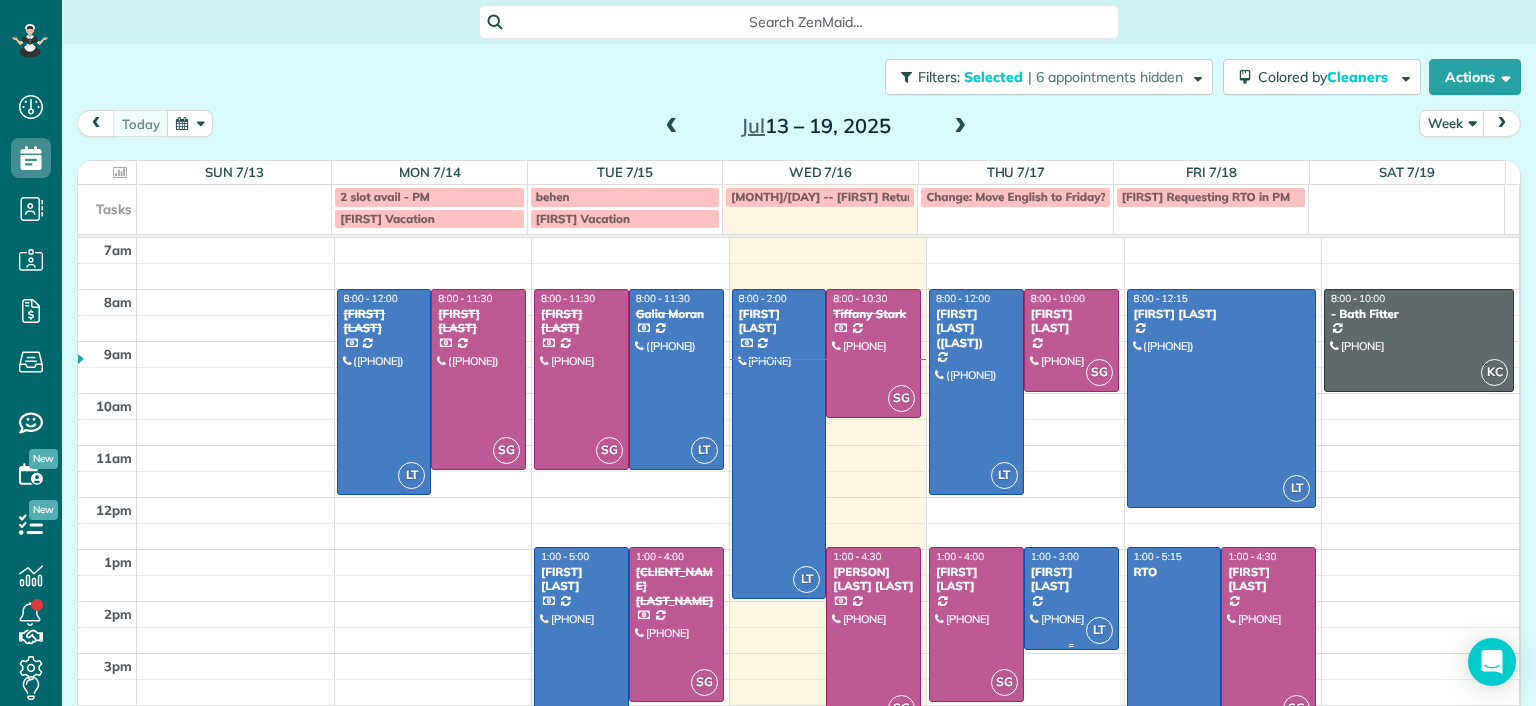 click at bounding box center (1071, 598) 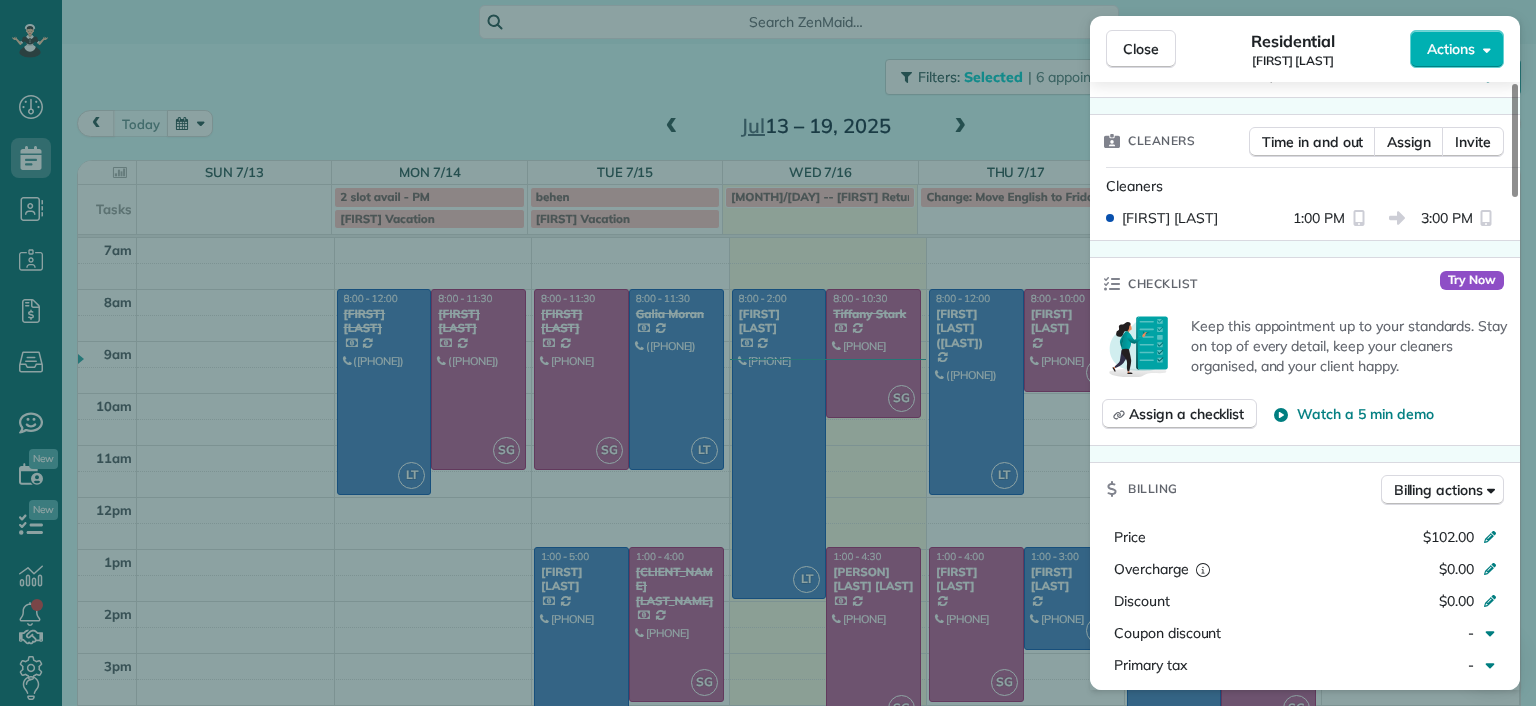 scroll, scrollTop: 900, scrollLeft: 0, axis: vertical 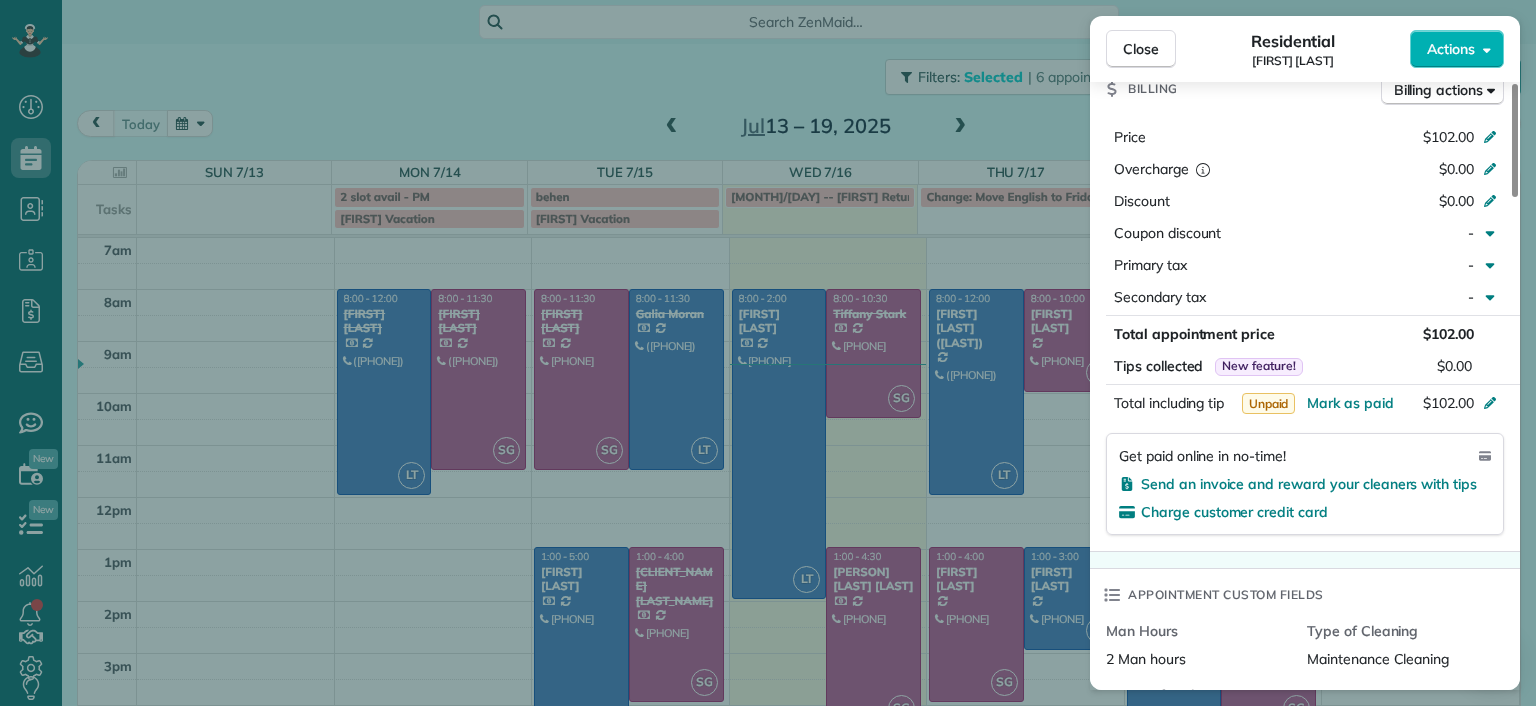 click on "Close Residential Lucas English Actions Status Active Lucas English · Open profile Home [PHONE] Copy lucassfo@example.com Copy View Details Residential Thursday, July 17, 2025 ( tomorrow ) 1:00 PM 3:00 PM 2 hours and 0 minutes Repeats every 2 weeks Edit recurring service Previous (Jul 03) Next (Jul 31) 3101 Kensington Avenue Unit 206 Richmond VA 23221 Service was not rated yet Setup ratings Cleaners Time in and out Assign Invite Cleaners Laura   Thaller 1:00 PM 3:00 PM Checklist Try Now Keep this appointment up to your standards. Stay on top of every detail, keep your cleaners organised, and your client happy. Assign a checklist Watch a 5 min demo Billing Billing actions Price $102.00 Overcharge $0.00 Discount $0.00 Coupon discount - Primary tax - Secondary tax - Total appointment price $102.00 Tips collected New feature! $0.00 Unpaid Mark as paid Total including tip $102.00 Get paid online in no-time! Send an invoice and reward your cleaners with tips Charge customer credit card Appointment custom fields" at bounding box center [768, 353] 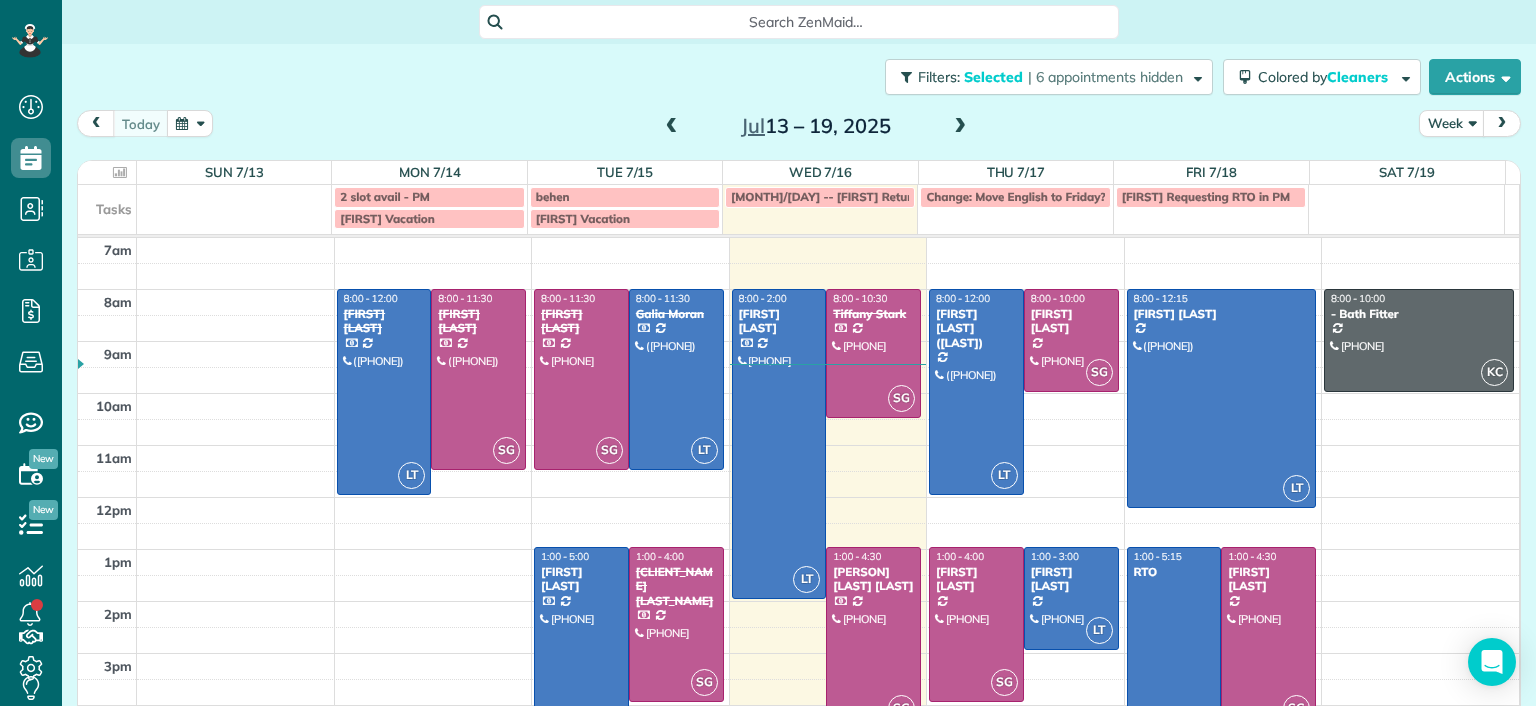 click at bounding box center (960, 127) 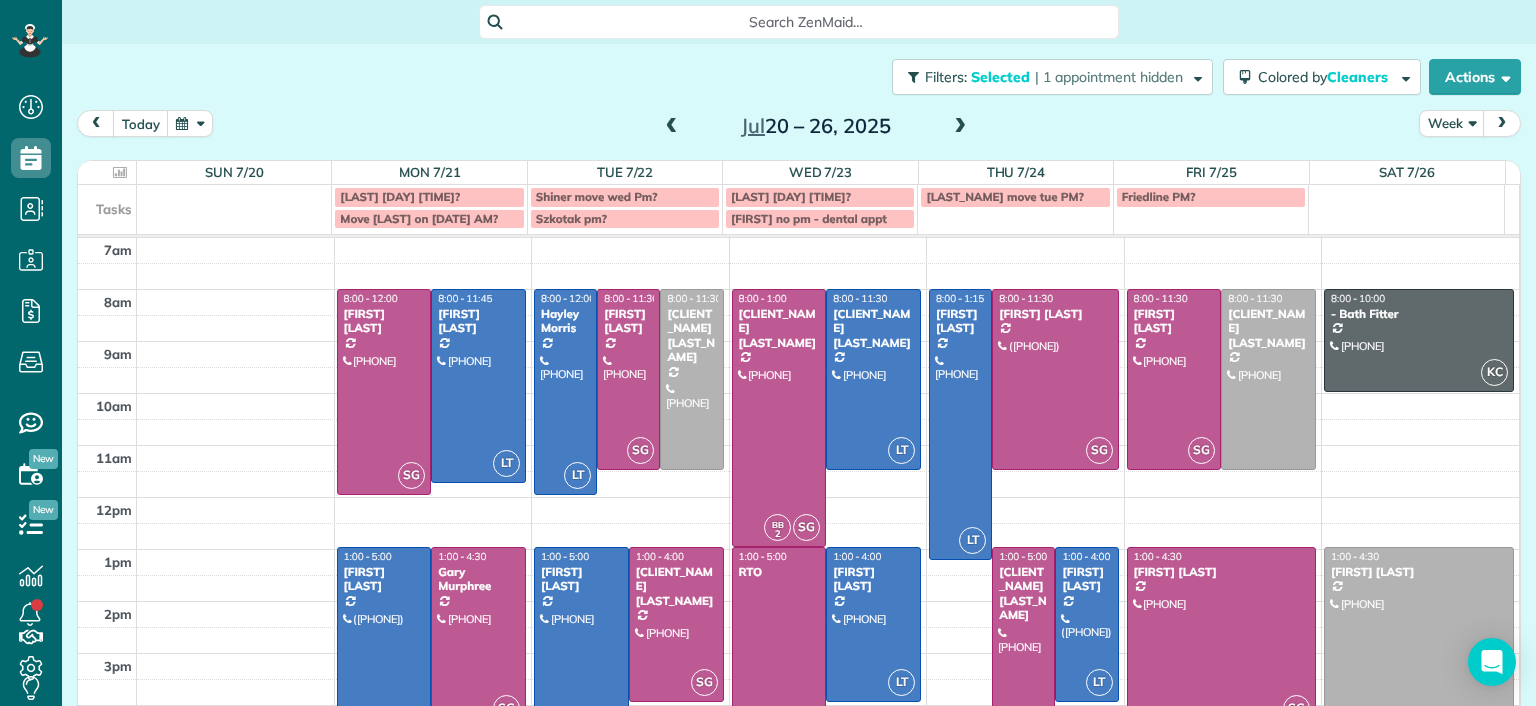 click at bounding box center (672, 127) 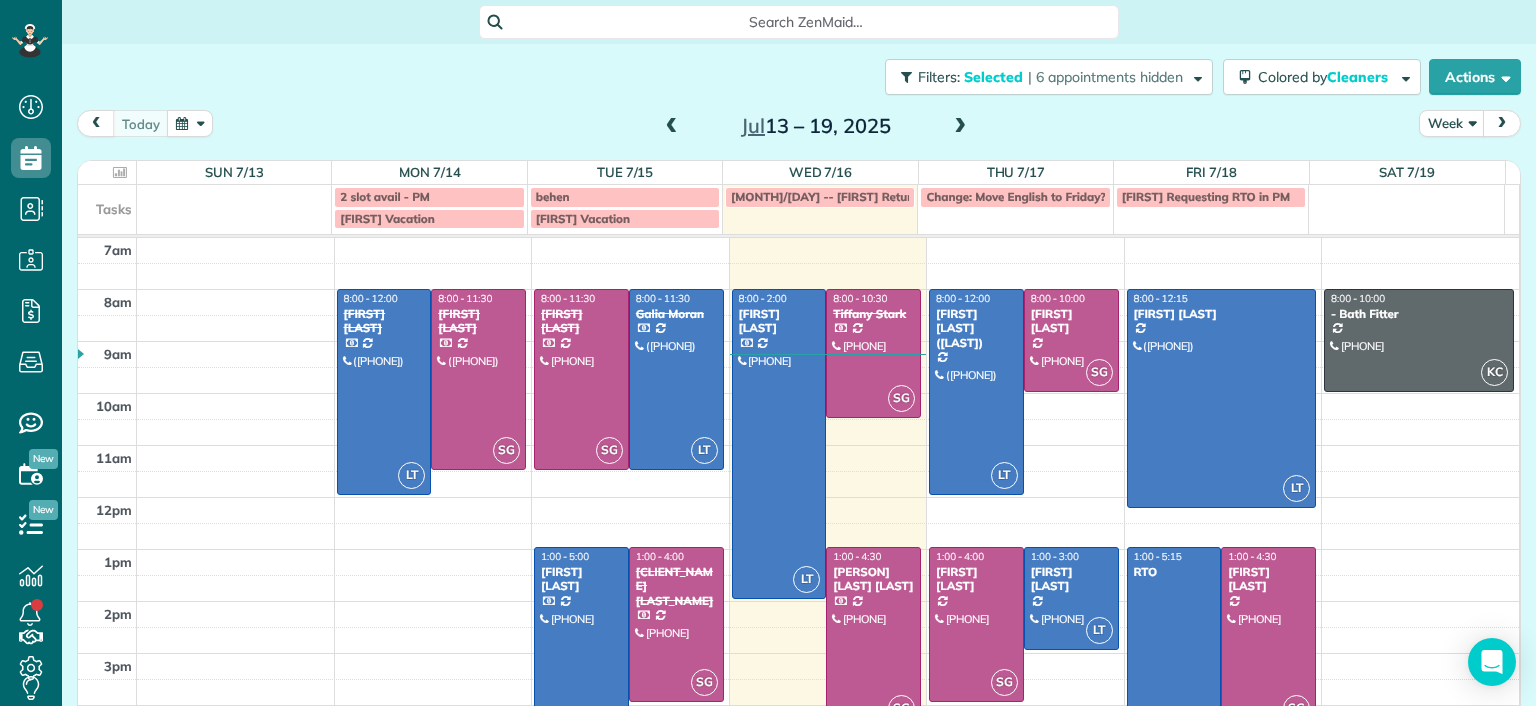 click at bounding box center (672, 127) 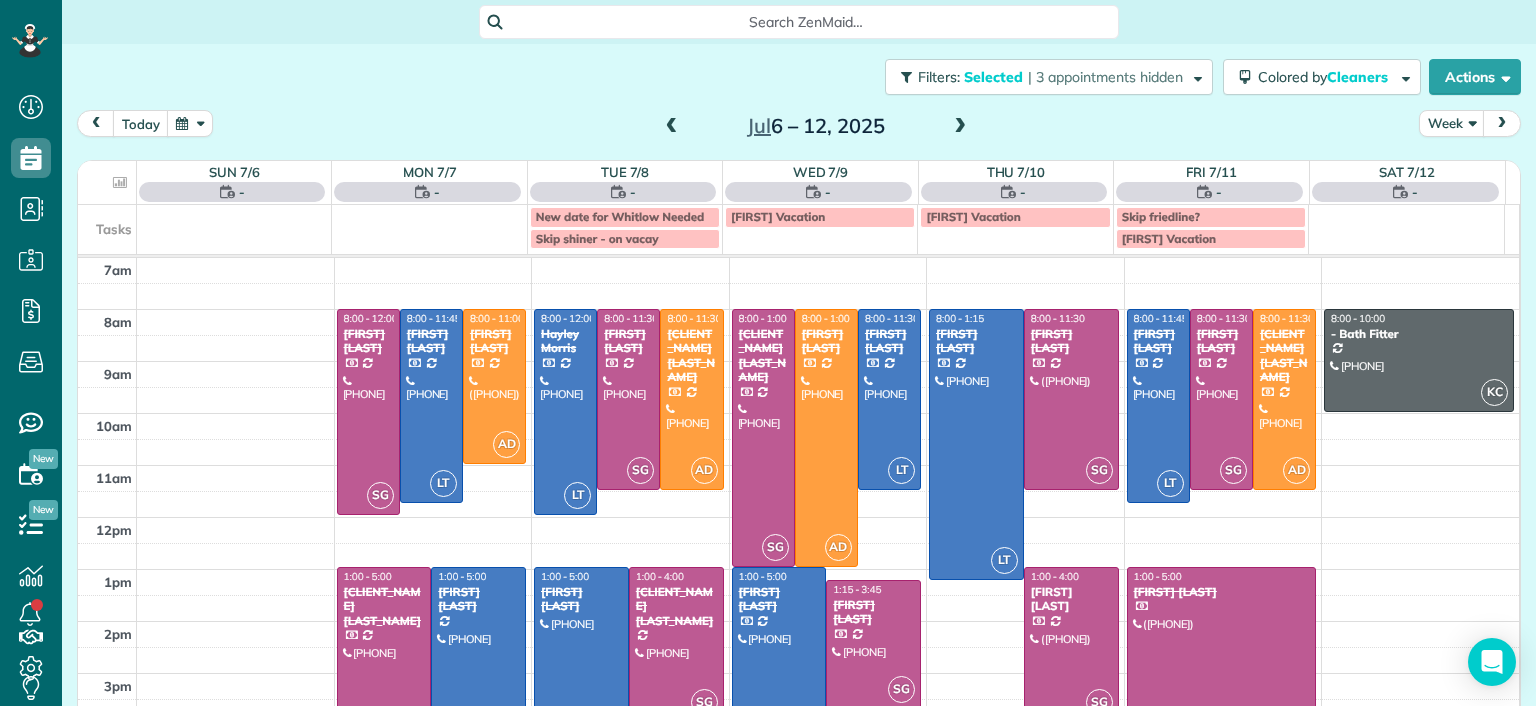 click at bounding box center (960, 127) 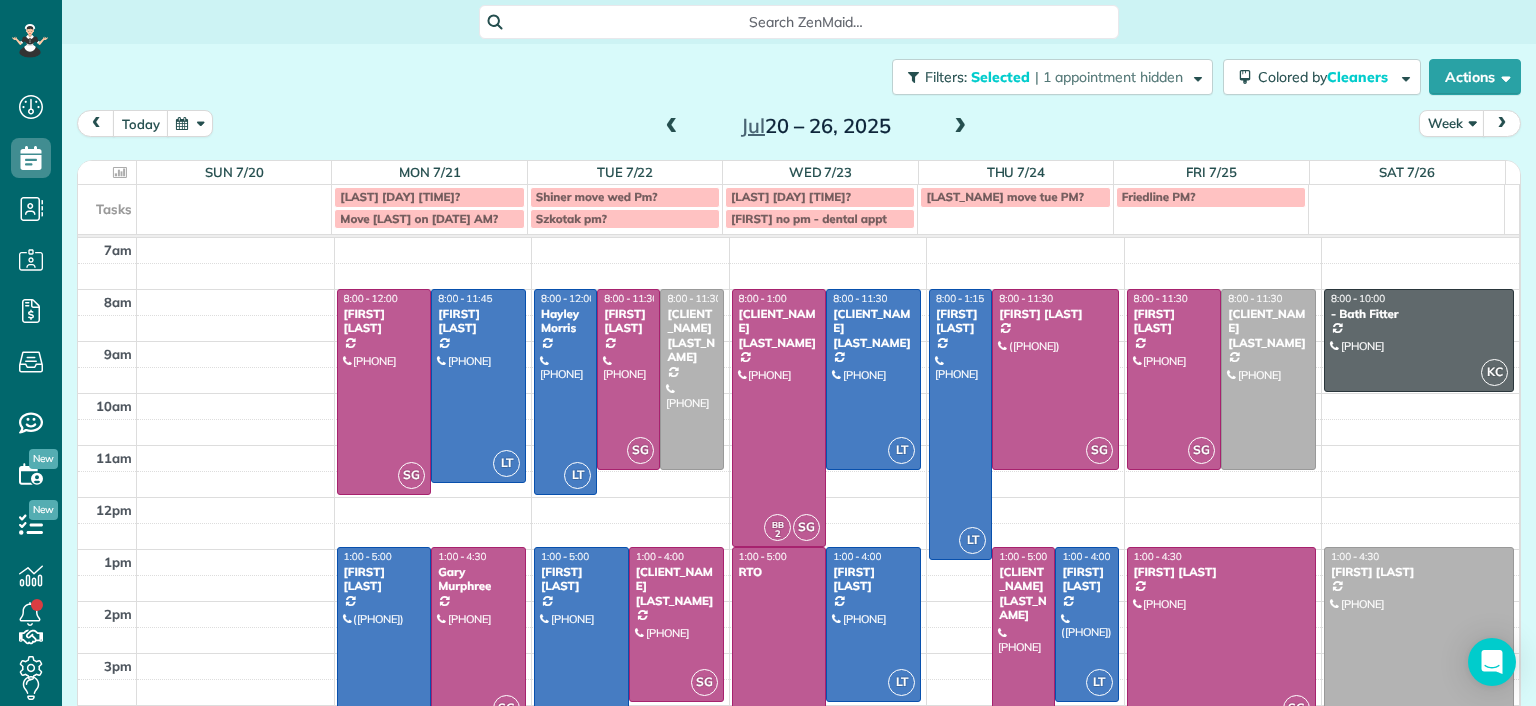 click on "[DATE] – [DATE]" at bounding box center [816, 126] 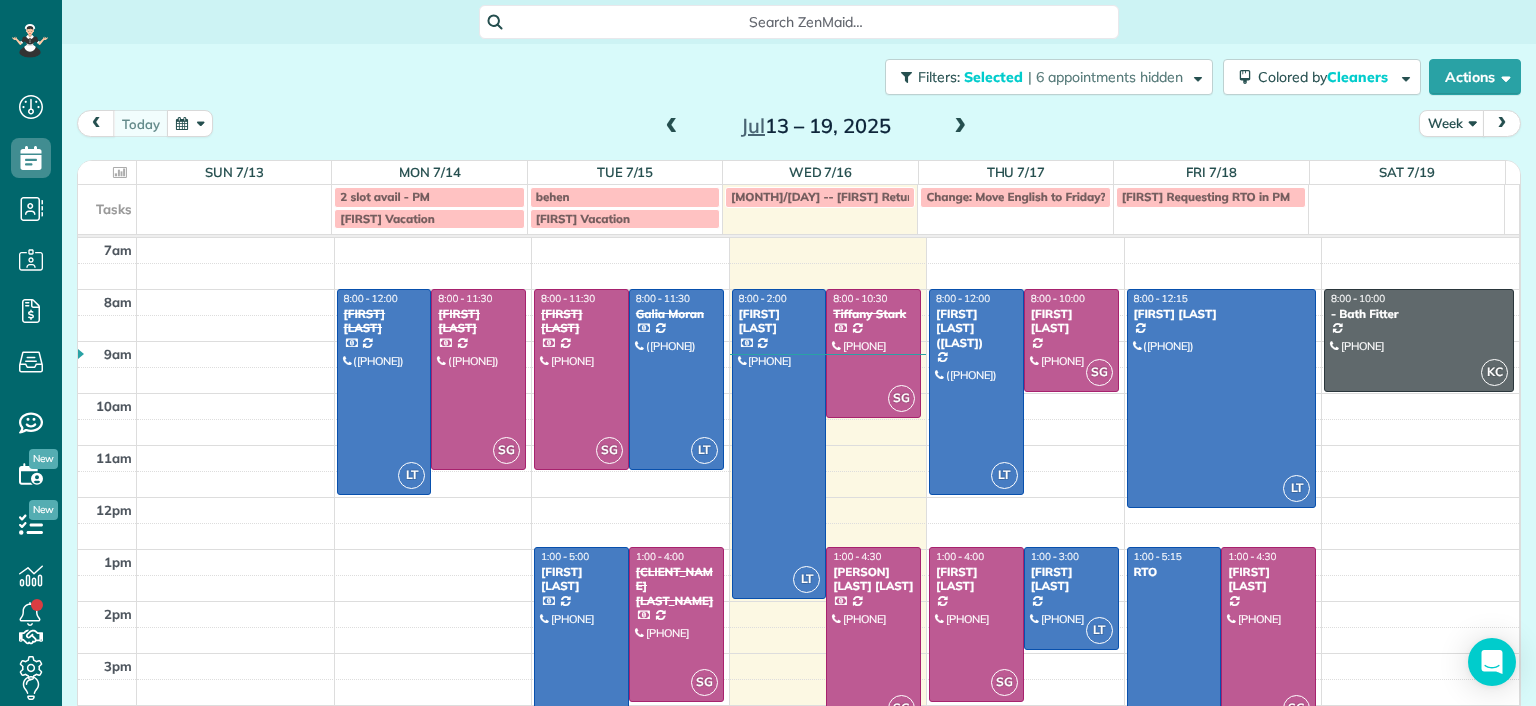 click at bounding box center (672, 127) 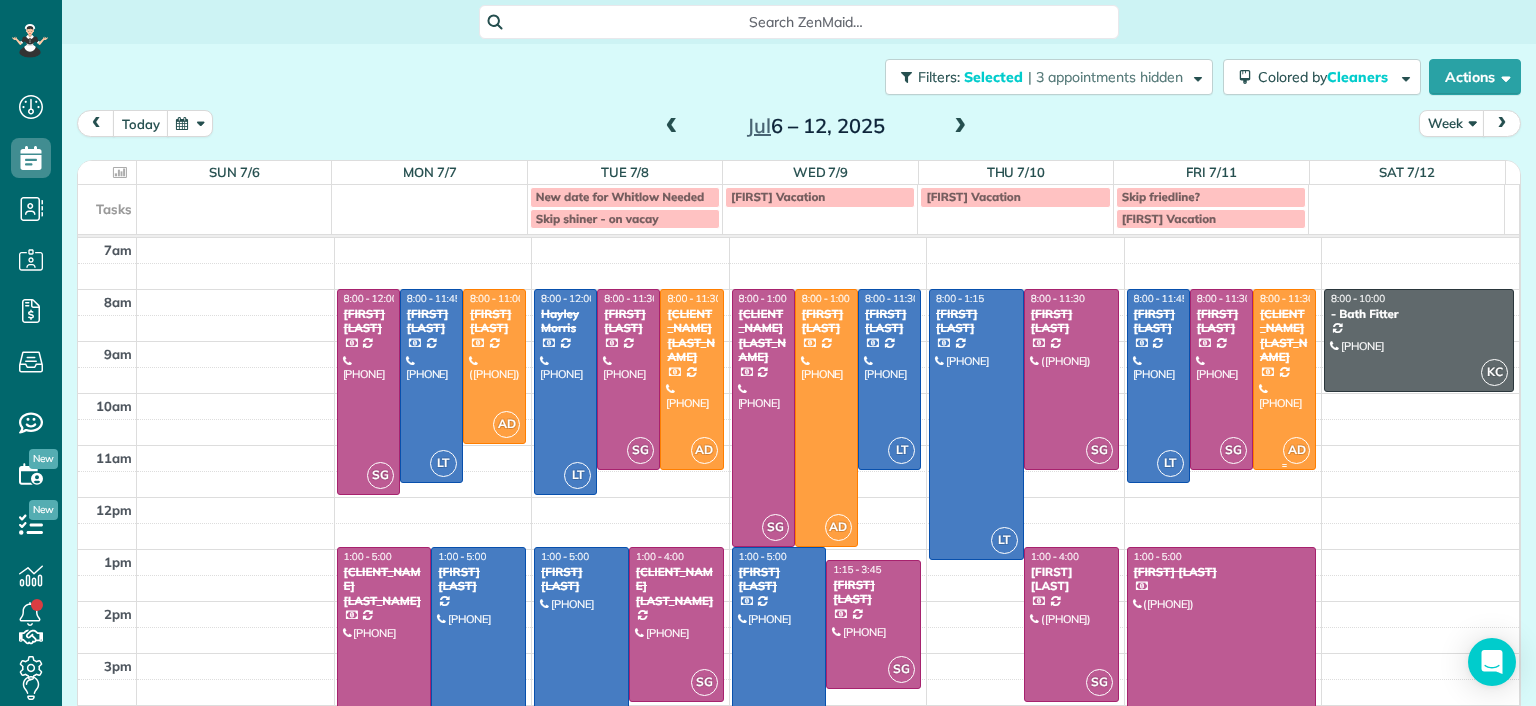 click at bounding box center [1284, 379] 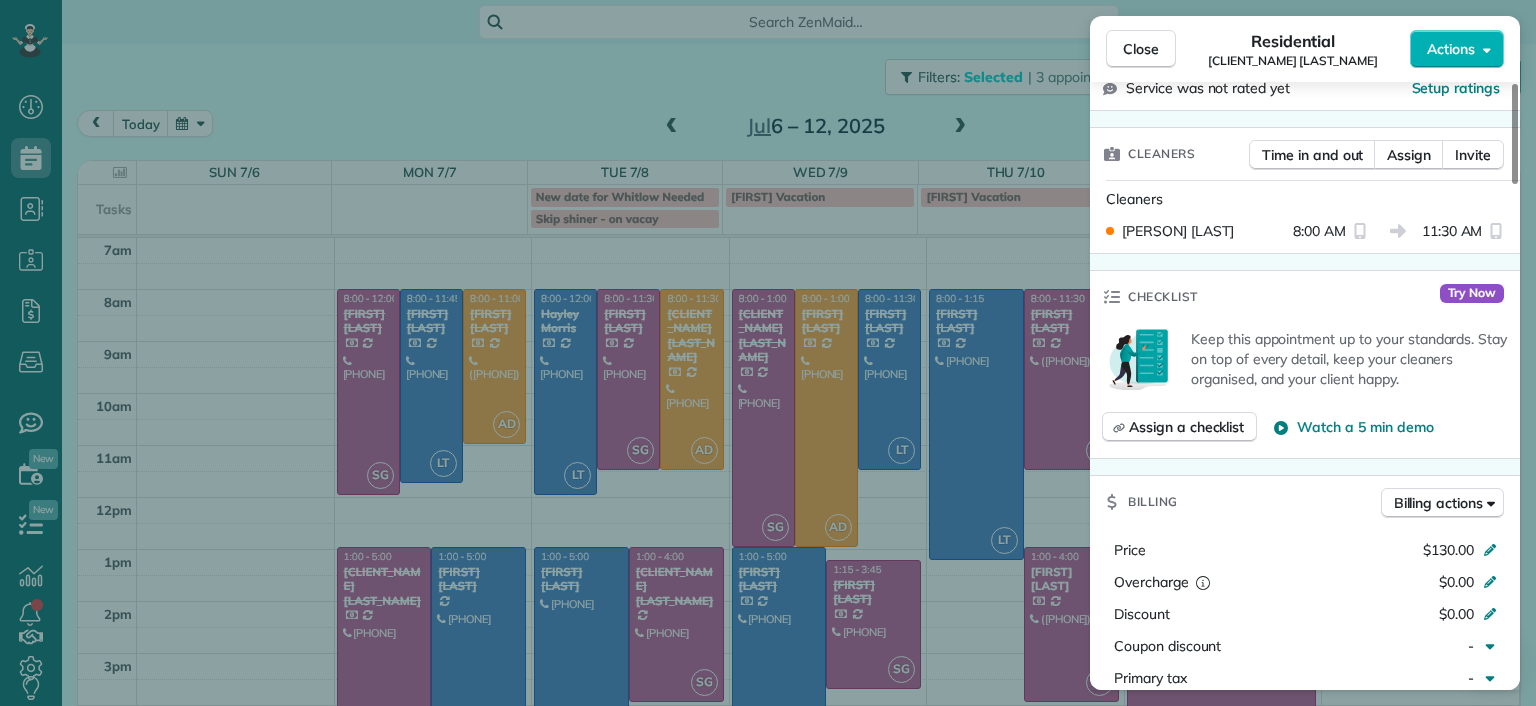 scroll, scrollTop: 600, scrollLeft: 0, axis: vertical 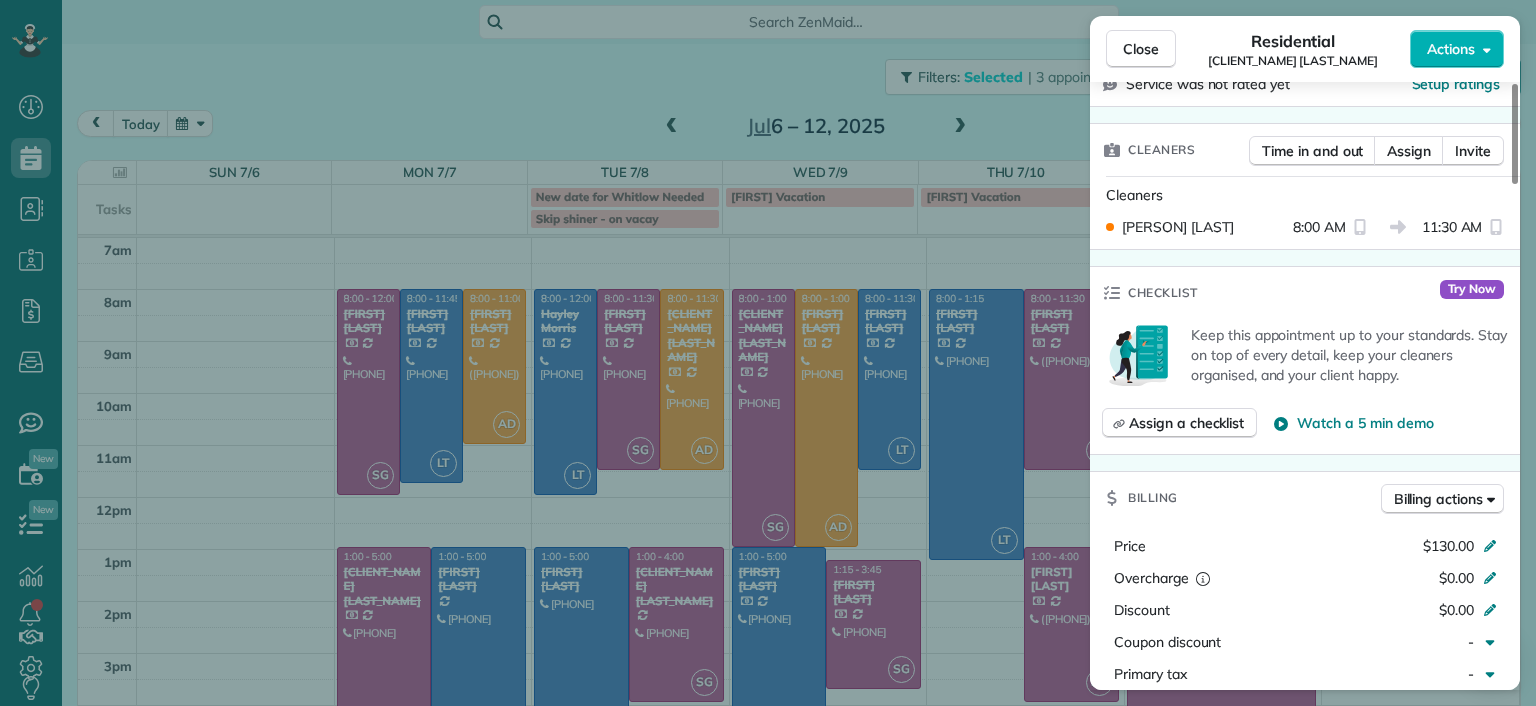 click on "Close Residential [FIRST] [LAST] Actions Status Completed [FIRST] [LAST] · Open profile Home [PHONE] Copy Mobile [PHONE] Copy [EMAIL] Copy [EMAIL] Copy [EMAIL] Copy View Details Residential Friday, [DATE] ( [NUM] days ago ) 8:00 AM 11:30 AM 3 hours and 30 minutes Repeats every 2 weeks Edit recurring service Previous (Jun 26) Next (Jul 25) [NUM] [STREET] [CITY] [STATE] [POSTAL_CODE] Service was not rated yet Setup ratings Cleaners Time in and out Assign Invite Cleaners [FIRST] [LAST] 8:00 AM 11:30 AM Checklist Try Now Keep this appointment up to your standards. Stay on top of every detail, keep your cleaners organised, and your client happy. Assign a checklist Watch a 5 min demo Billing Billing actions Price $130.00 Overcharge $0.00 Discount $0.00 Coupon discount - Primary tax - Secondary tax - Total appointment price $130.00 Tips collected New feature! $0.00 Paid by card Total including tip $130.00 Get paid online in no-time! Charge customer credit card Man Hours" at bounding box center (768, 353) 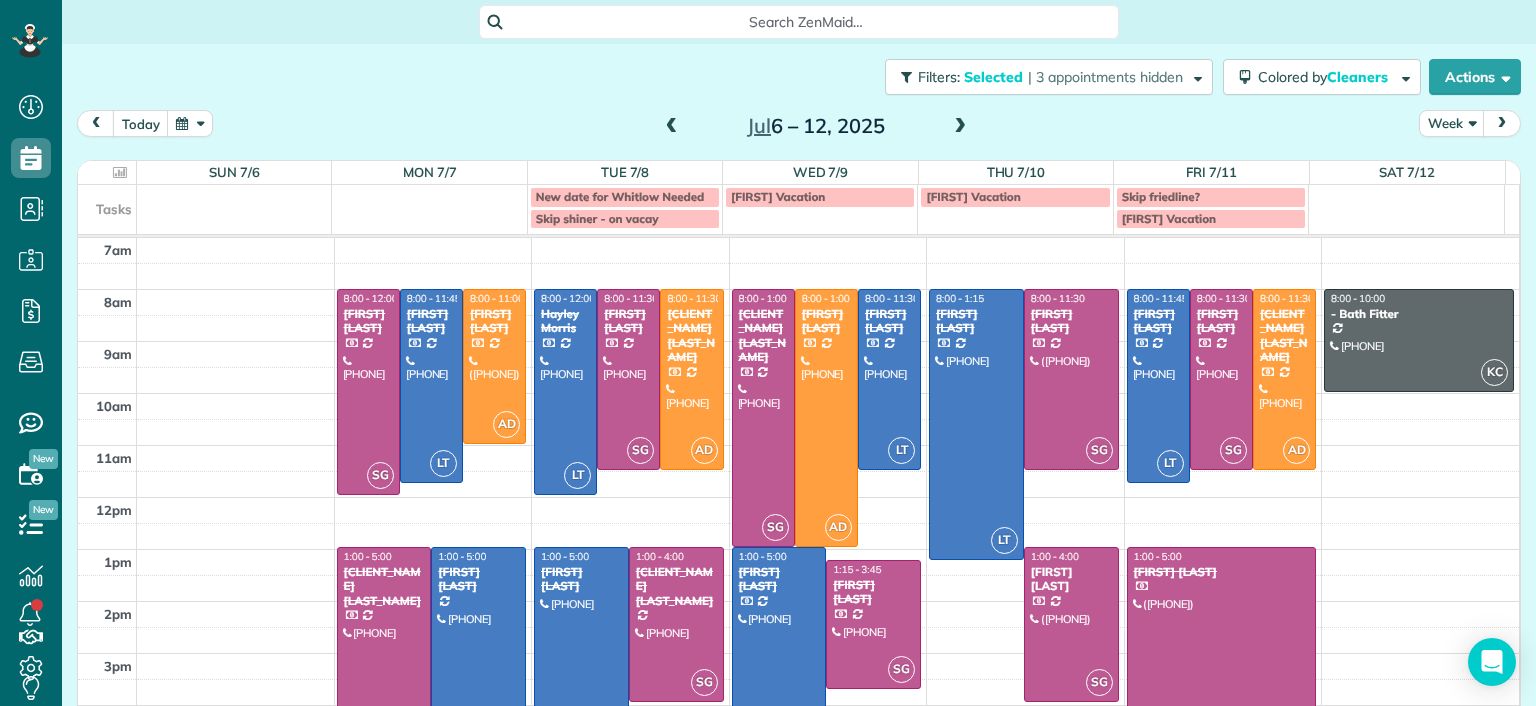 click at bounding box center [960, 127] 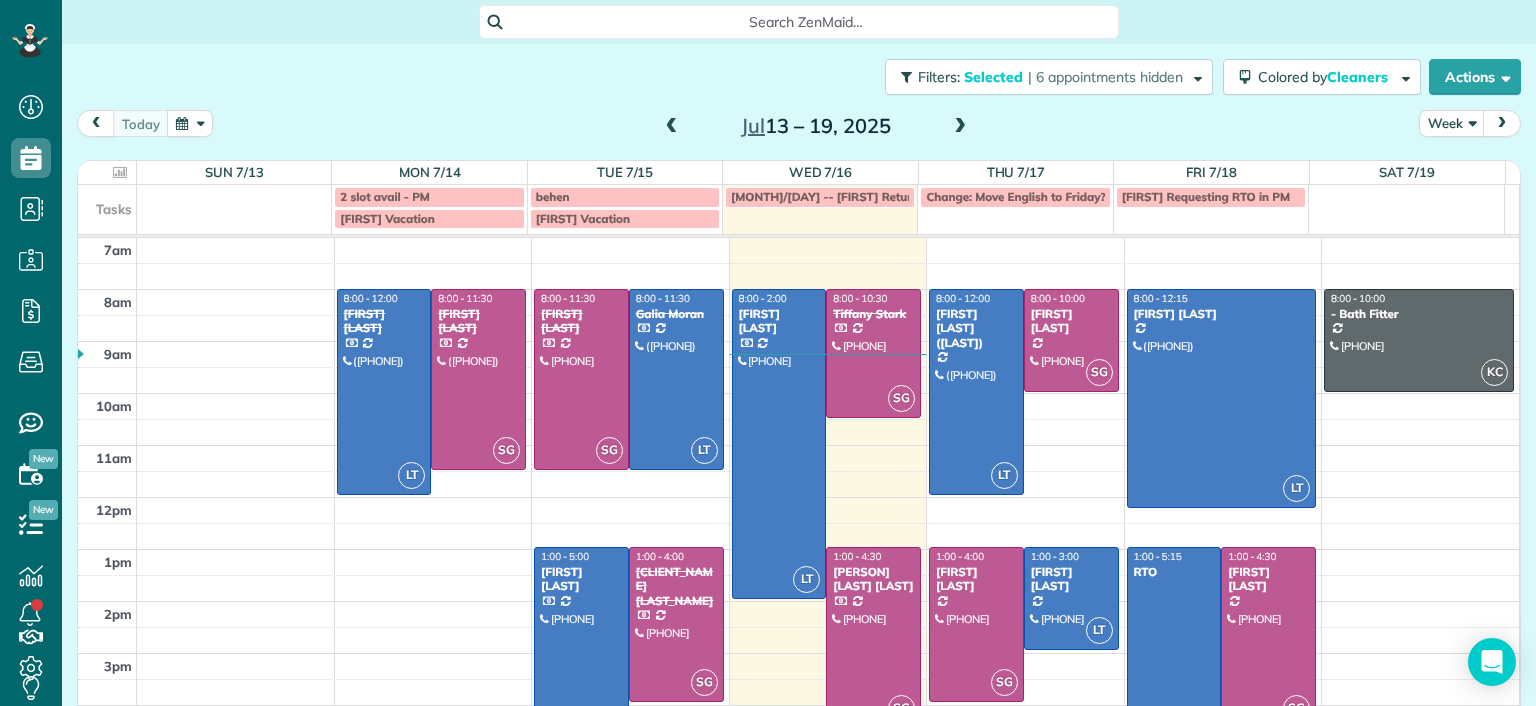 click at bounding box center [672, 127] 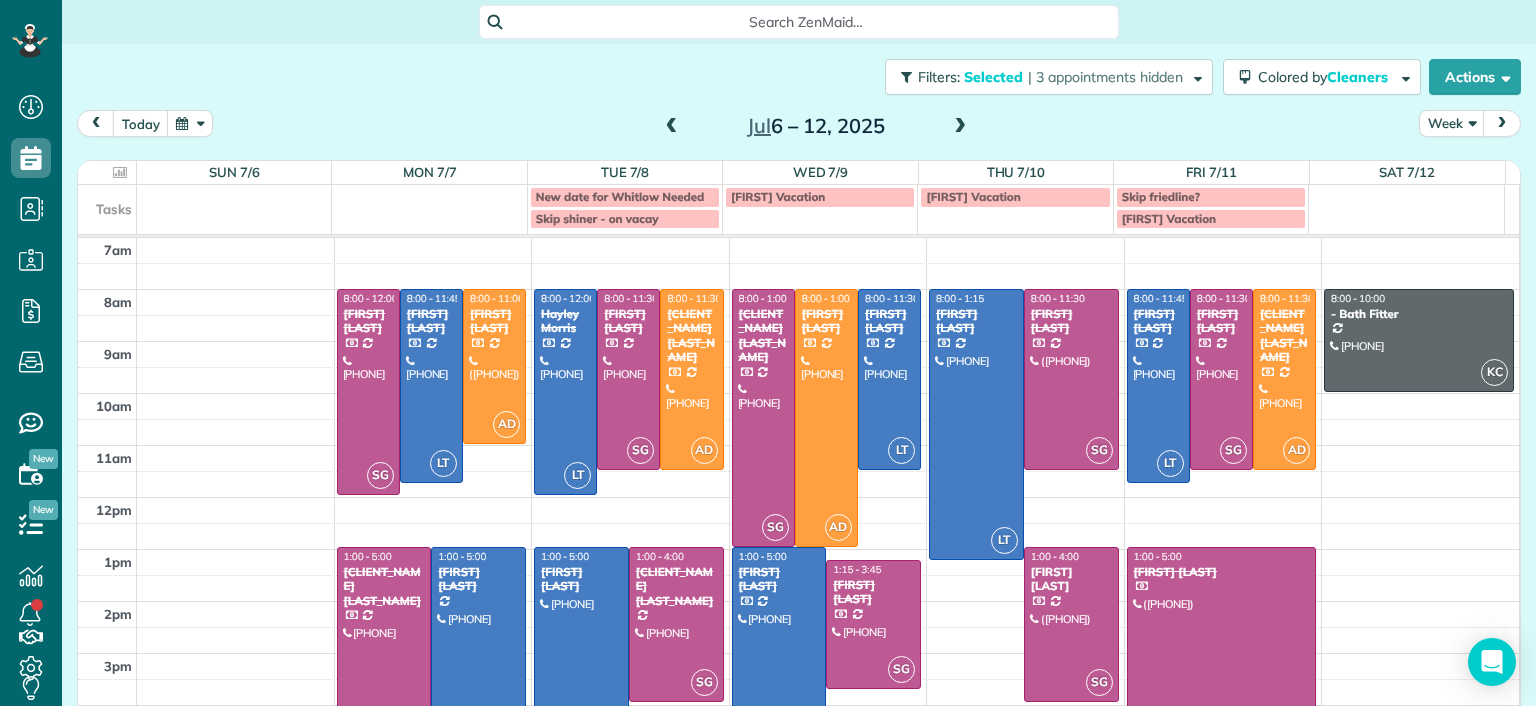click on "Jul 6 – 12, 2025" at bounding box center [816, 126] 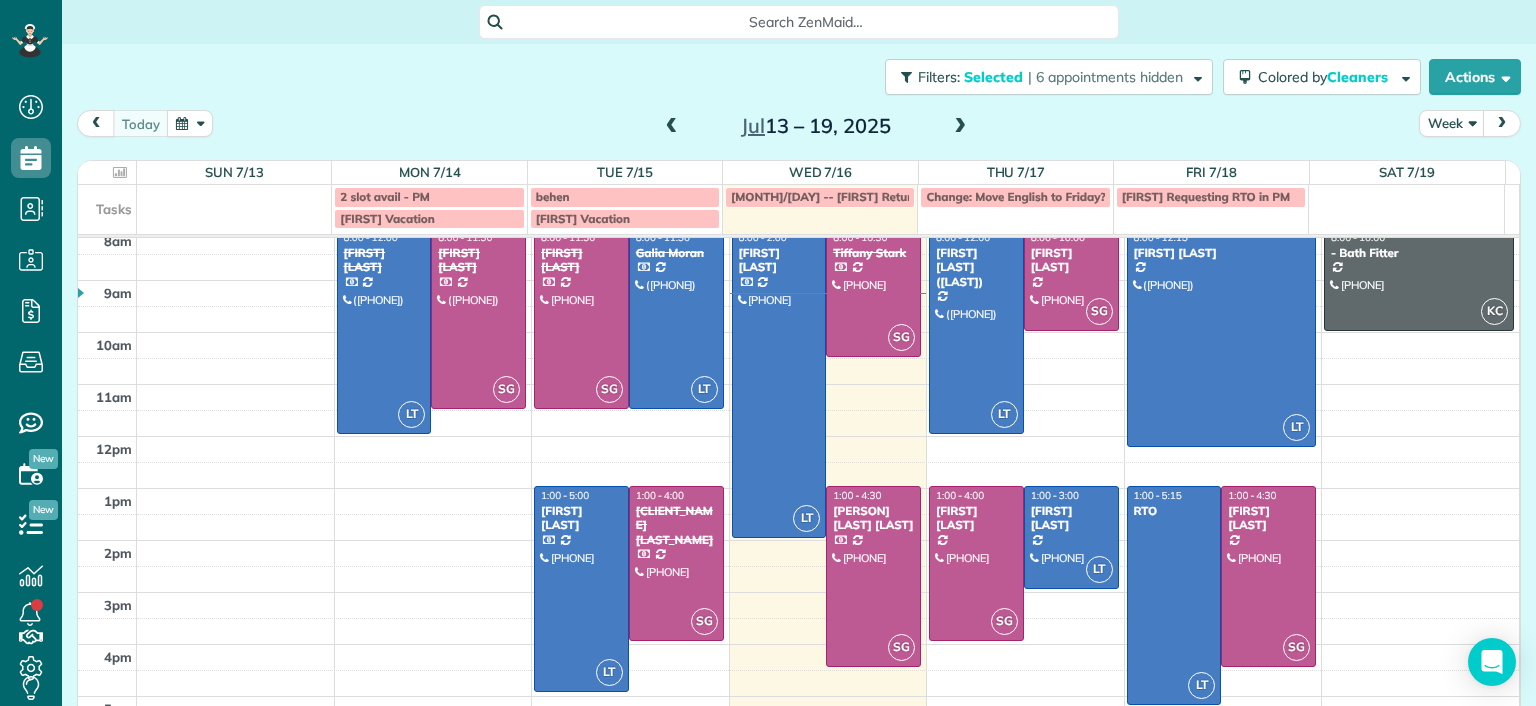 scroll, scrollTop: 93, scrollLeft: 0, axis: vertical 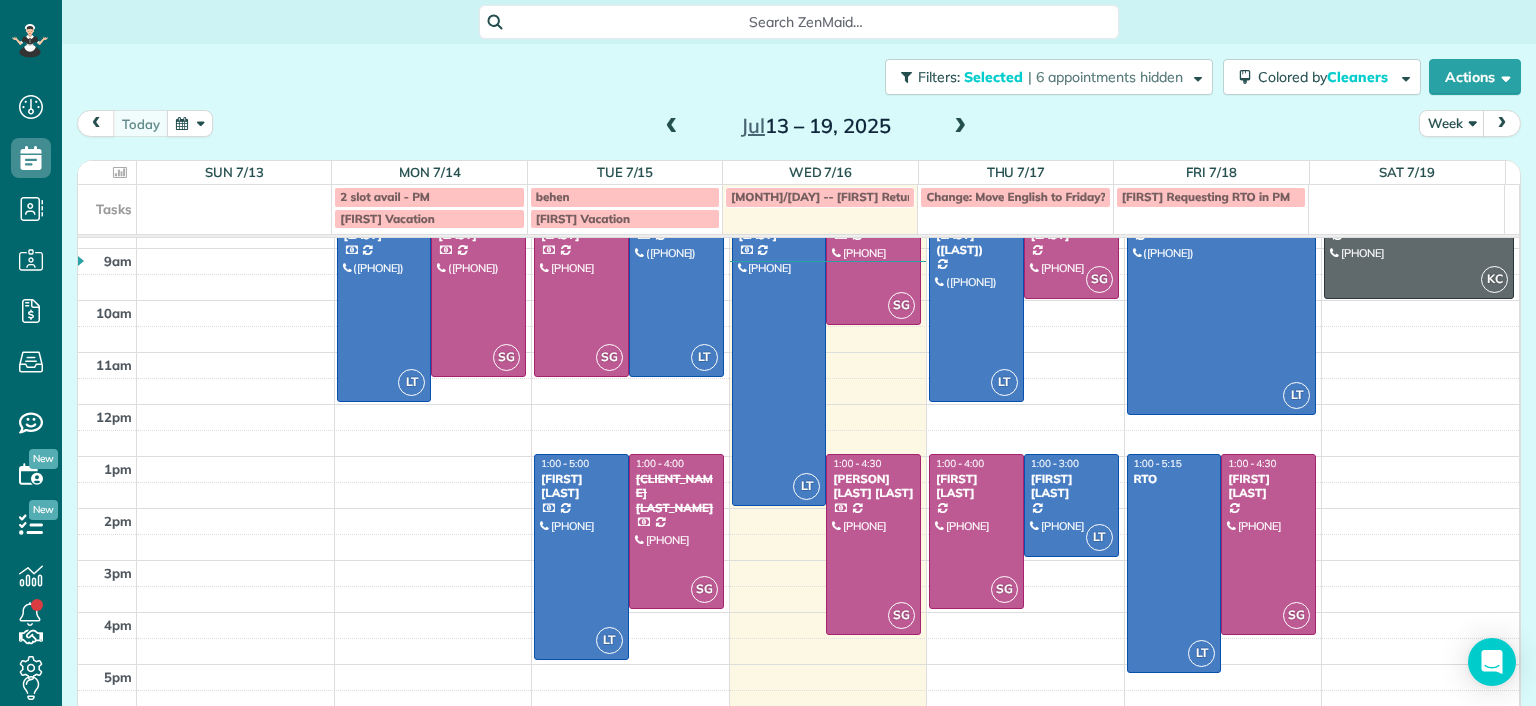 click at bounding box center (960, 127) 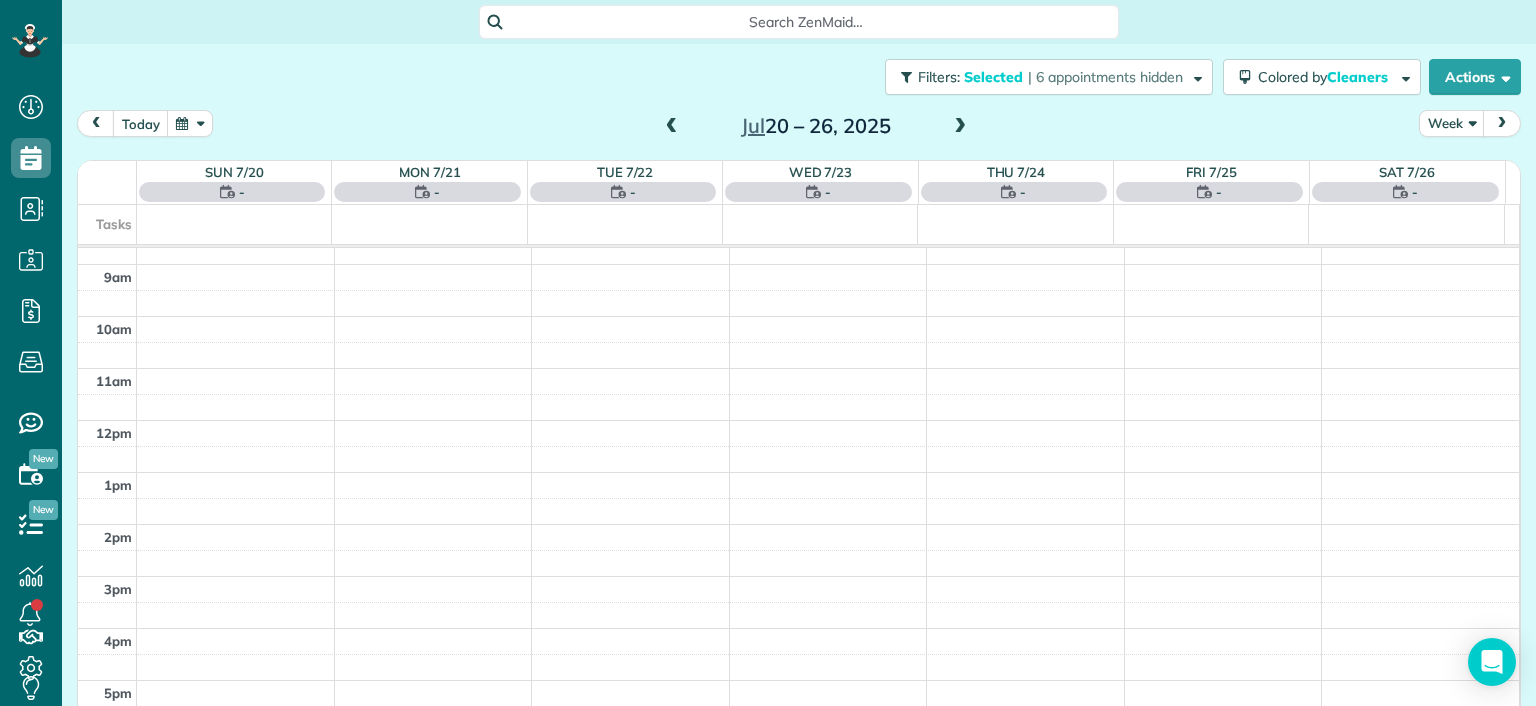 scroll, scrollTop: 0, scrollLeft: 0, axis: both 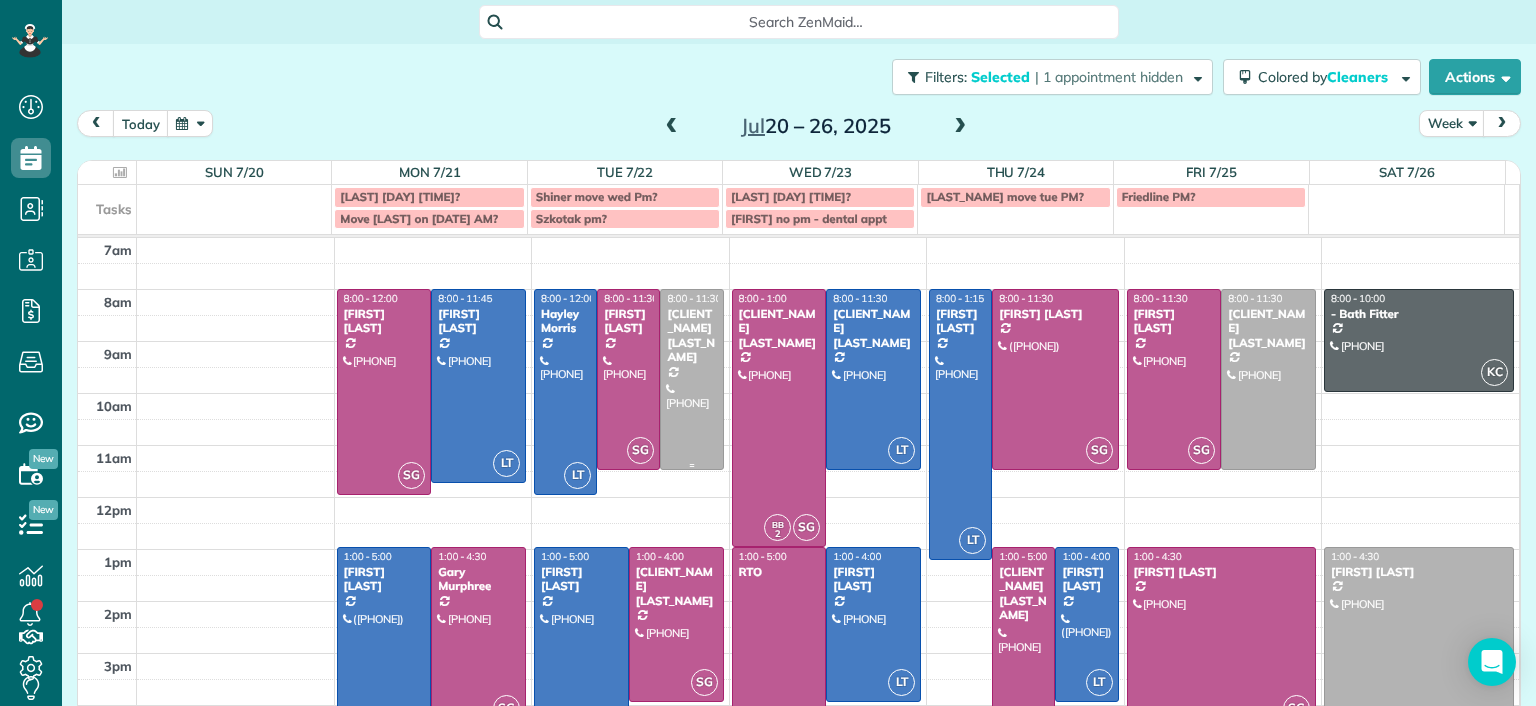 click at bounding box center [691, 379] 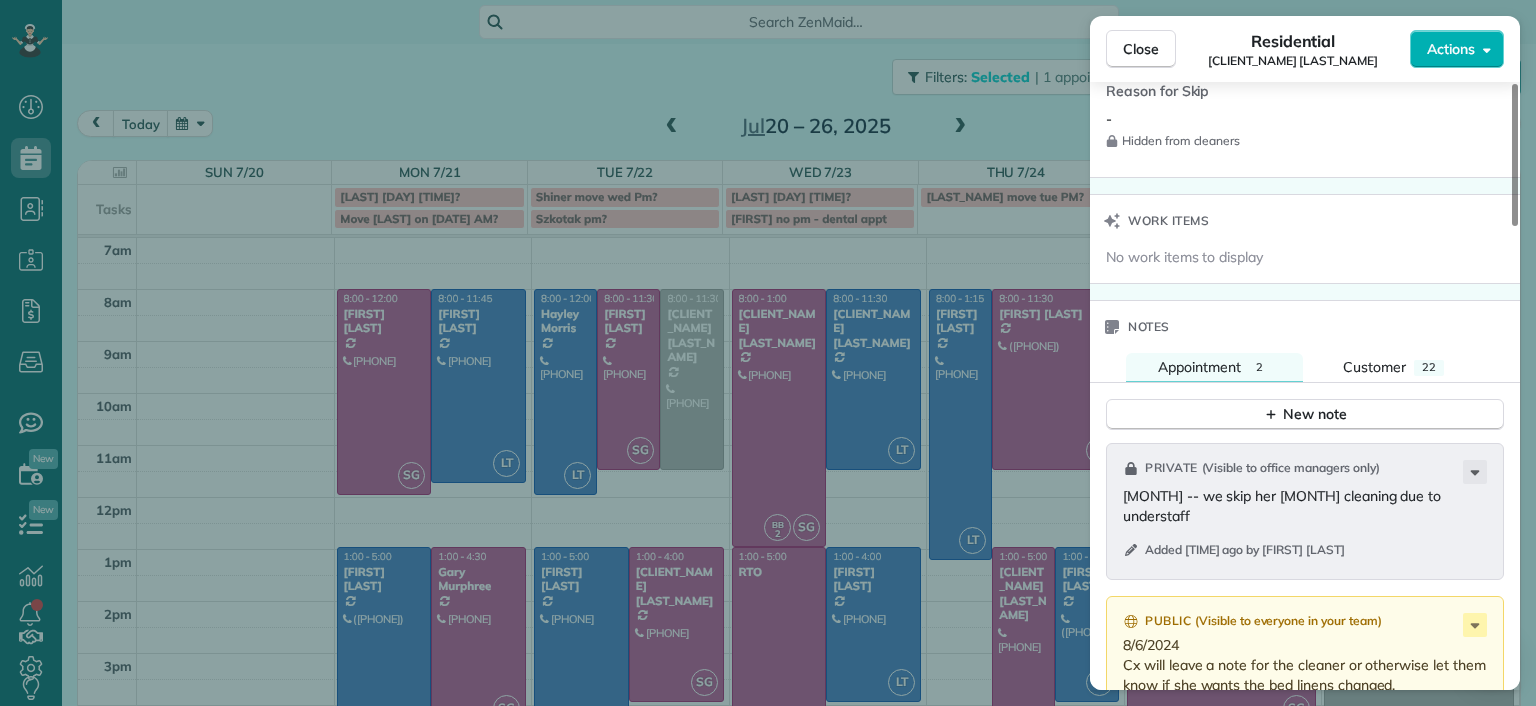 scroll, scrollTop: 1700, scrollLeft: 0, axis: vertical 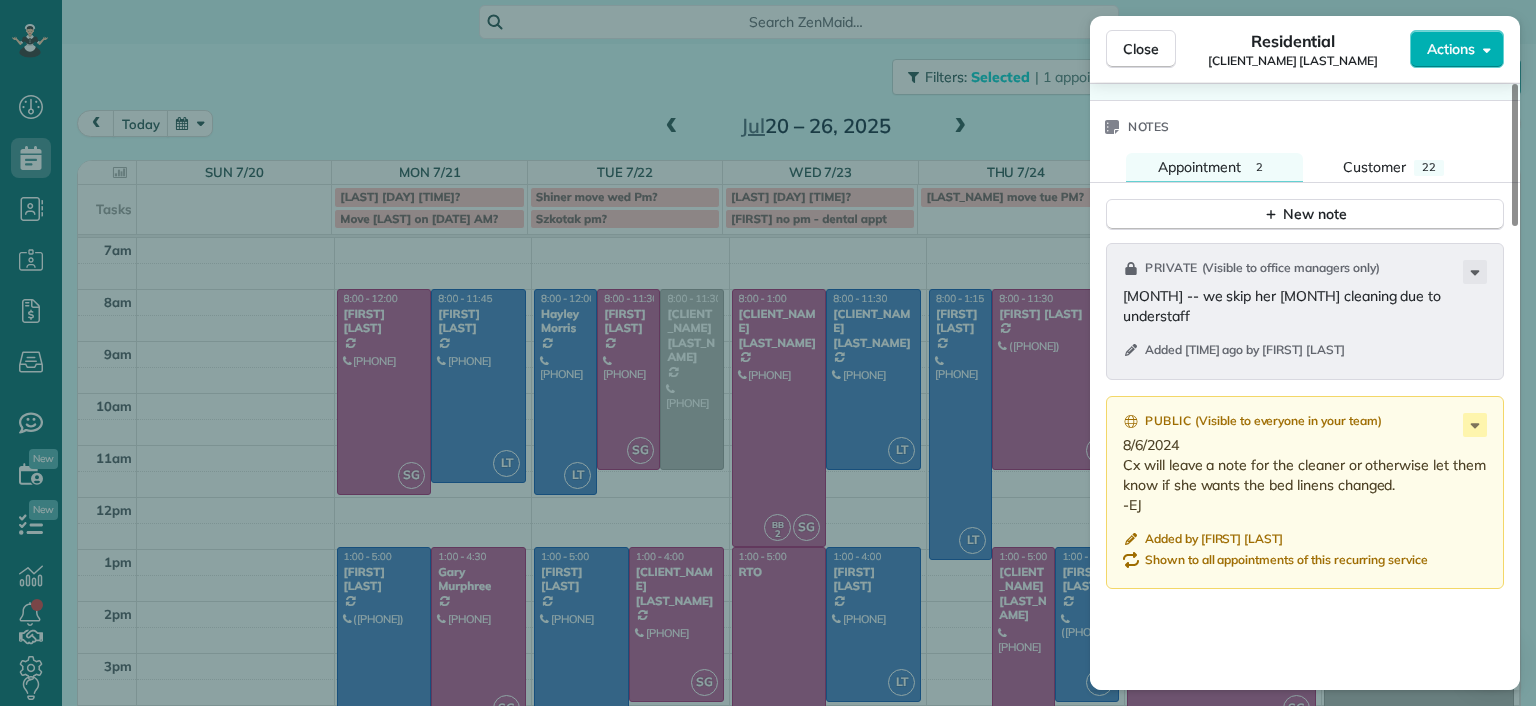 click on "Close Residential [FIRST] [LAST] Actions Status Active [FIRST] [LAST] · Open profile Mobile [PHONE] Copy [EMAIL] Copy View Details Residential Tuesday, July 22, 2025 ( next week ) 8:00 AM 11:30 AM 3 hours and 30 minutes Repeats every 2 weeks Edit recurring service Previous (Jul 08) Next (Aug 05) [NUMBER] [STREET] [CITY] [STATE] [POSTAL_CODE] Service was not rated yet Setup ratings Cleaners Time in and out Assign Invite Cleaners No cleaners assigned yet Checklist Try Now Keep this appointment up to your standards. Stay on top of every detail, keep your cleaners organised, and your client happy. Assign a checklist Watch a 5 min demo Billing Billing actions Price $156.00 Overcharge $0.00 Discount $0.00 Coupon discount - Primary tax - Secondary tax - Total appointment price $156.00 Tips collected New feature! $0.00 Unpaid Mark as paid Total including tip $156.00 Get paid online in no-time! Send an invoice and reward your cleaners with tips Charge customer credit card Appointment custom fields - Notes" at bounding box center [768, 353] 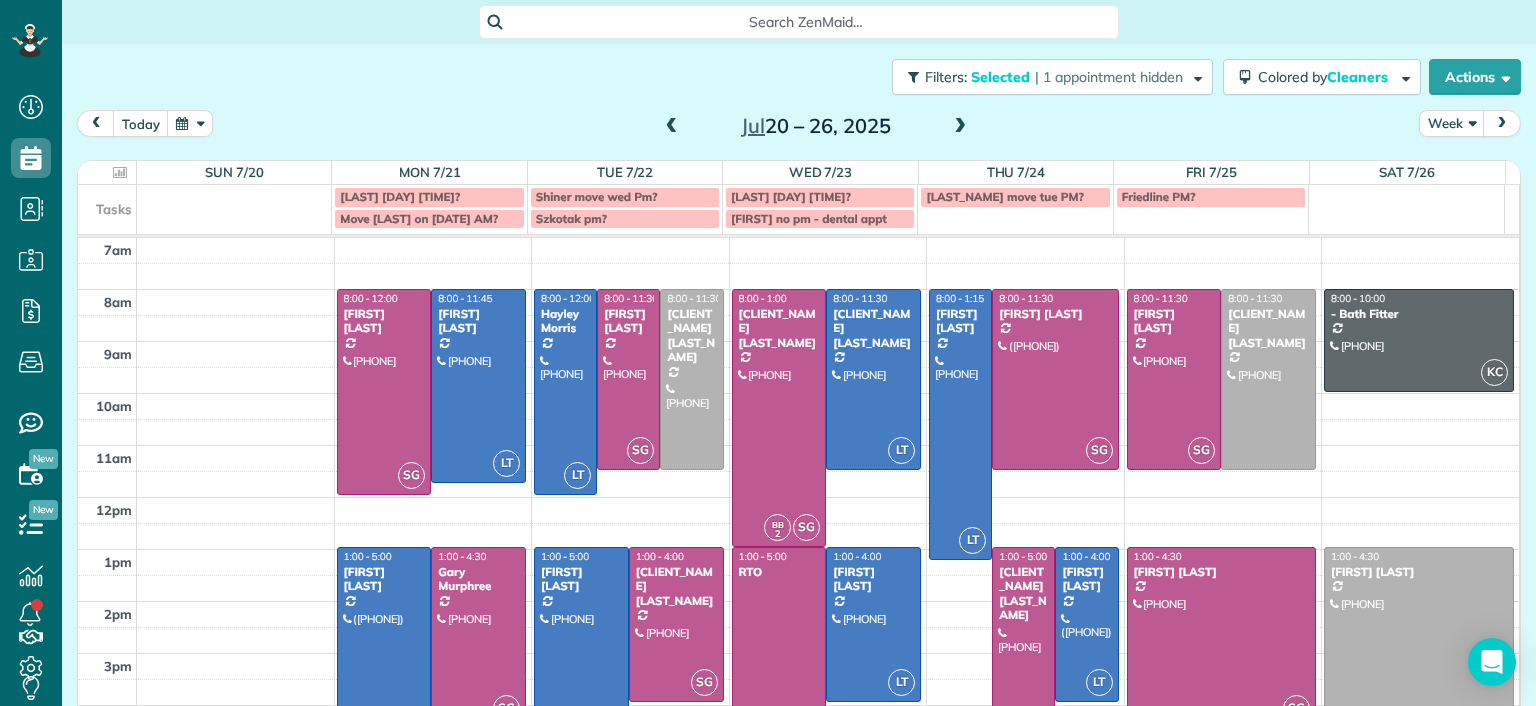 click at bounding box center (672, 127) 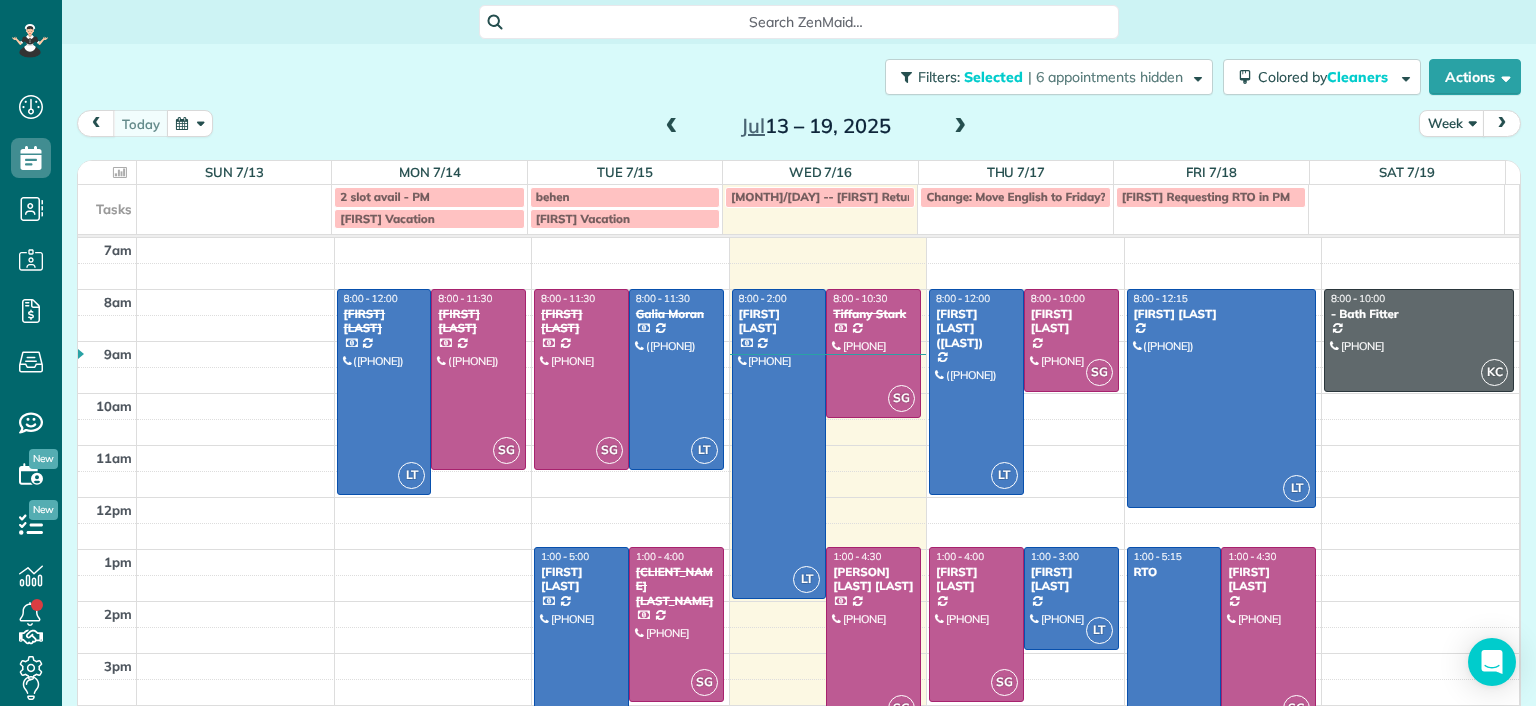 click at bounding box center [960, 127] 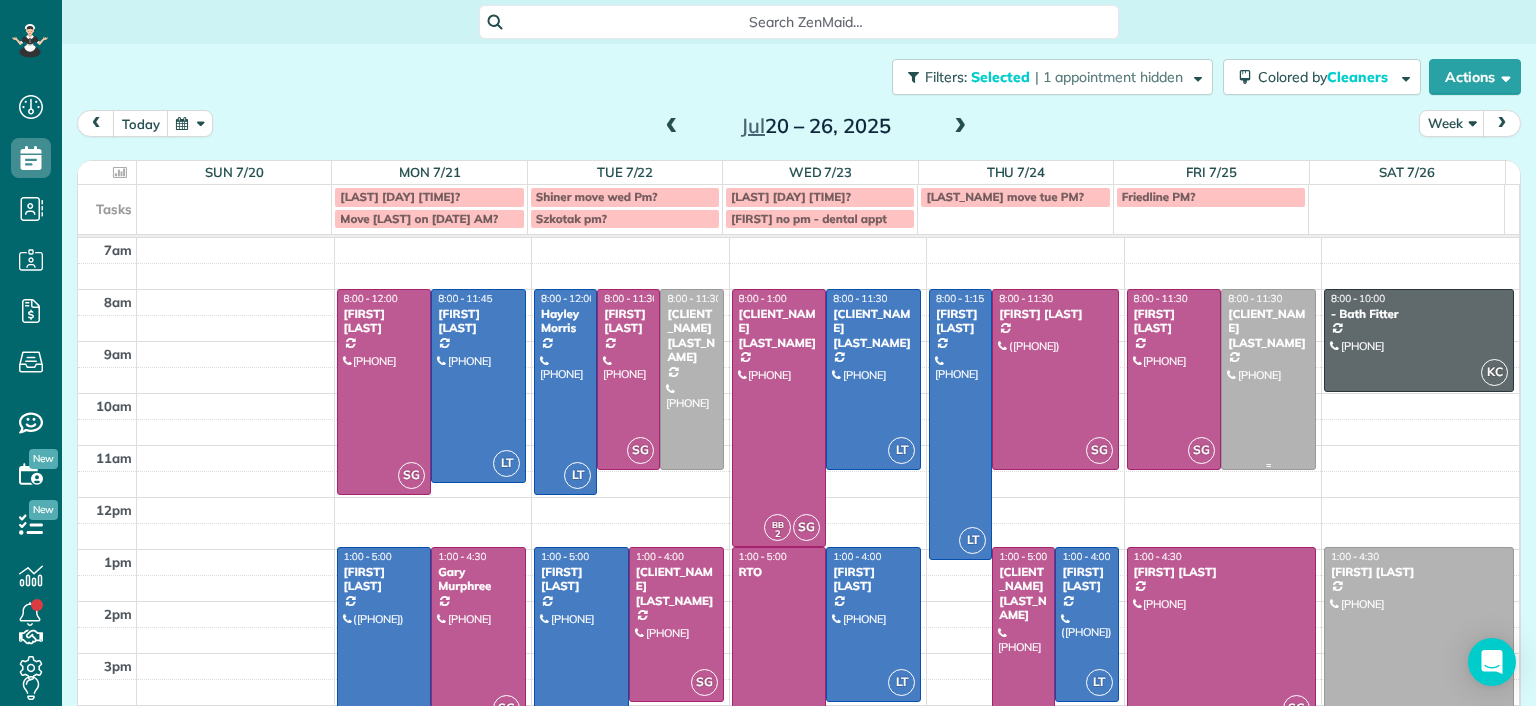click at bounding box center (1268, 379) 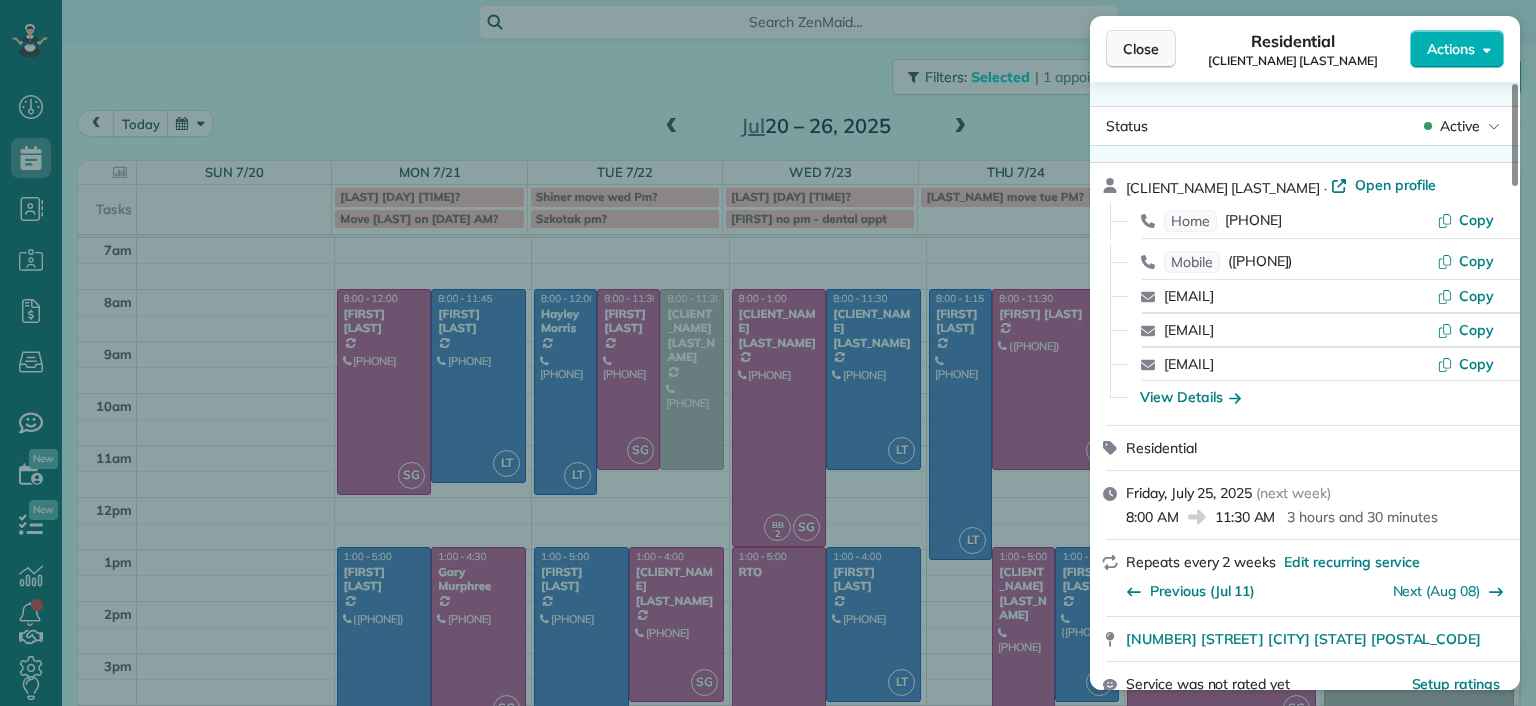 click on "Close" at bounding box center (1141, 49) 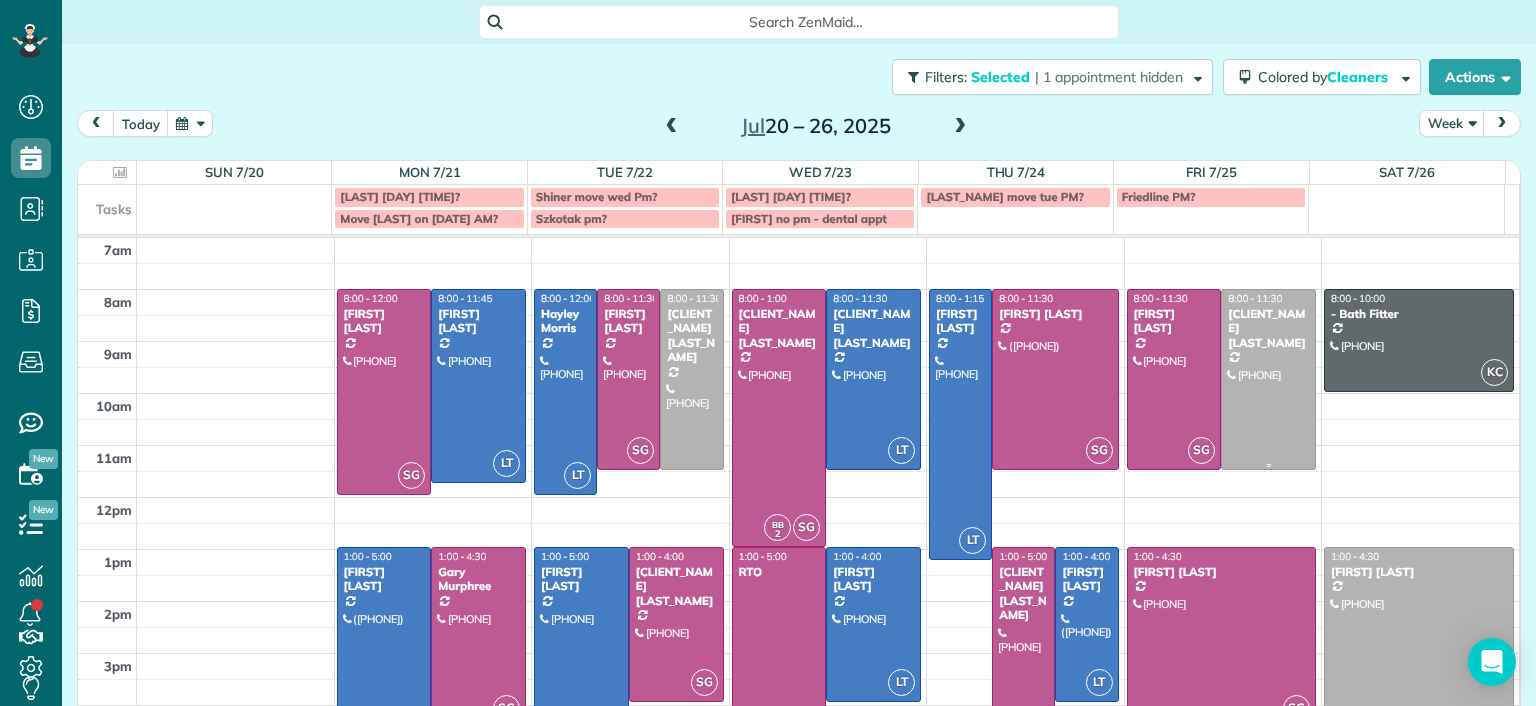 click at bounding box center (1268, 379) 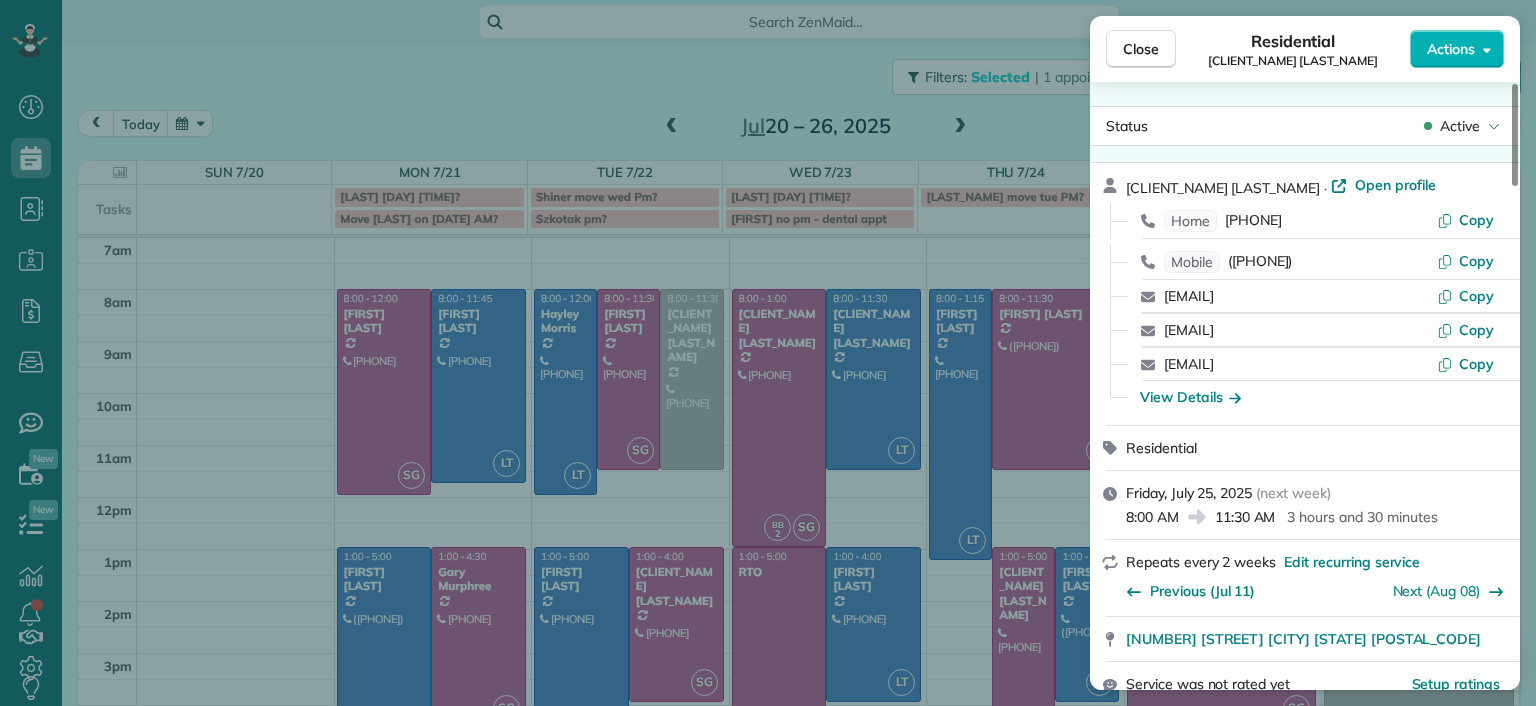 click on "Close Residential [FIRST] [LAST] Actions Status Active [FIRST] [LAST] · Open profile Home [PHONE] Copy Mobile [PHONE] Copy [EMAIL] Copy [EMAIL] Copy [EMAIL] Copy View Details Residential Friday, [DATE] ( next week ) 8:00 AM 11:30 AM 3 hours and 30 minutes Repeats every 2 weeks Edit recurring service Previous (Jul 11) Next (Aug 08) [NUM] [STREET] [CITY] [STATE] [POSTAL_CODE] Service was not rated yet Setup ratings Cleaners Time in and out Assign Invite Cleaners No cleaners assigned yet Checklist Try Now Keep this appointment up to your standards. Stay on top of every detail, keep your cleaners organised, and your client happy. Assign a checklist Watch a 5 min demo Billing Billing actions Price $130.00 Overcharge $0.00 Discount $0.00 Coupon discount - Primary tax - Secondary tax - Total appointment price $130.00 Tips collected New feature! $0.00 Unpaid Mark as paid Total including tip $130.00 Get paid online in no-time! Charge customer credit card Man Hours - 8" at bounding box center [768, 353] 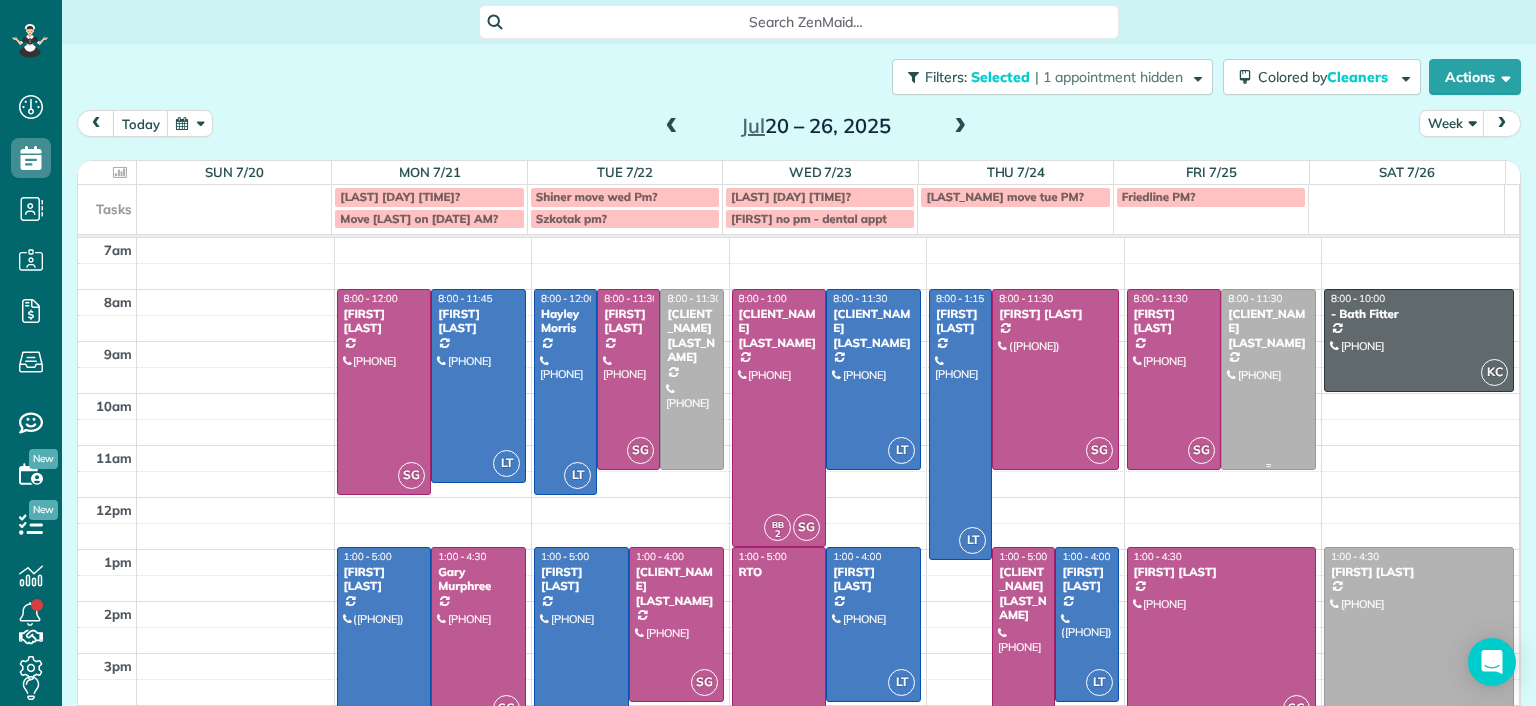 click at bounding box center (1268, 379) 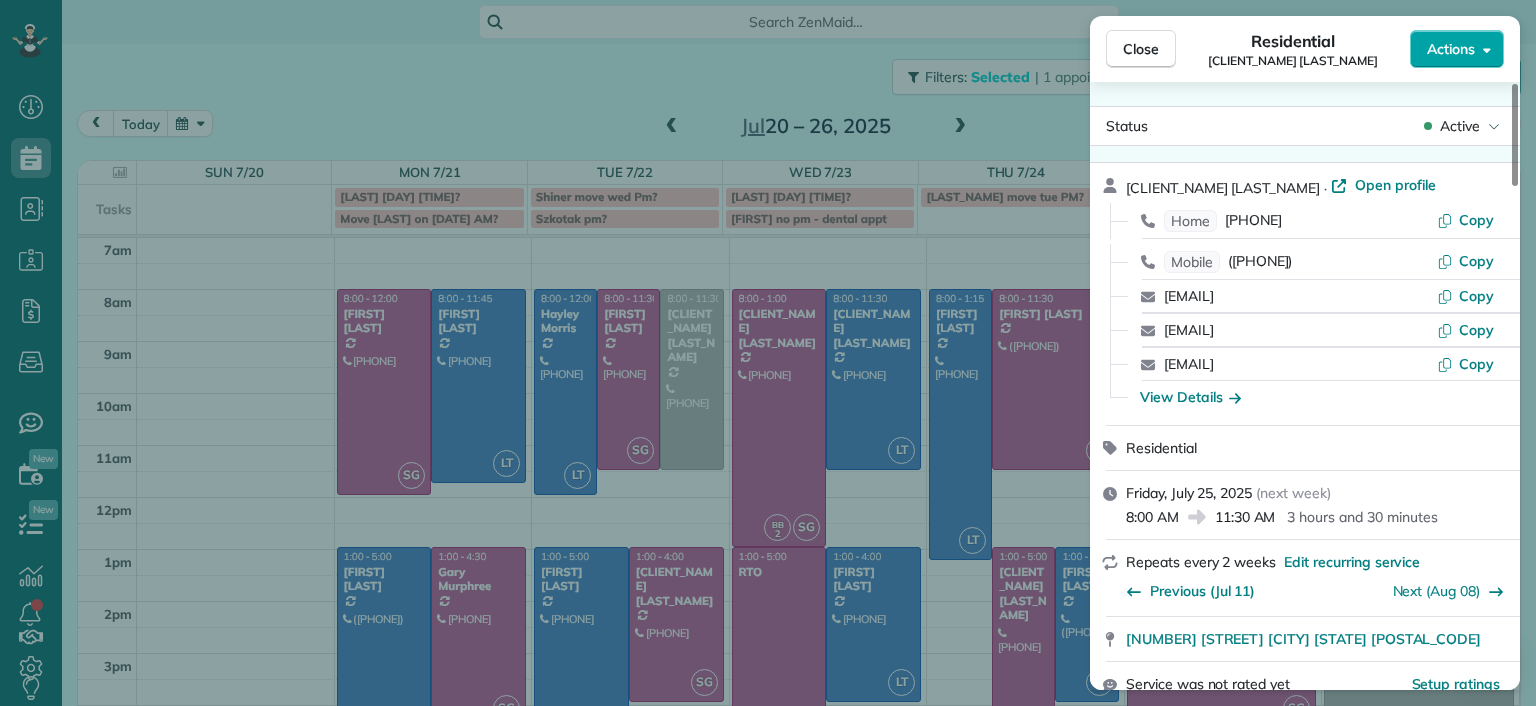 click on "Actions" at bounding box center [1457, 49] 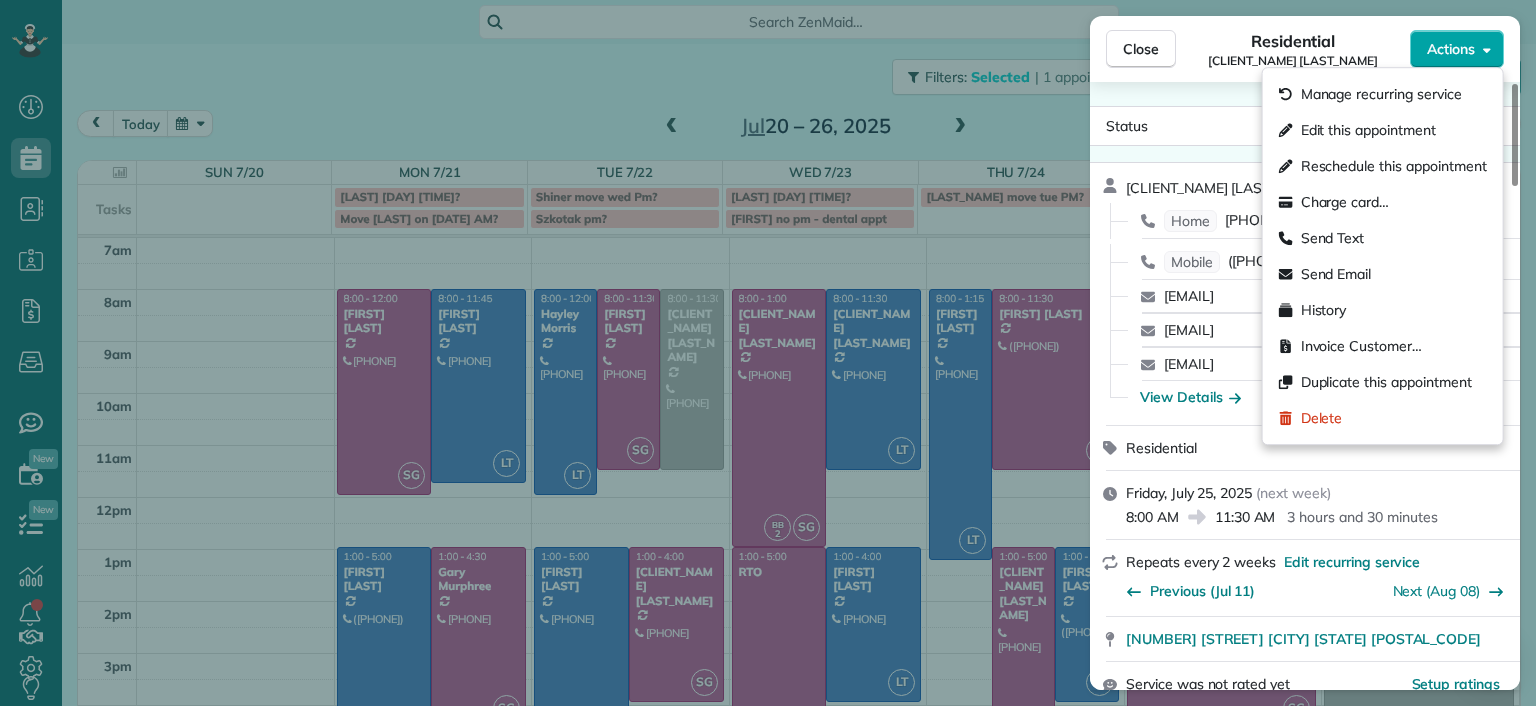 click on "Actions" at bounding box center [1457, 49] 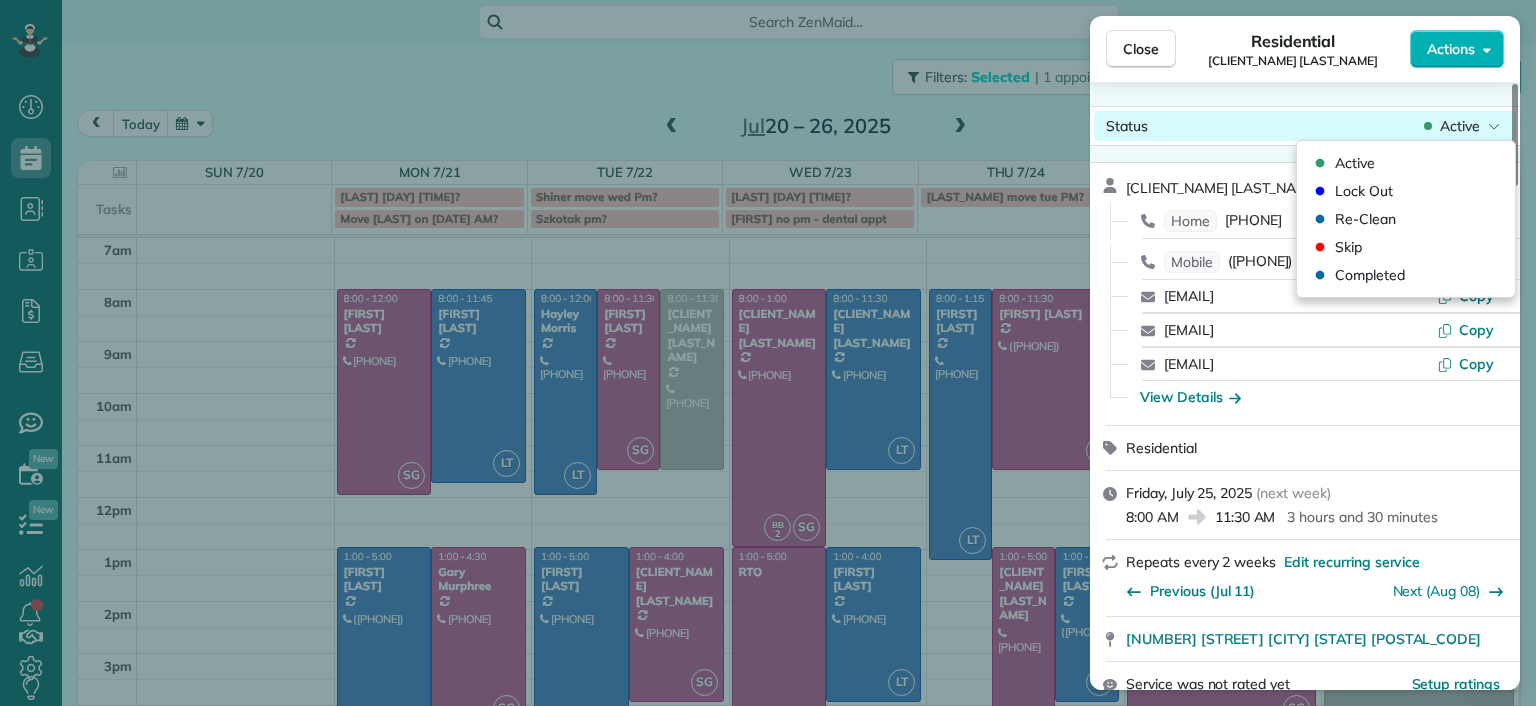 click on "Active" at bounding box center [1462, 126] 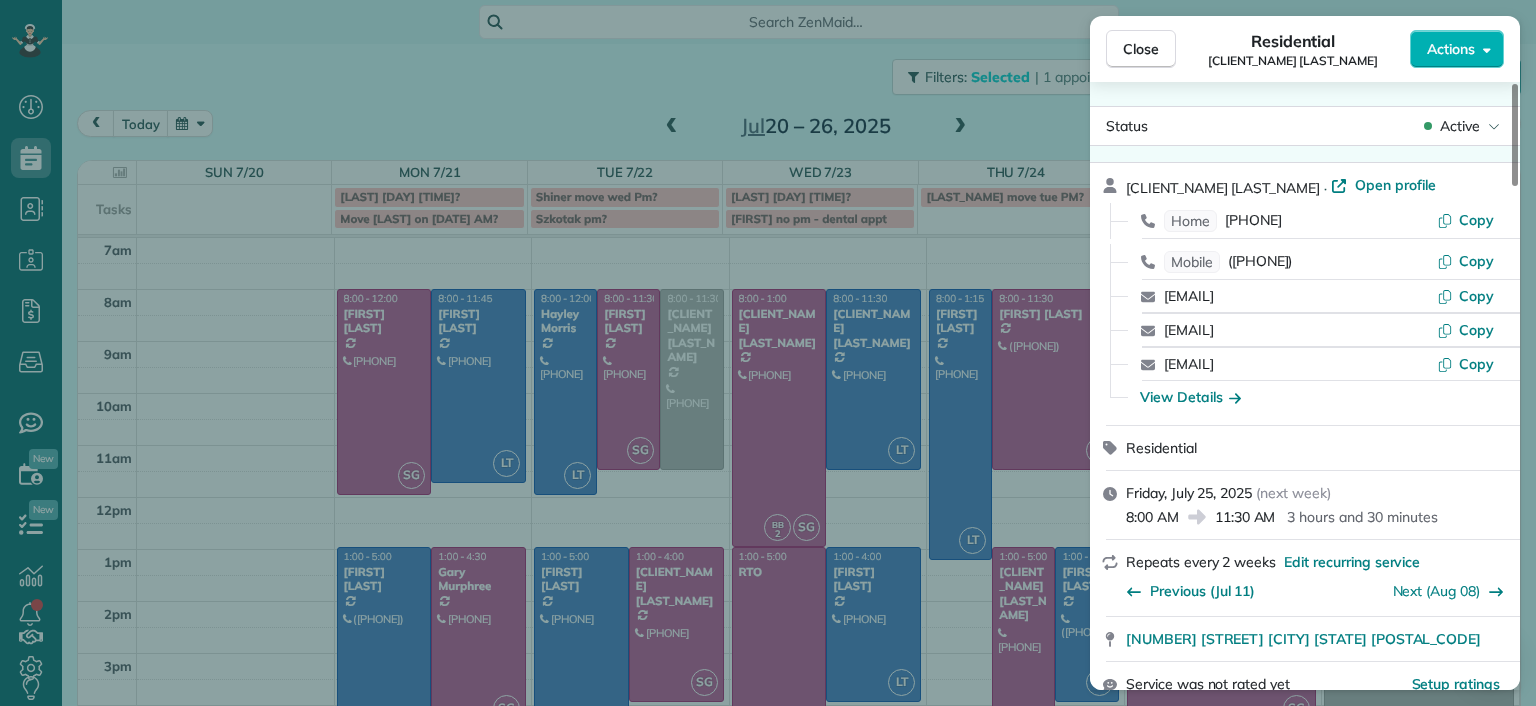 click on "Close Residential [FIRST] [LAST] Actions Status Active [FIRST] [LAST] · Open profile Home [PHONE] Copy Mobile [PHONE] Copy [EMAIL] Copy [EMAIL] Copy [EMAIL] Copy View Details Residential Friday, [DATE] ( next week ) 8:00 AM 11:30 AM 3 hours and 30 minutes Repeats every 2 weeks Edit recurring service Previous (Jul 11) Next (Aug 08) [NUM] [STREET] [CITY] [STATE] [POSTAL_CODE] Service was not rated yet Setup ratings Cleaners Time in and out Assign Invite Cleaners No cleaners assigned yet Checklist Try Now Keep this appointment up to your standards. Stay on top of every detail, keep your cleaners organised, and your client happy. Assign a checklist Watch a 5 min demo Billing Billing actions Price $130.00 Overcharge $0.00 Discount $0.00 Coupon discount - Primary tax - Secondary tax - Total appointment price $130.00 Tips collected New feature! $0.00 Unpaid Mark as paid Total including tip $130.00 Get paid online in no-time! Charge customer credit card Man Hours - 8" at bounding box center [768, 353] 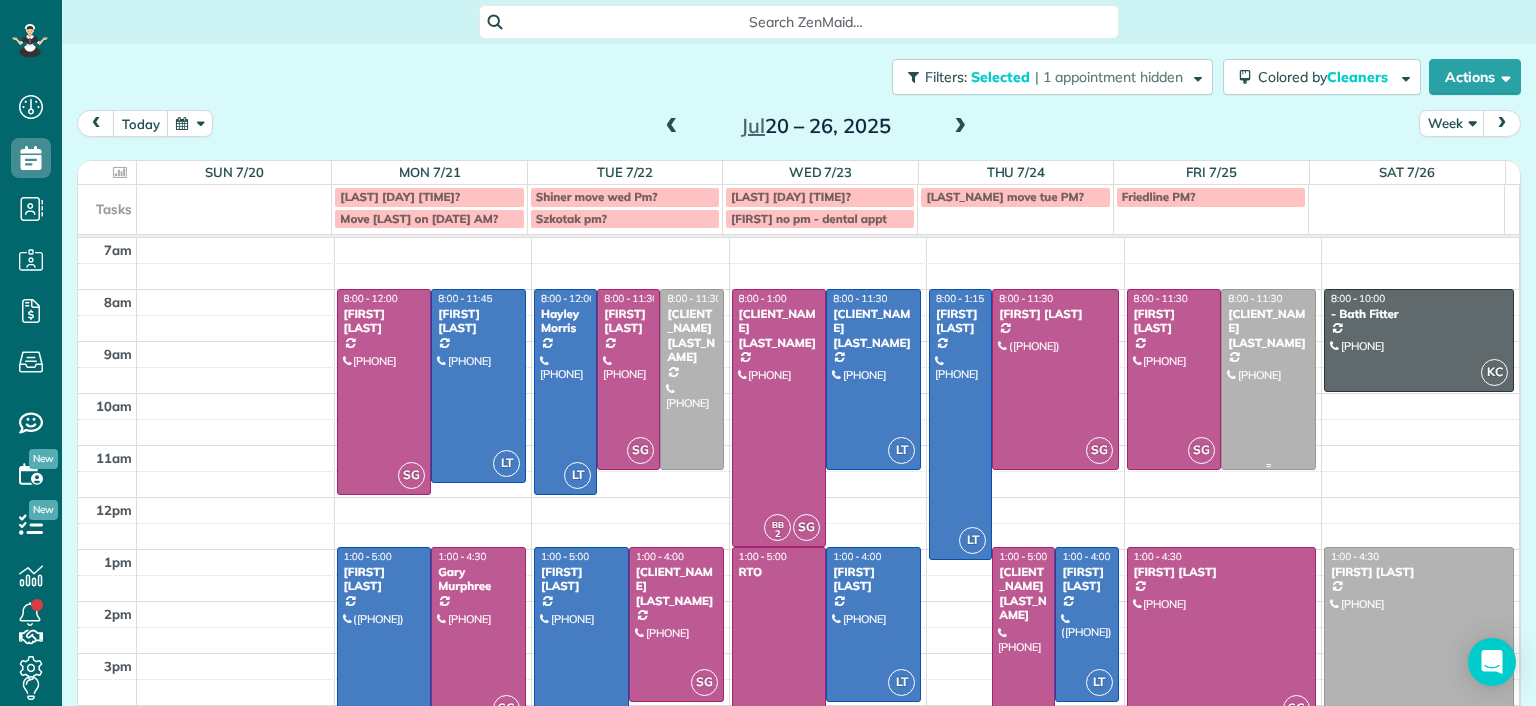 click at bounding box center (1268, 379) 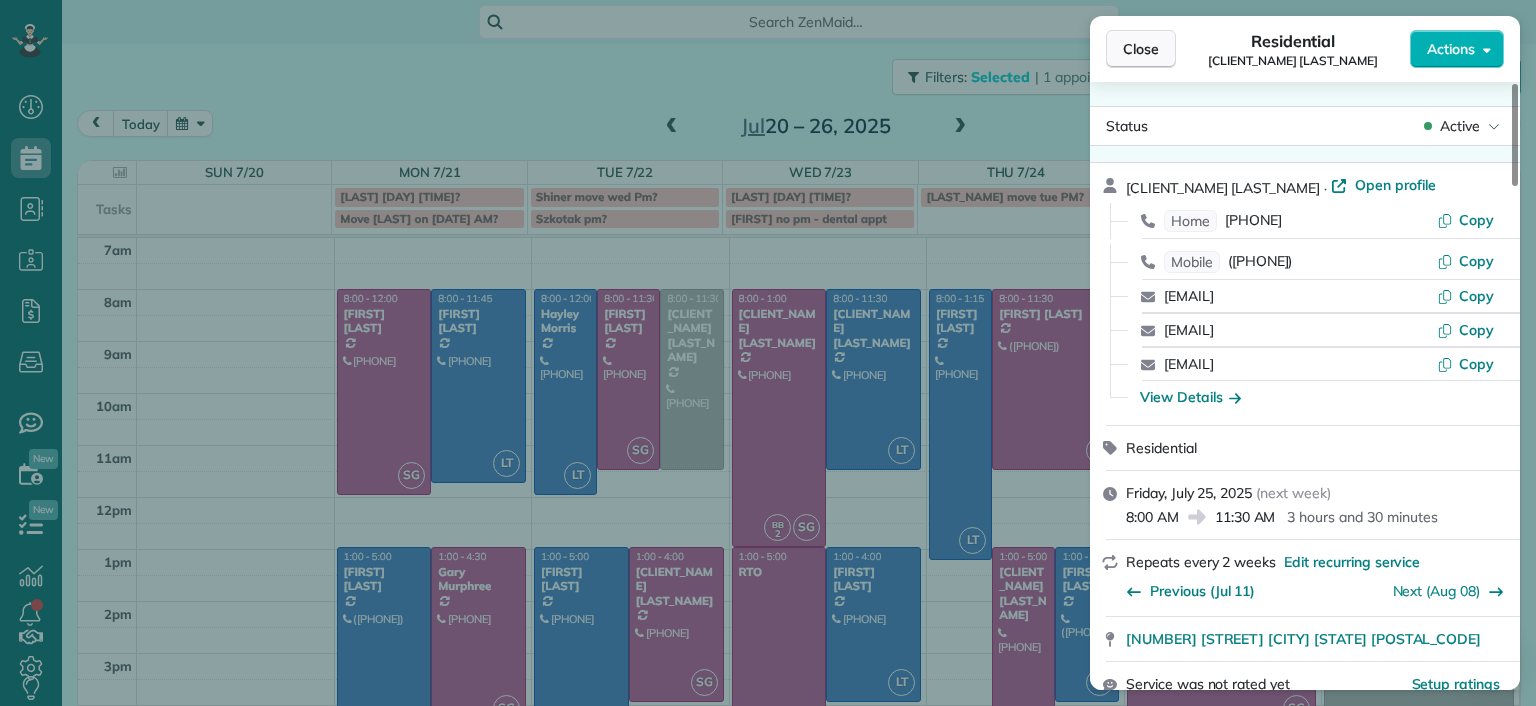 click on "Close" at bounding box center (1141, 49) 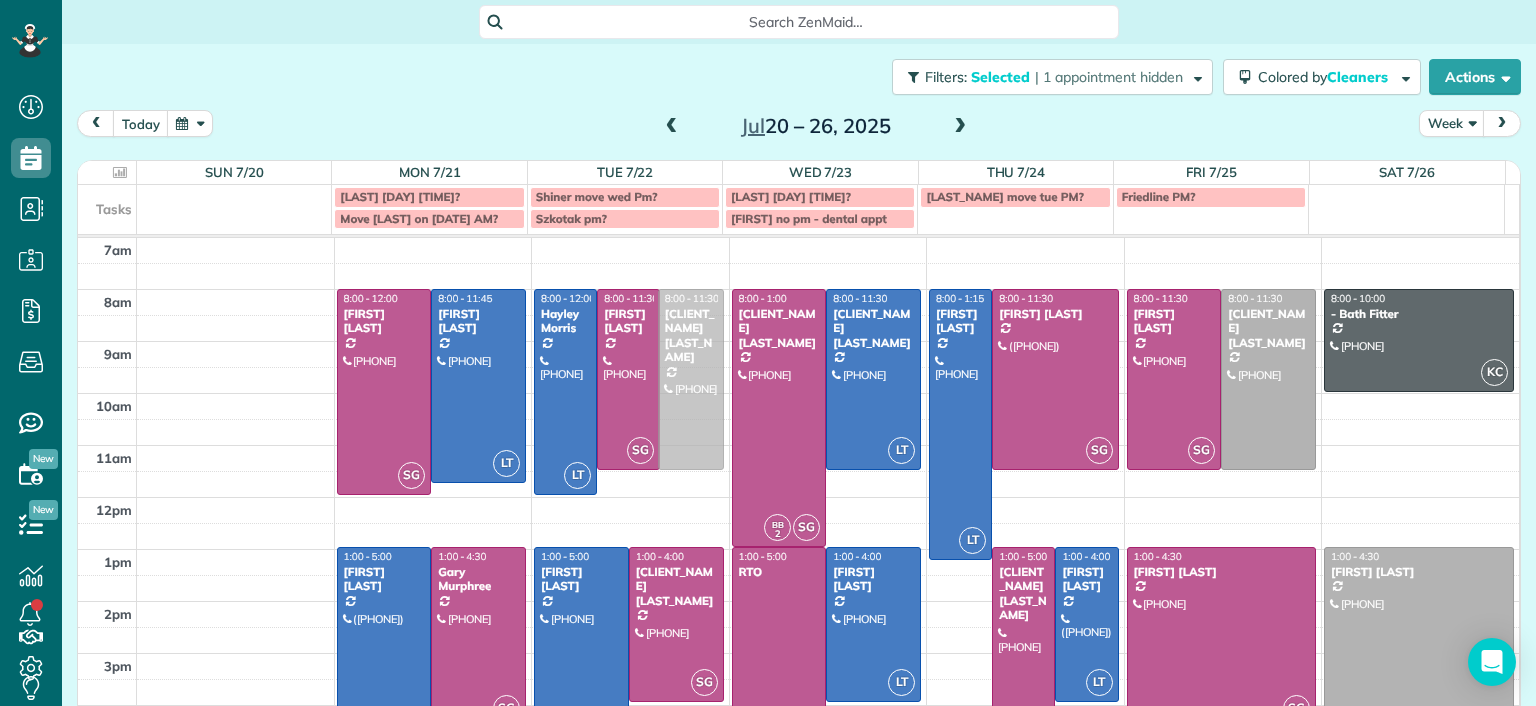 drag, startPoint x: 668, startPoint y: 402, endPoint x: 699, endPoint y: 401, distance: 31.016125 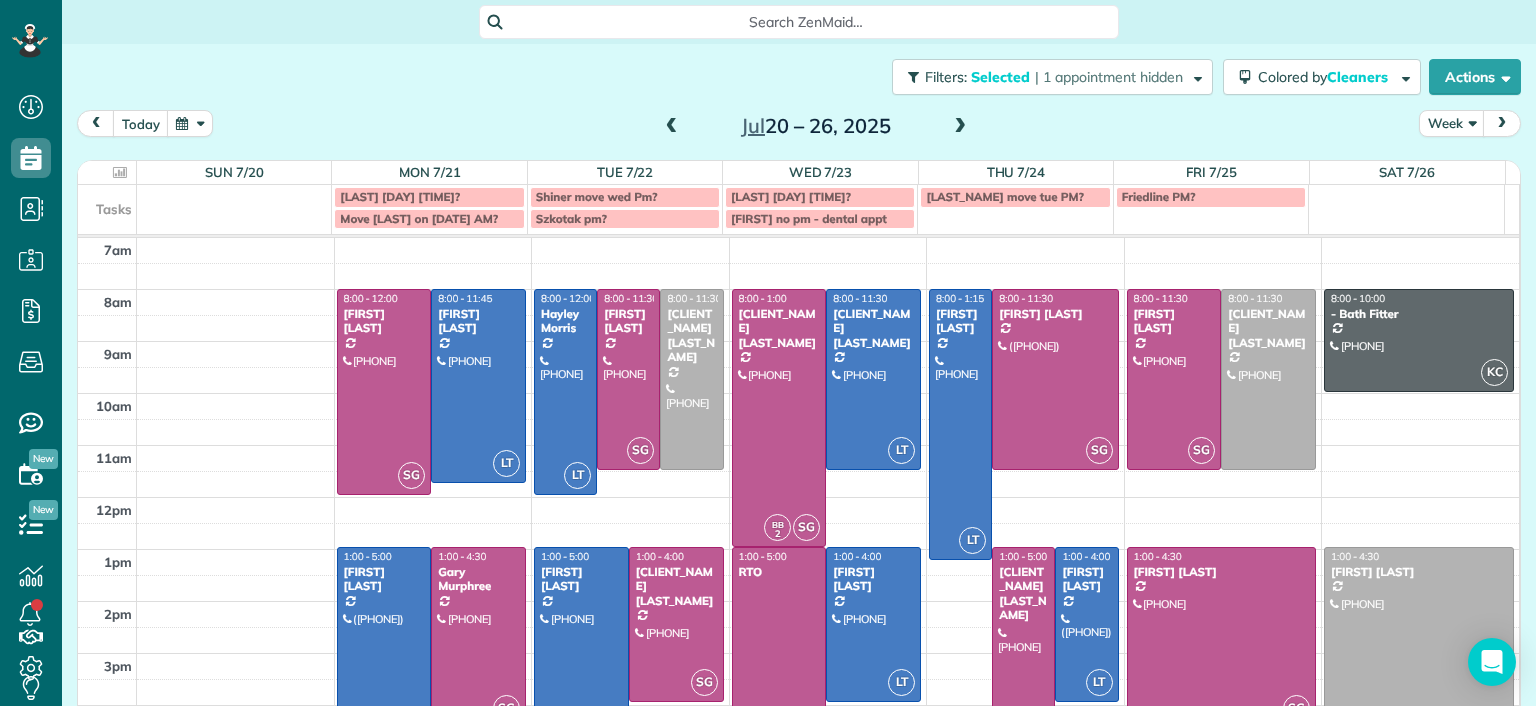 click on "Szkotak pm?" at bounding box center [571, 218] 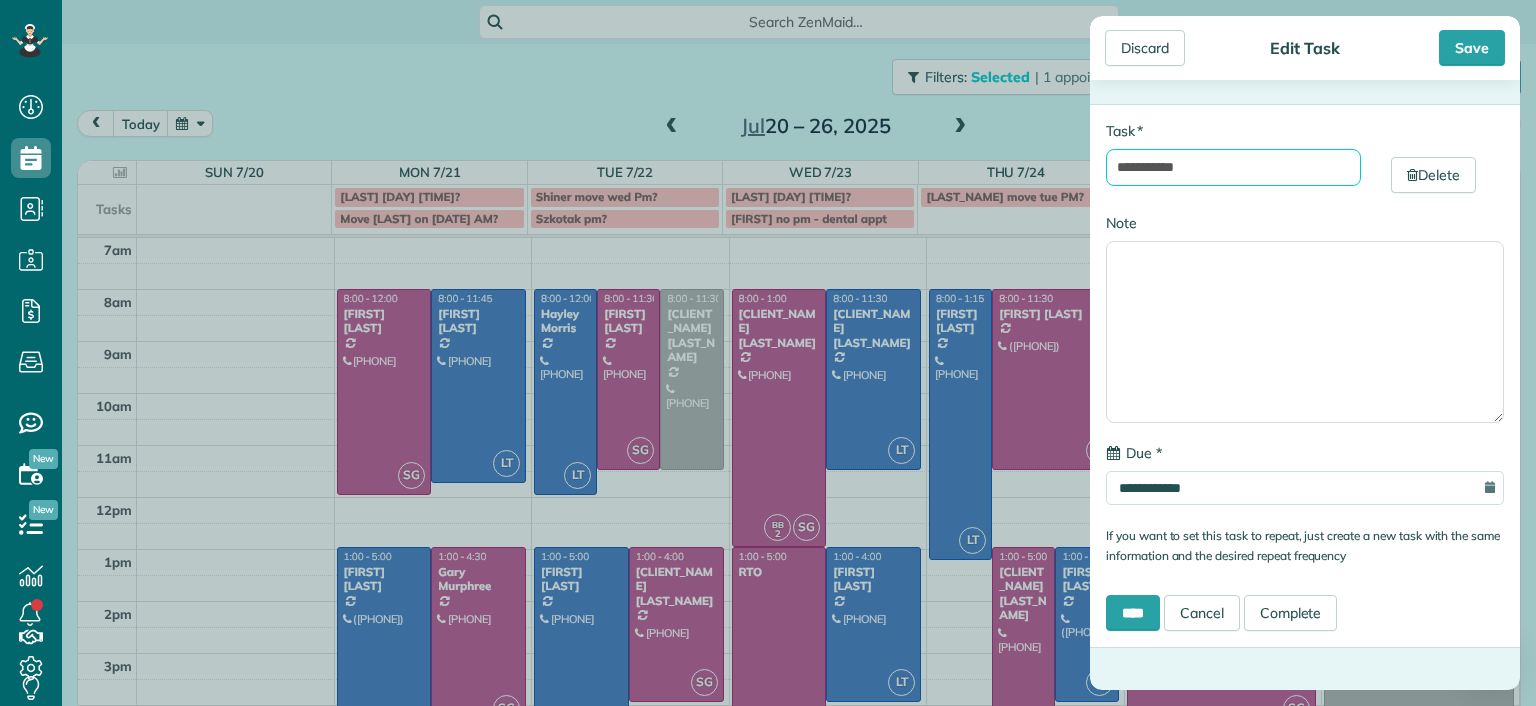 click on "**********" at bounding box center (1233, 167) 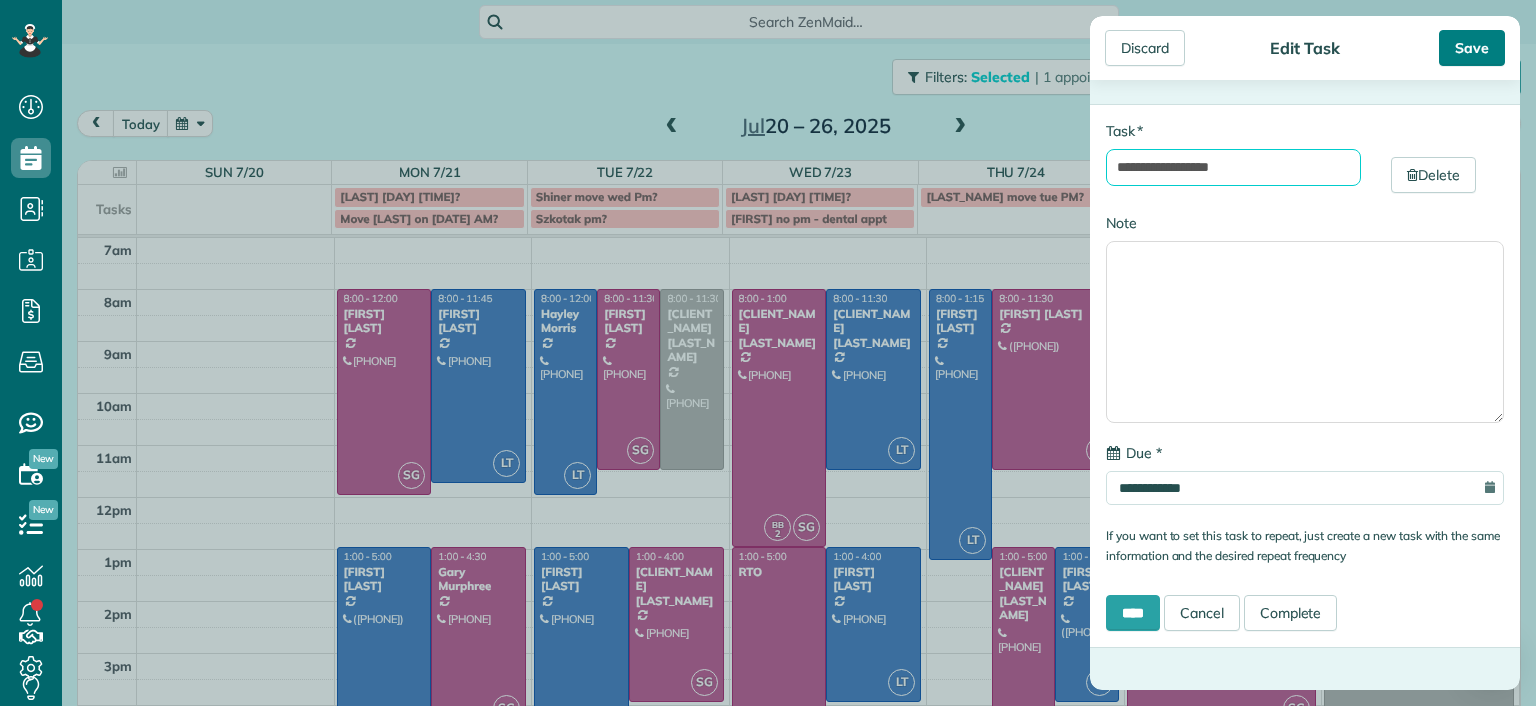 type on "**********" 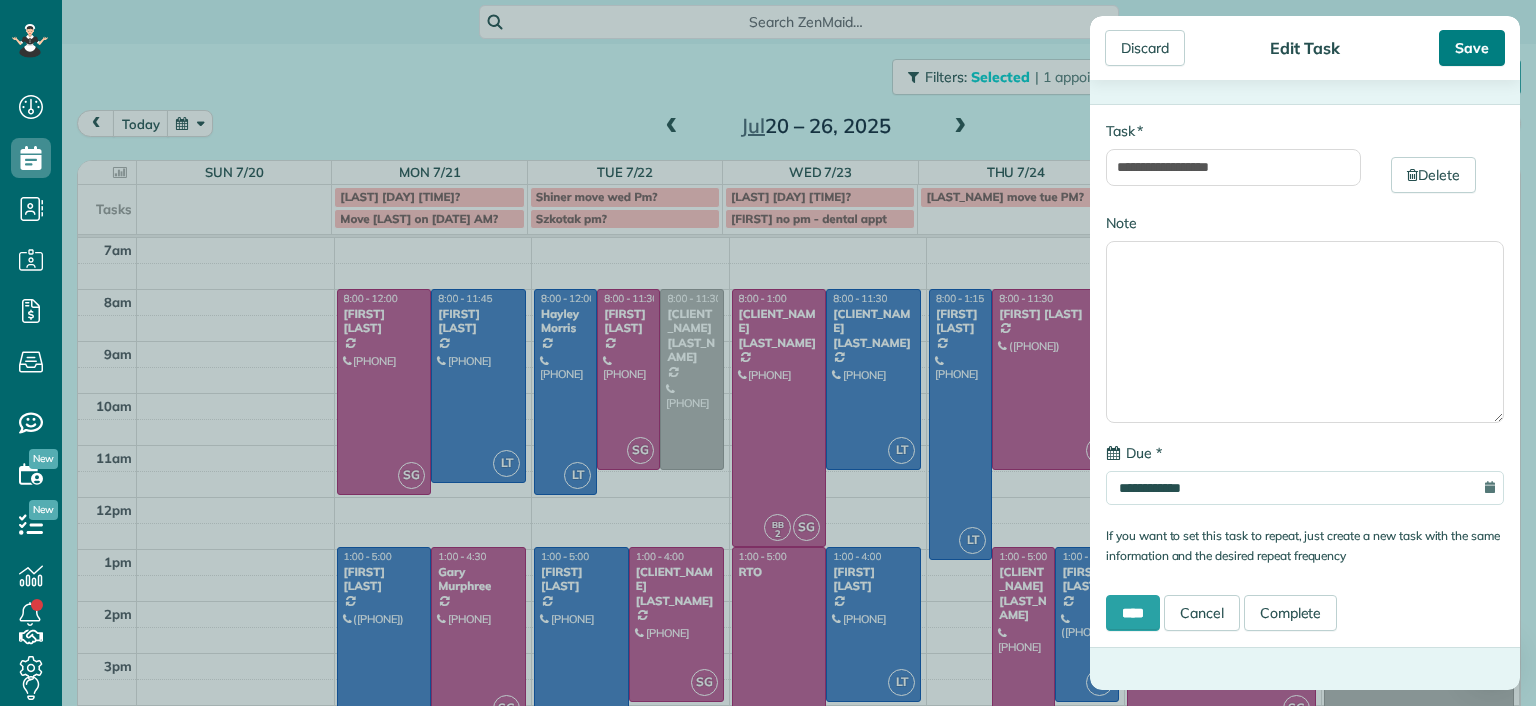 click on "Save" at bounding box center [1472, 48] 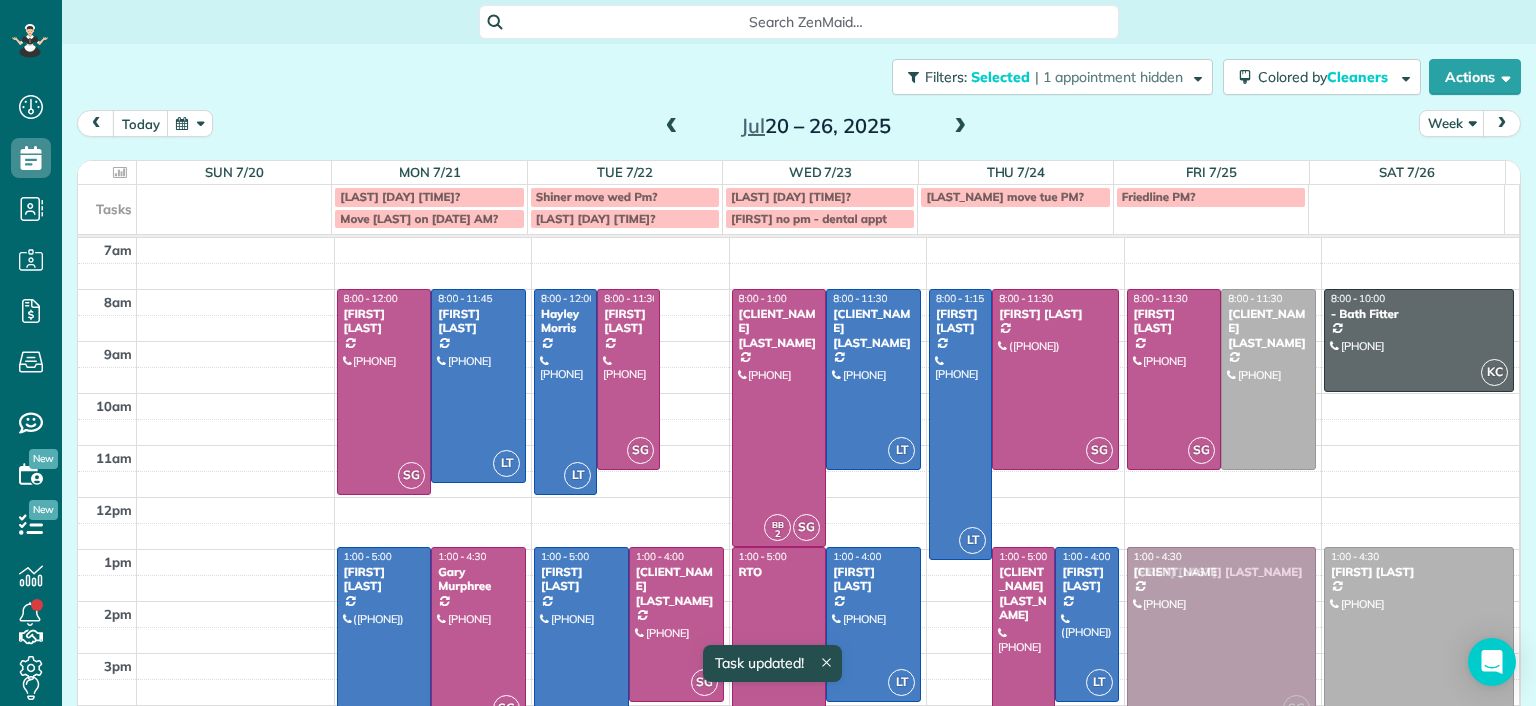 drag, startPoint x: 678, startPoint y: 381, endPoint x: 1250, endPoint y: 644, distance: 629.56573 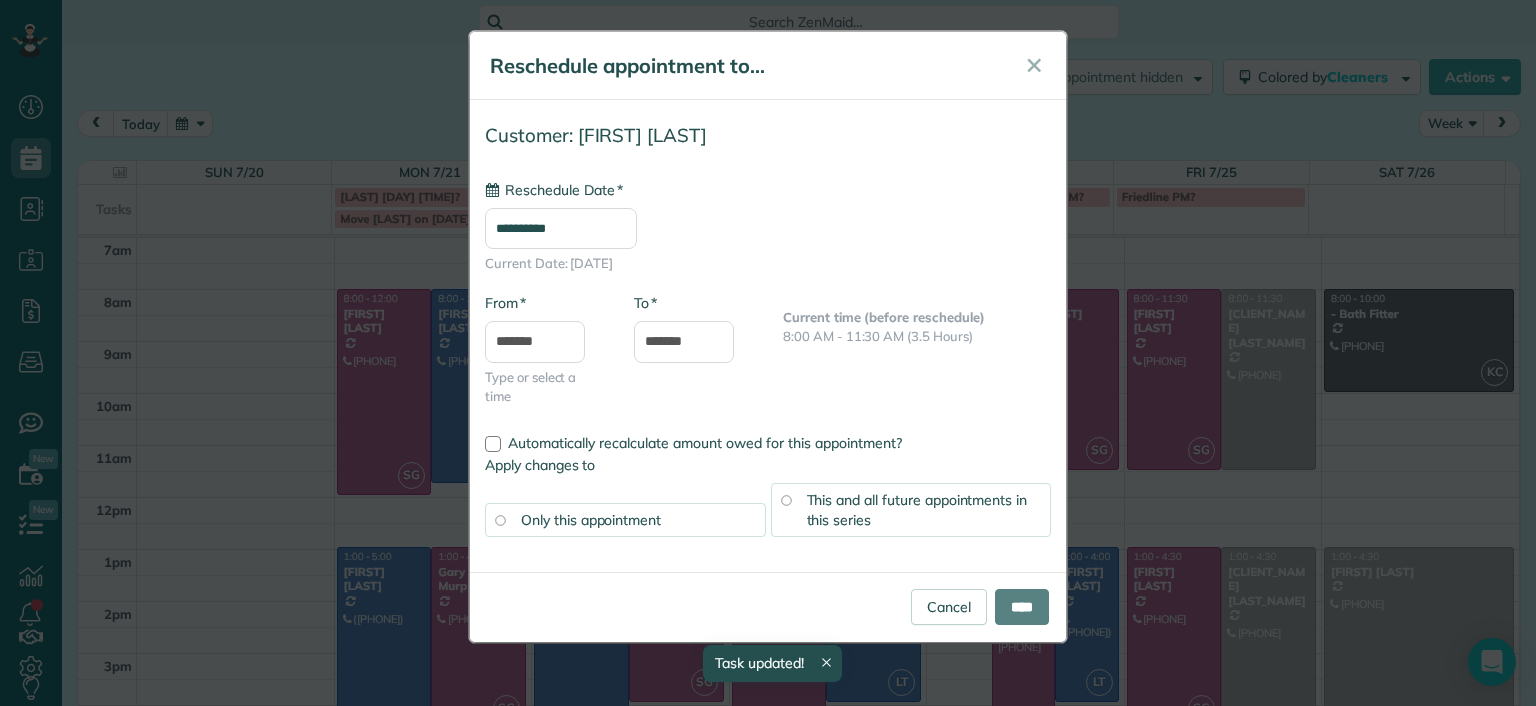 type on "**********" 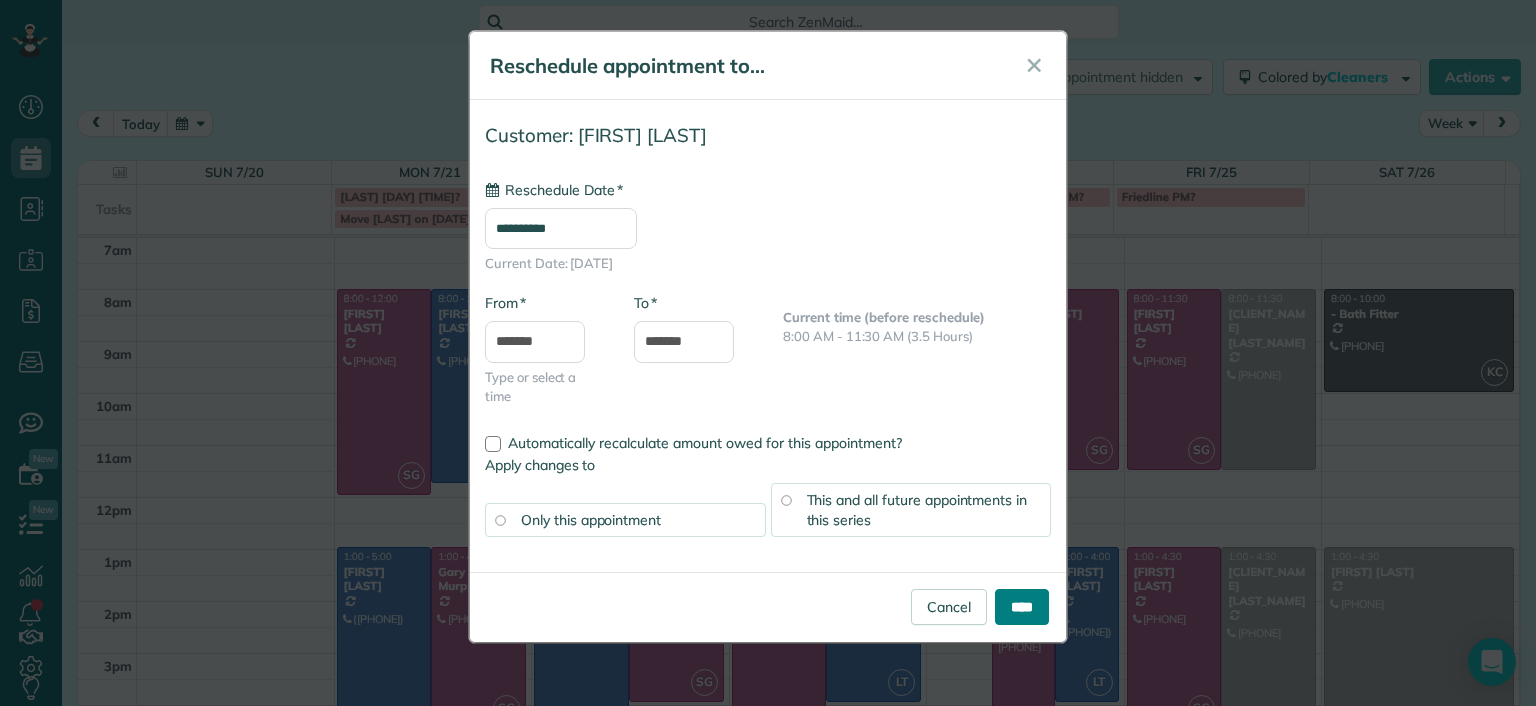 drag, startPoint x: 1036, startPoint y: 616, endPoint x: 970, endPoint y: 294, distance: 328.6944 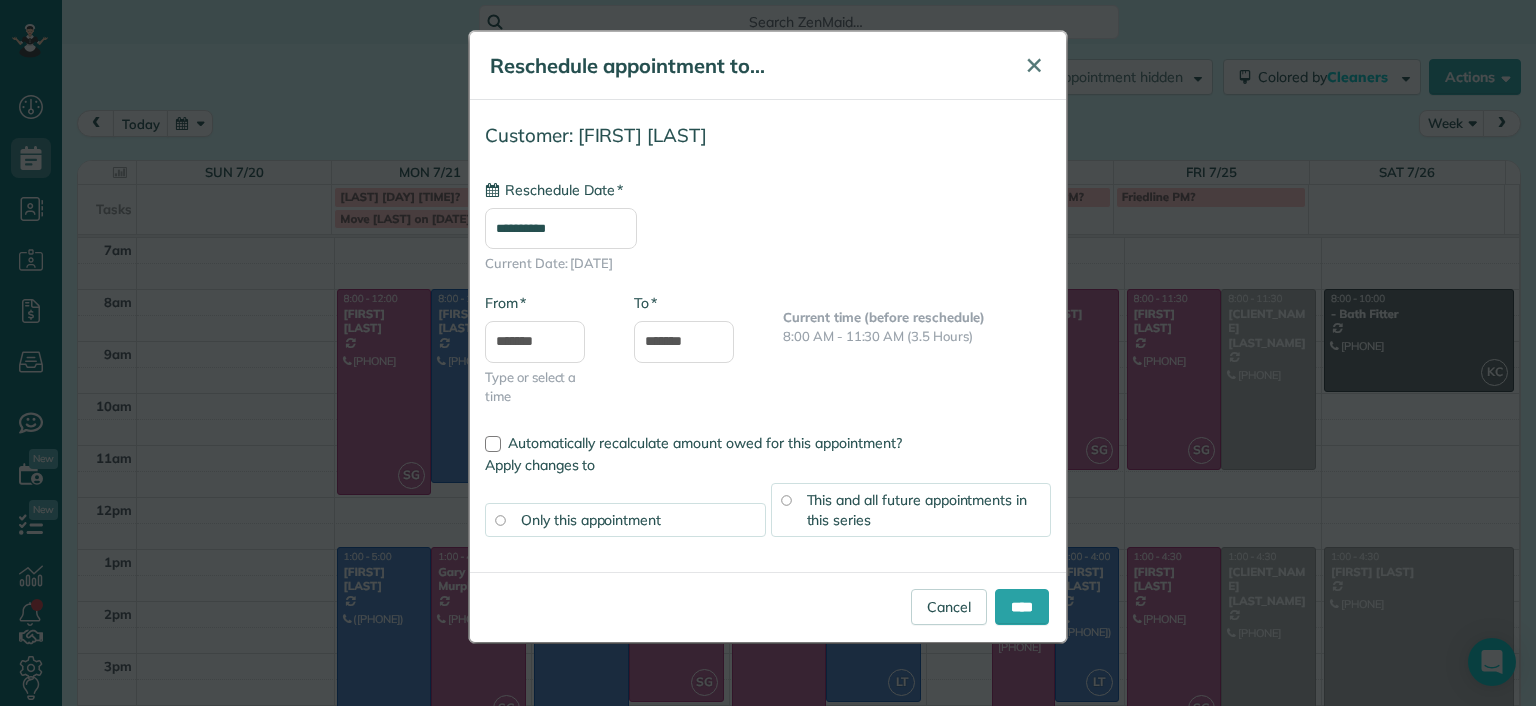 click on "✕" at bounding box center (1034, 65) 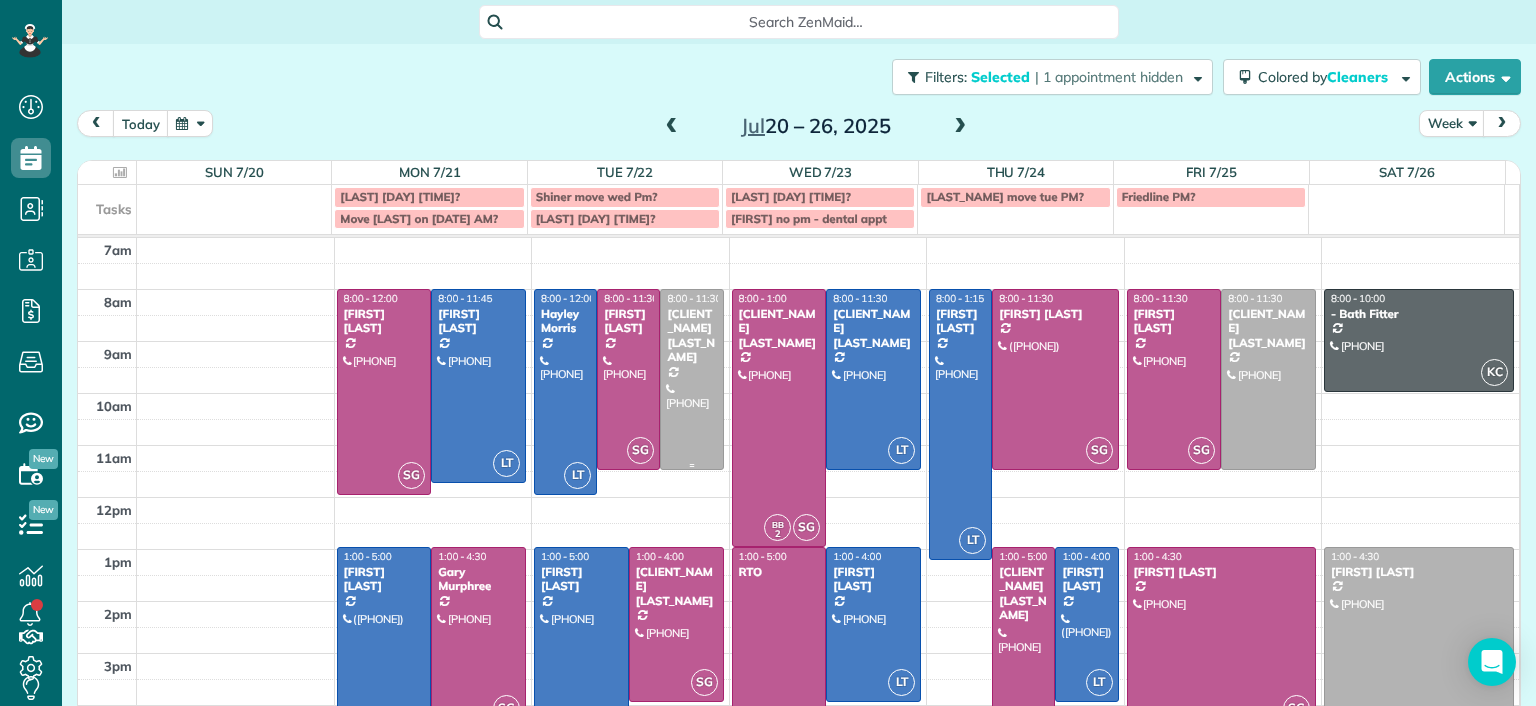 click on "[CLIENT_NAME] [LAST_NAME]" at bounding box center [691, 336] 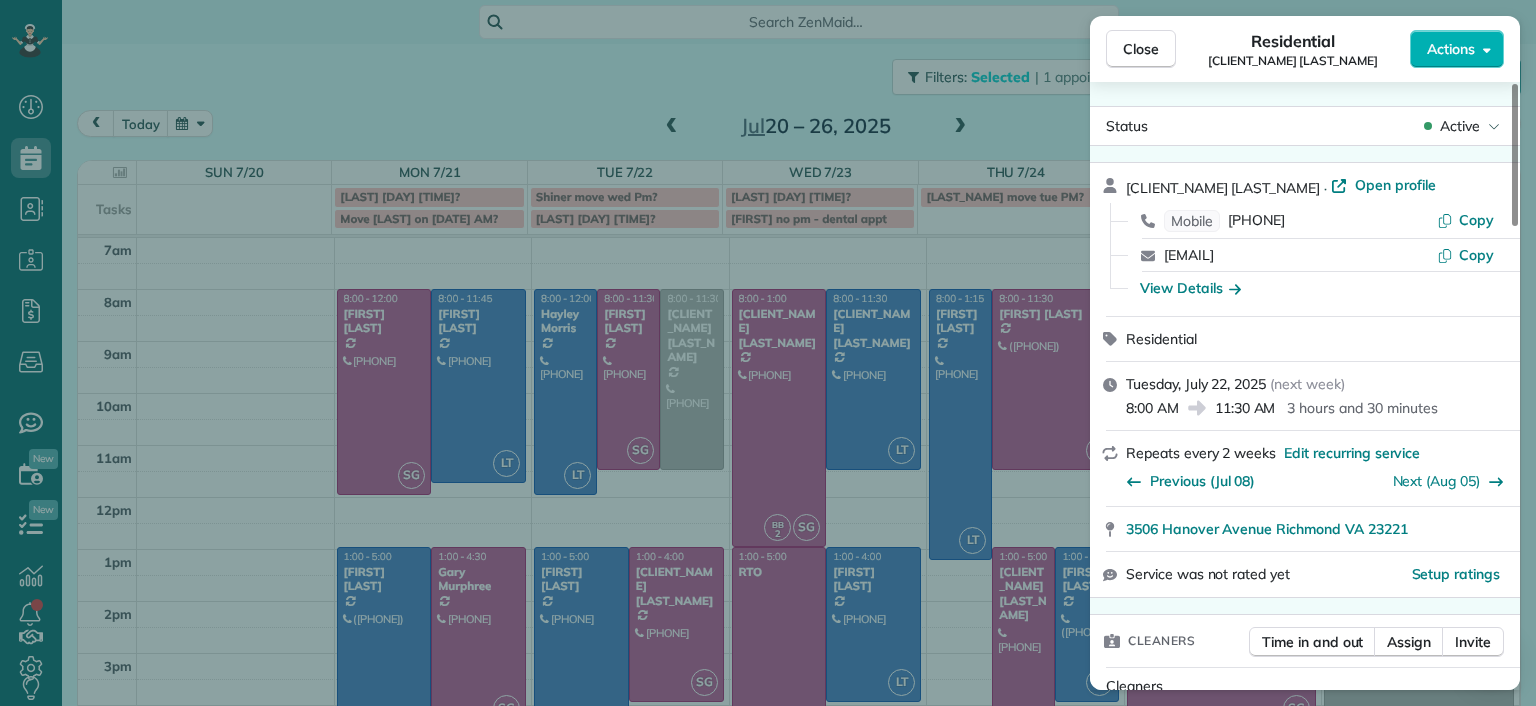 click on "Close Residential [FIRST] [LAST] Actions Status Active [FIRST] [LAST] · Open profile Mobile [PHONE] Copy [EMAIL] Copy View Details Residential Tuesday, July 22, 2025 ( next week ) 8:00 AM 11:30 AM 3 hours and 30 minutes Repeats every 2 weeks Edit recurring service Previous (Jul 08) Next (Aug 05) [NUMBER] [STREET] [CITY] [STATE] [POSTAL_CODE] Service was not rated yet Setup ratings Cleaners Time in and out Assign Invite Cleaners No cleaners assigned yet Checklist Try Now Keep this appointment up to your standards. Stay on top of every detail, keep your cleaners organised, and your client happy. Assign a checklist Watch a 5 min demo Billing Billing actions Price $156.00 Overcharge $0.00 Discount $0.00 Coupon discount - Primary tax - Secondary tax - Total appointment price $156.00 Tips collected New feature! $0.00 Unpaid Mark as paid Total including tip $156.00 Get paid online in no-time! Send an invoice and reward your cleaners with tips Charge customer credit card Appointment custom fields - Notes" at bounding box center (768, 353) 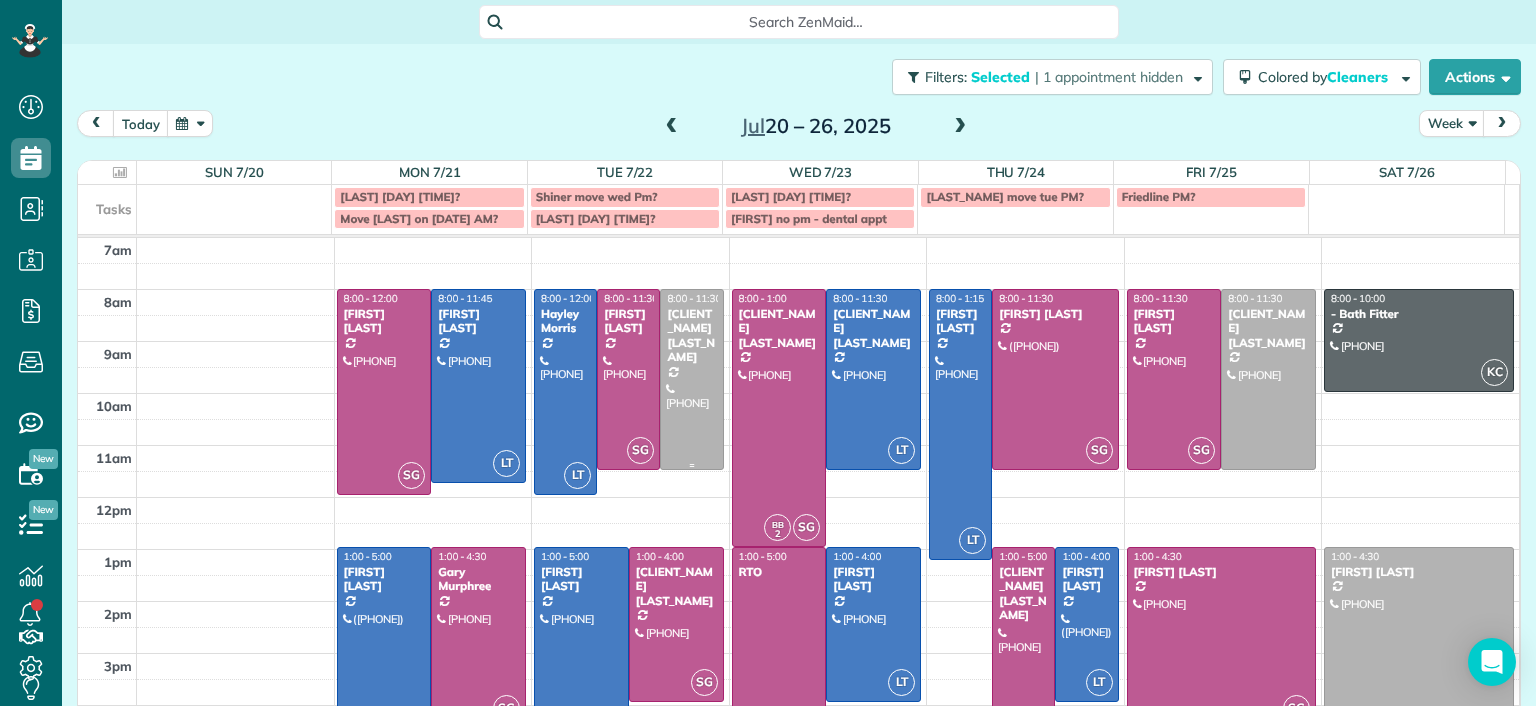 click at bounding box center [691, 379] 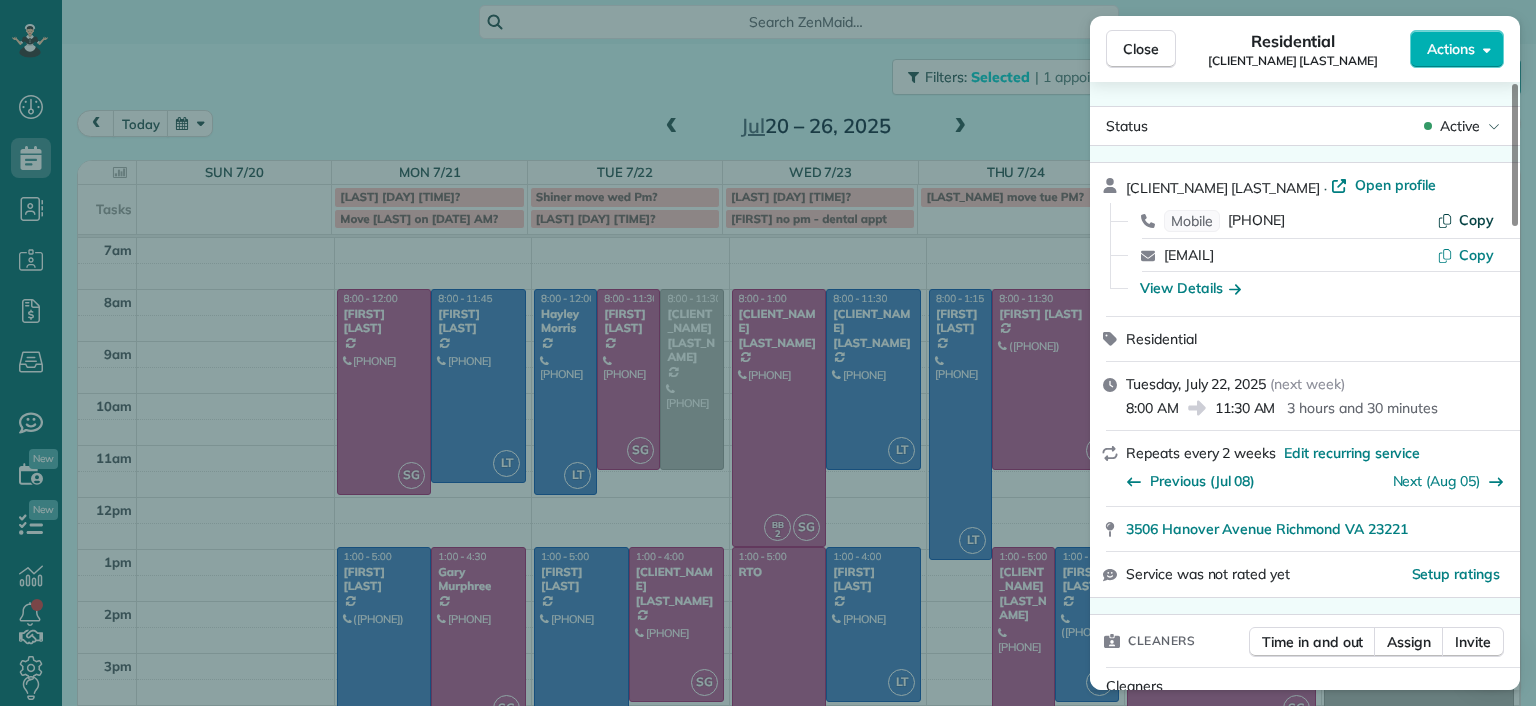 click on "Copy" at bounding box center (1476, 220) 